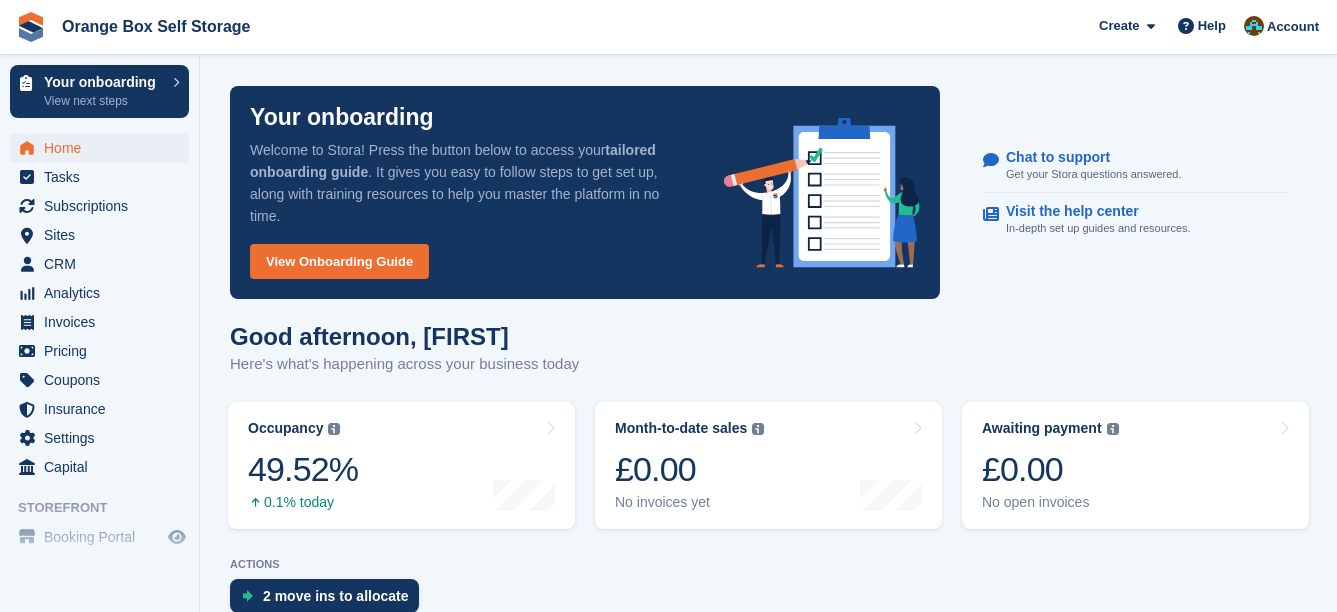 scroll, scrollTop: 0, scrollLeft: 0, axis: both 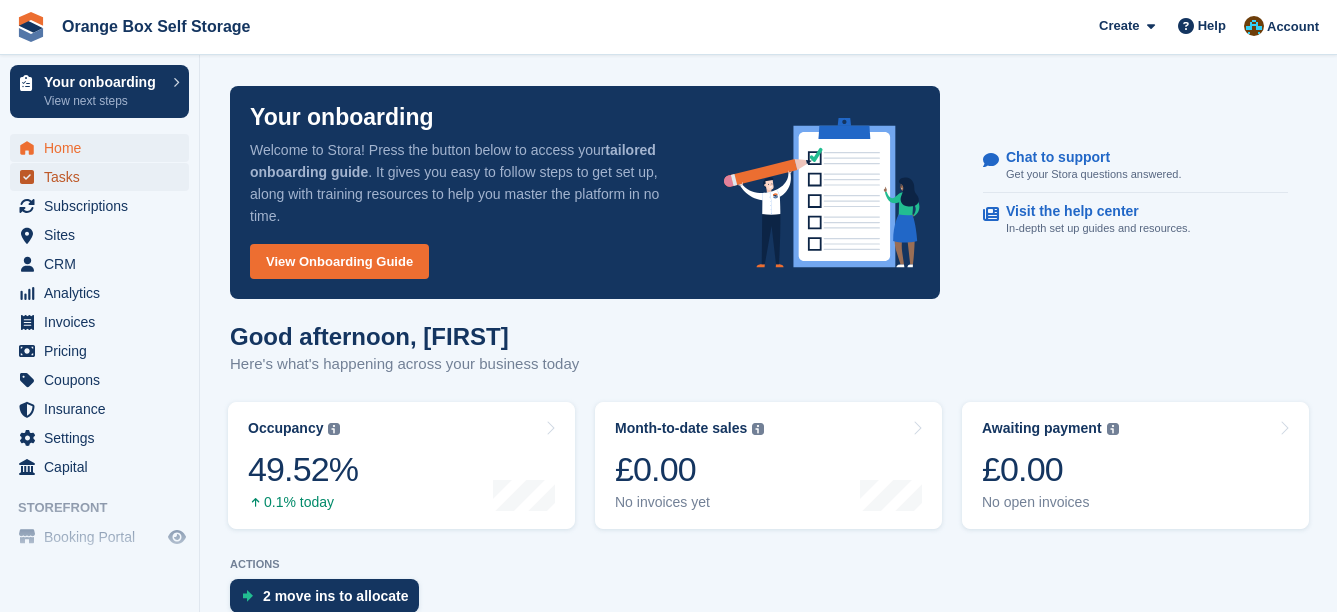 click on "Tasks" at bounding box center (104, 177) 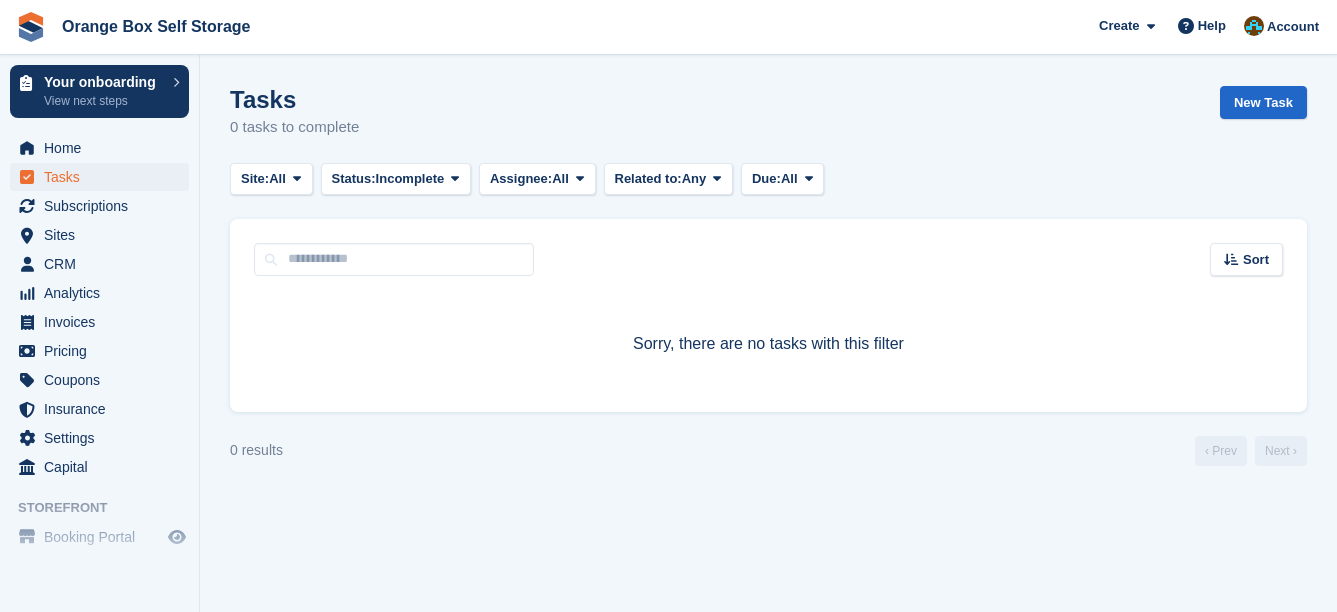 scroll, scrollTop: 0, scrollLeft: 0, axis: both 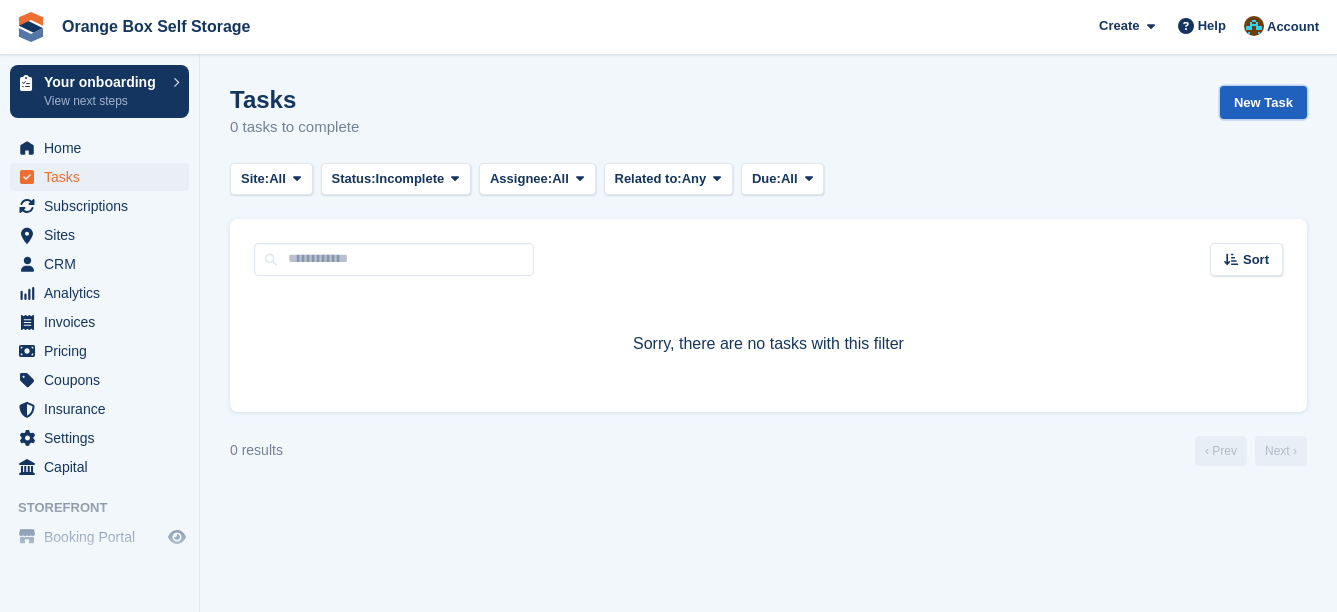 click on "New Task" at bounding box center [1263, 102] 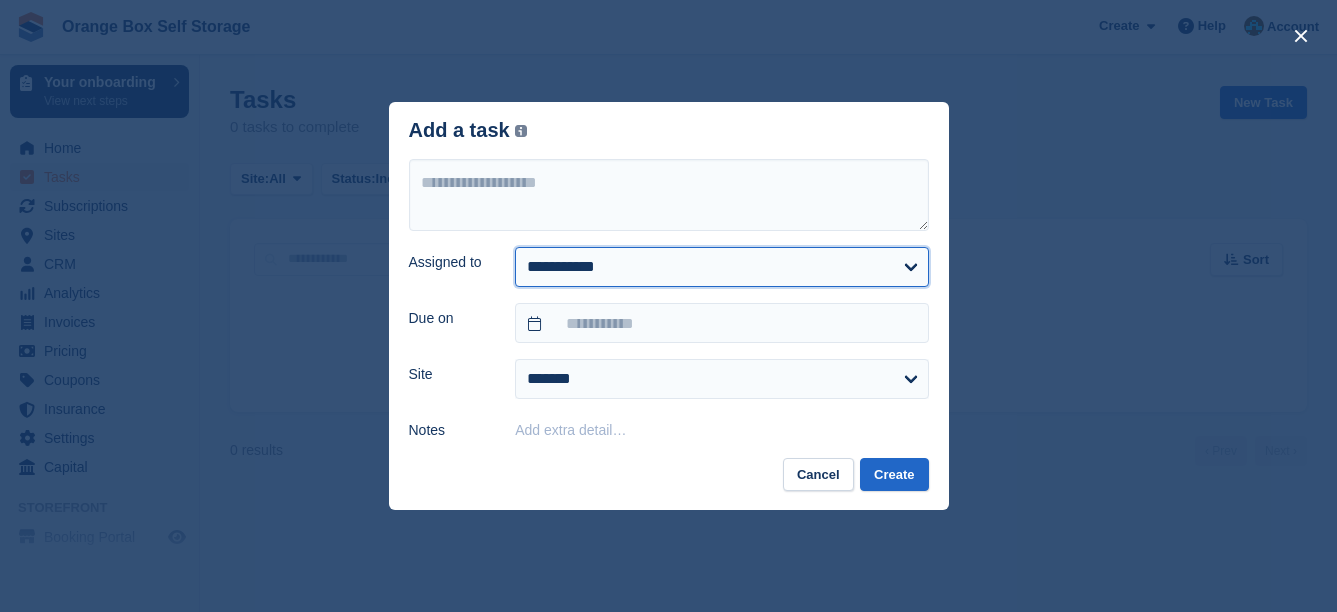 click on "**********" at bounding box center (721, 267) 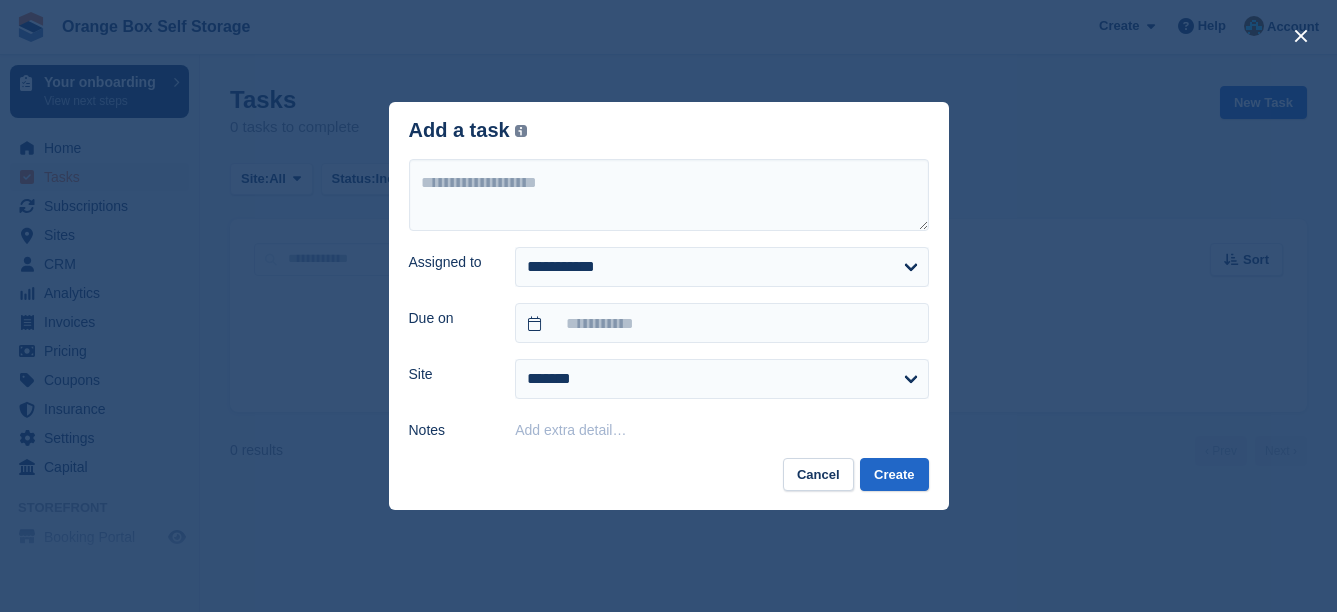 click on "Cancel
Create" at bounding box center [669, 484] 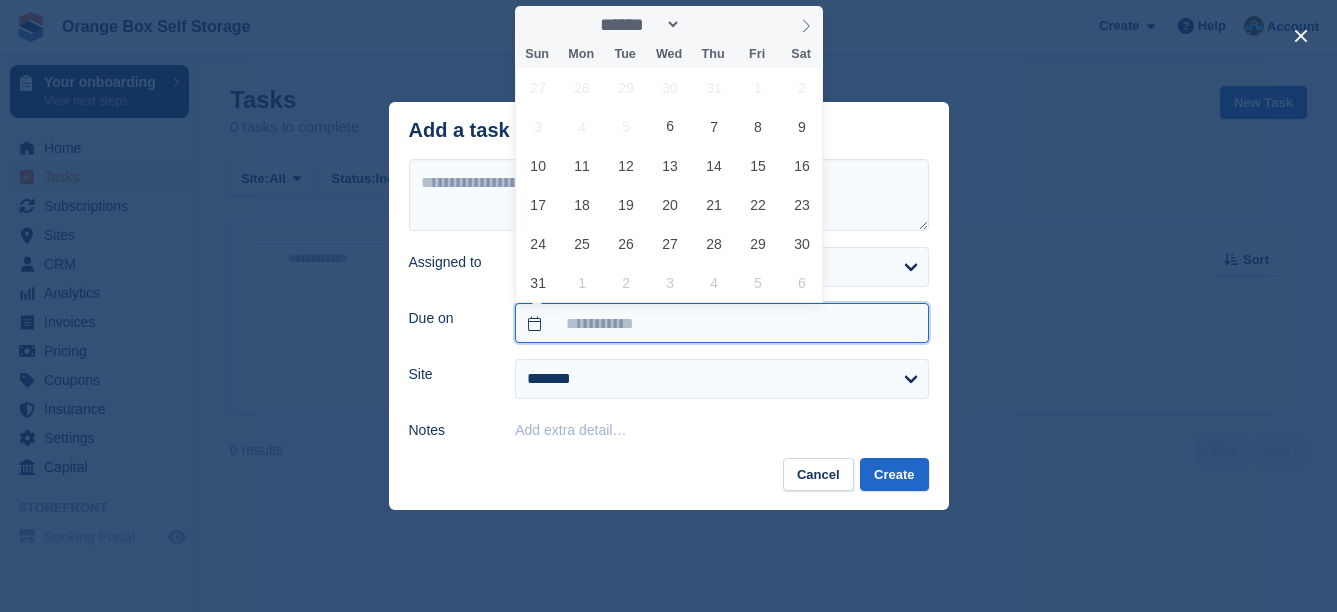 click at bounding box center (721, 323) 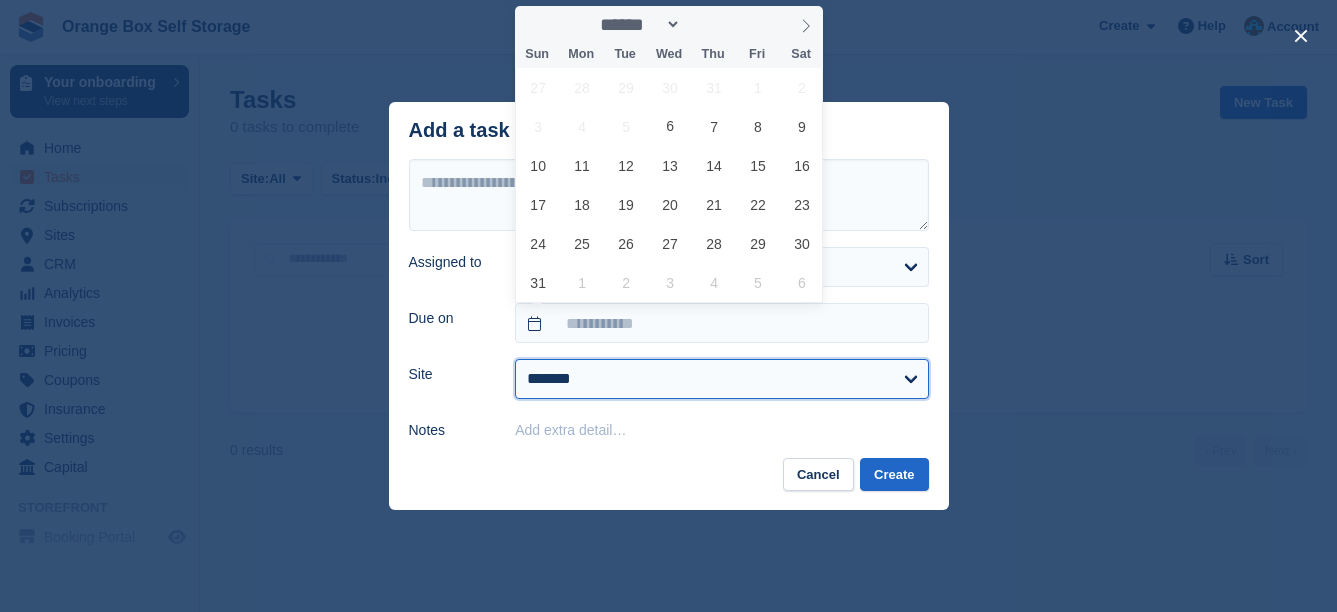click on "**********" at bounding box center [721, 379] 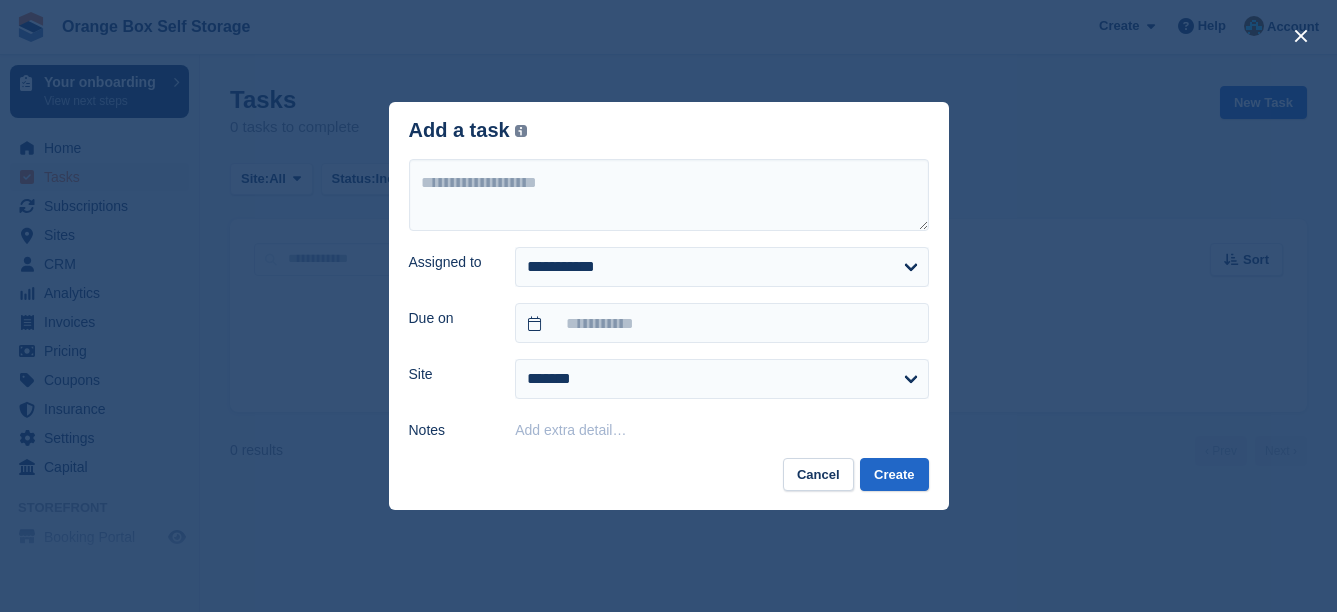 click on "Cancel
Create" at bounding box center (669, 484) 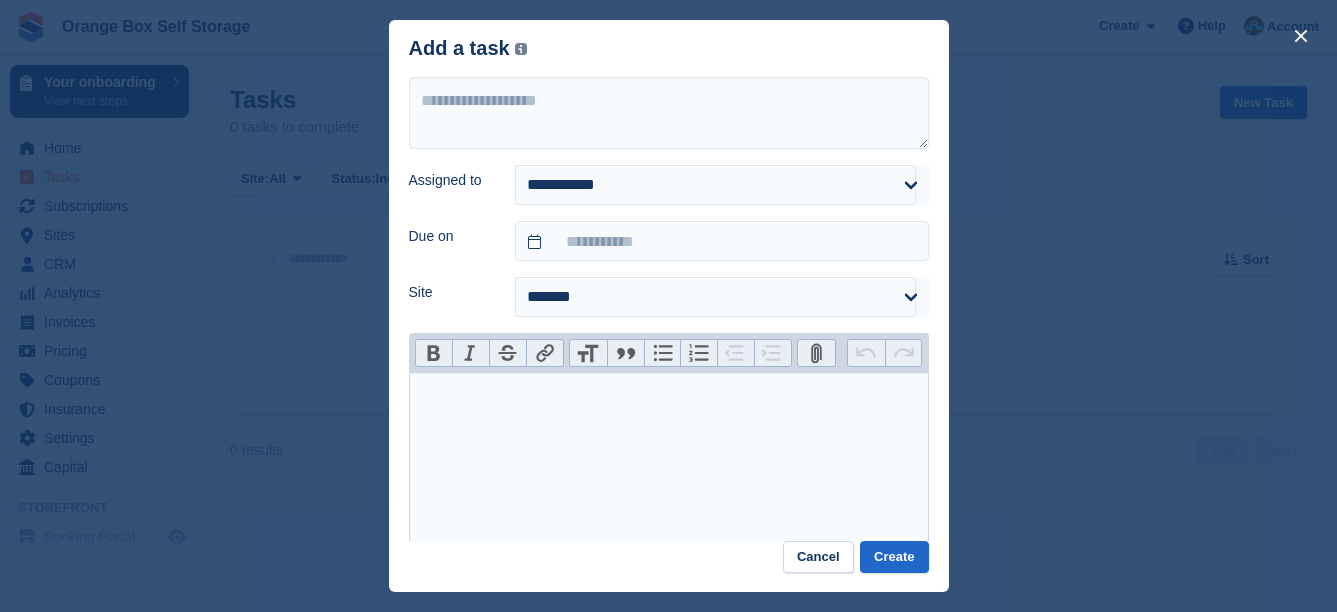 type on "**********" 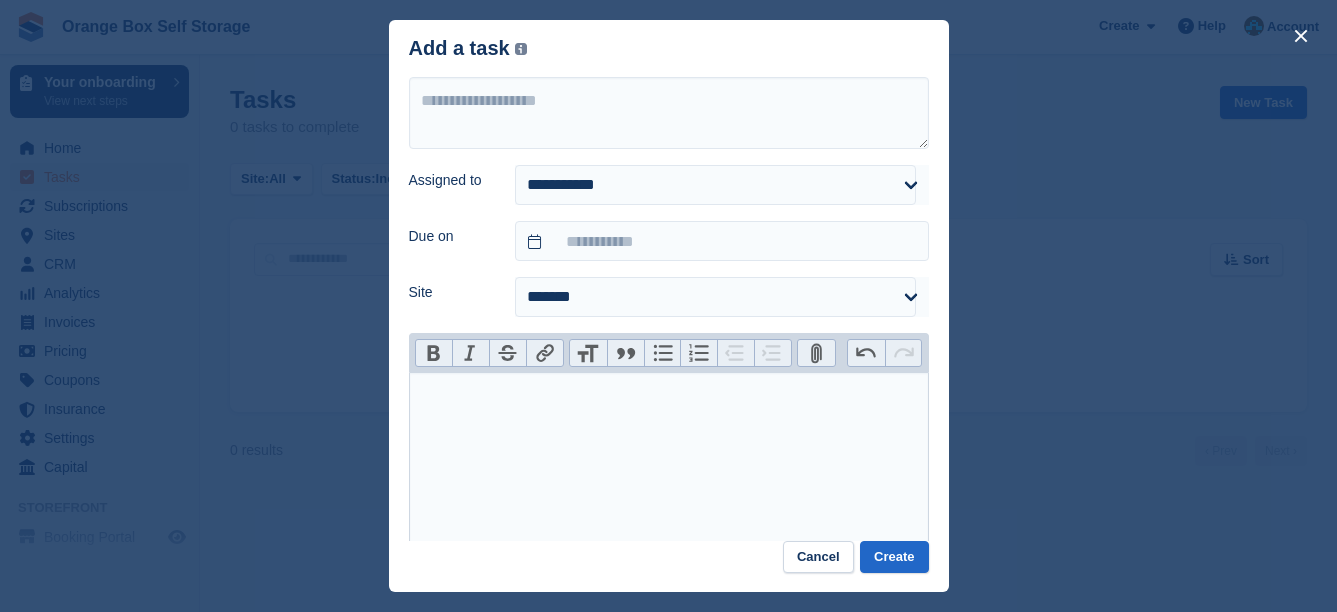 type 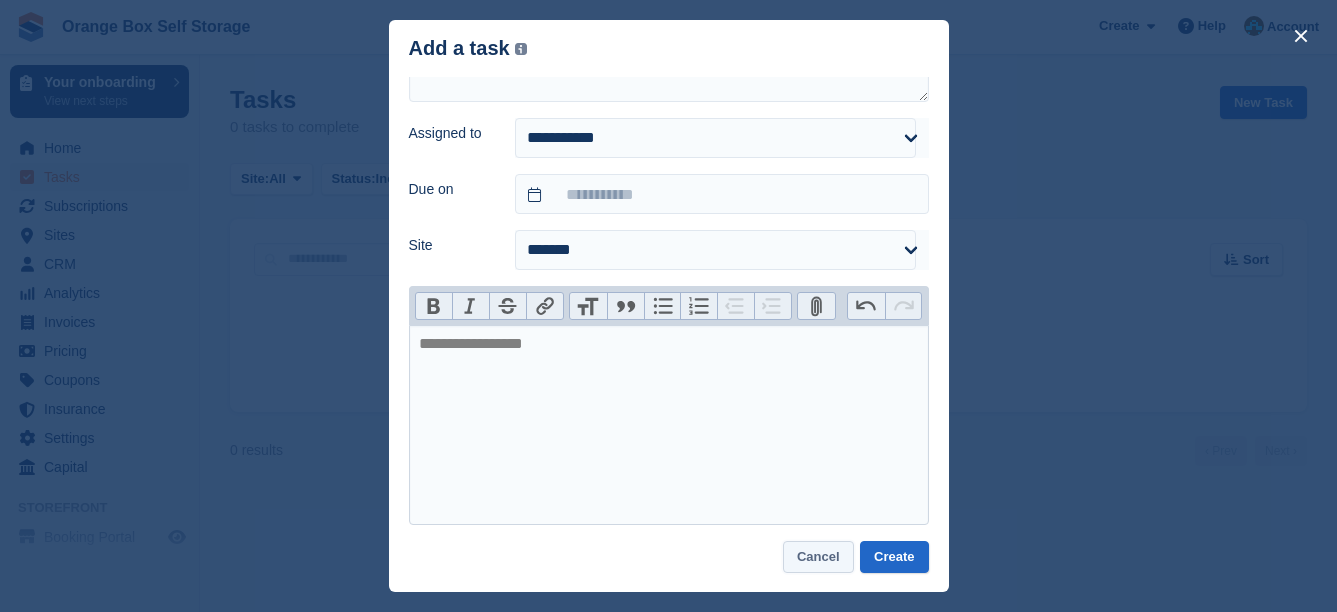 click on "Cancel" at bounding box center [818, 557] 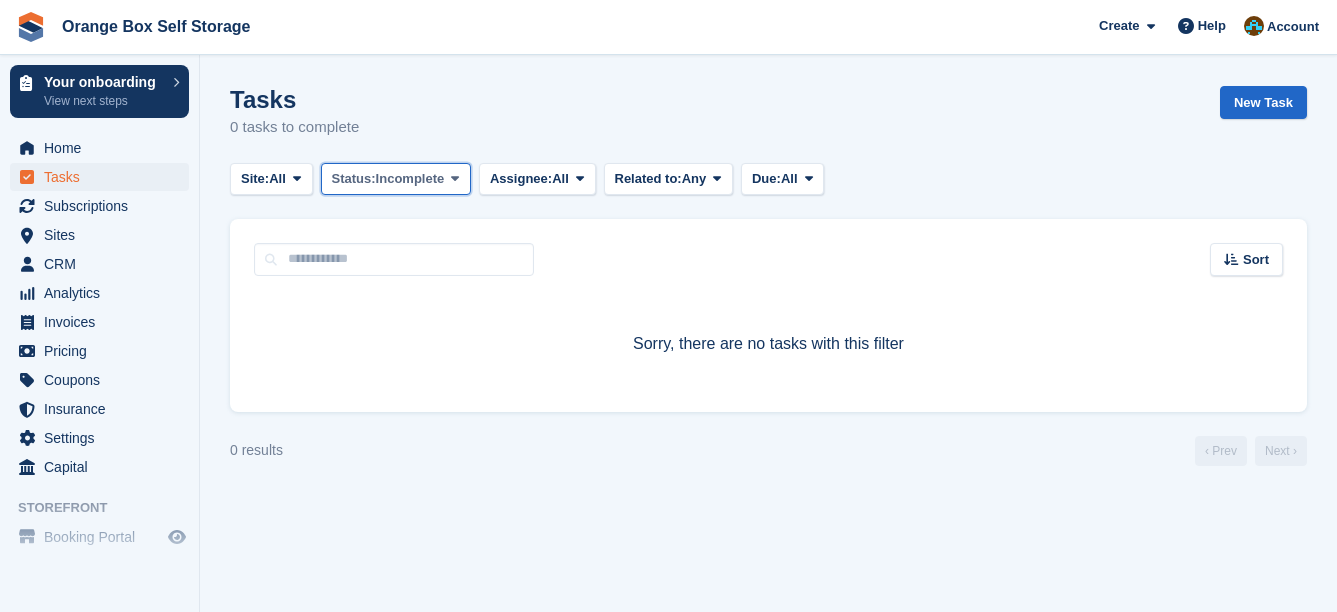 click on "Status:
Incomplete" at bounding box center [396, 179] 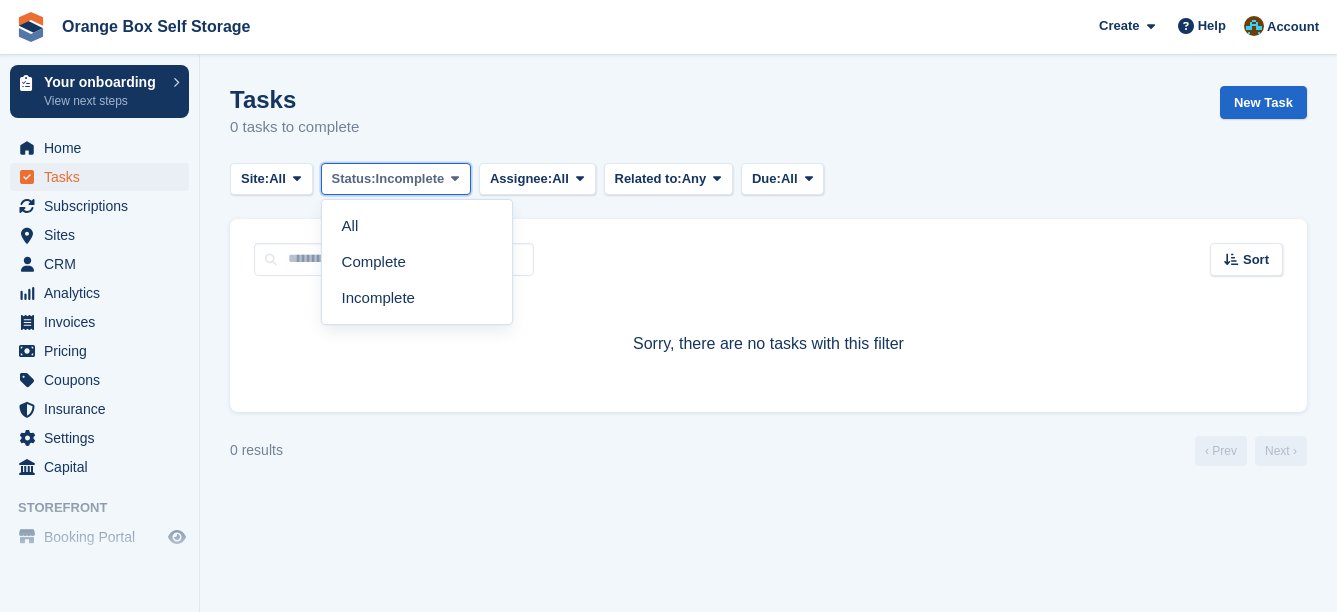 click on "Status:
Incomplete" at bounding box center (396, 179) 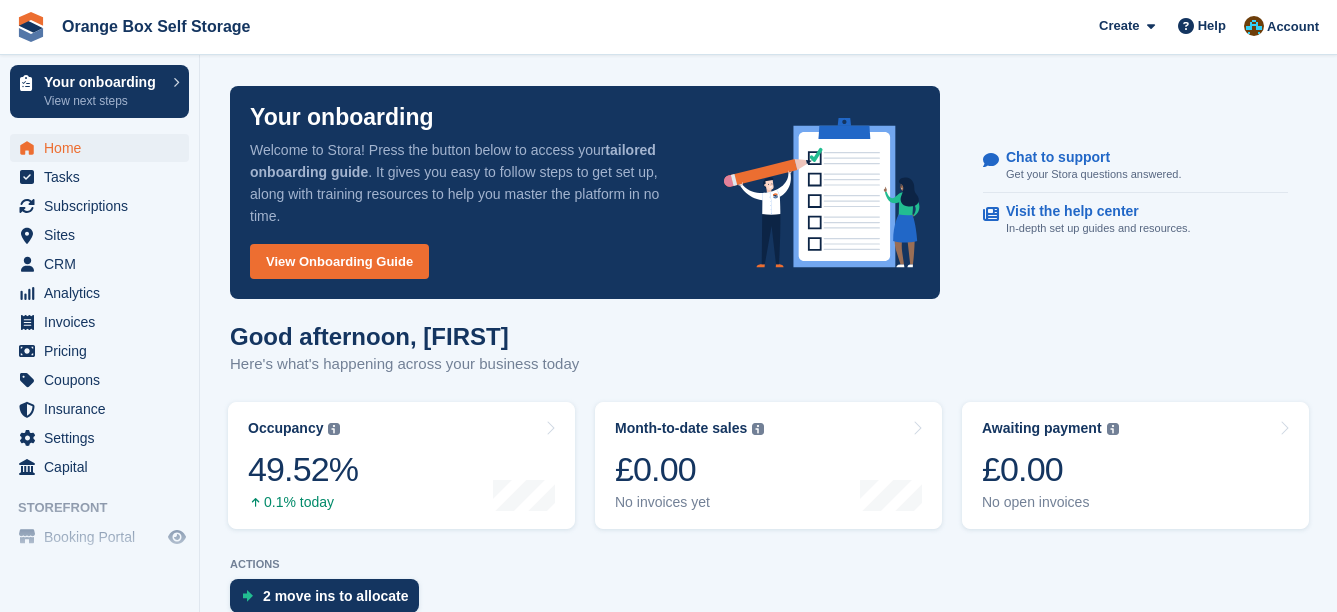scroll, scrollTop: 0, scrollLeft: 0, axis: both 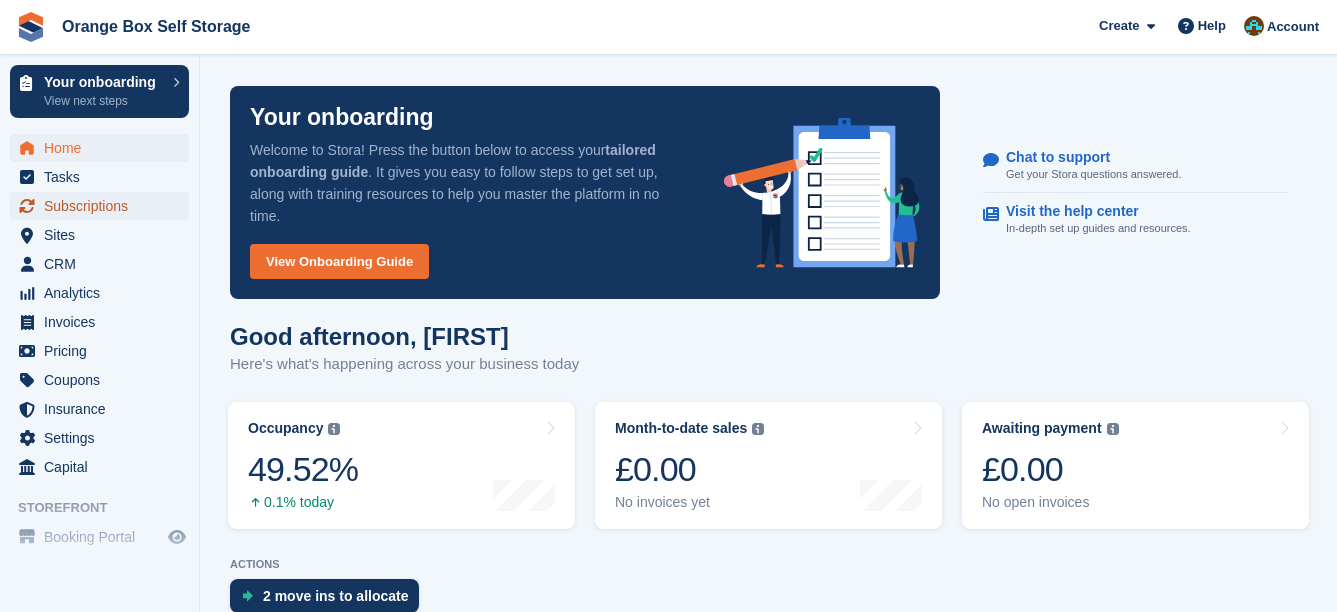 click on "Subscriptions" at bounding box center [104, 206] 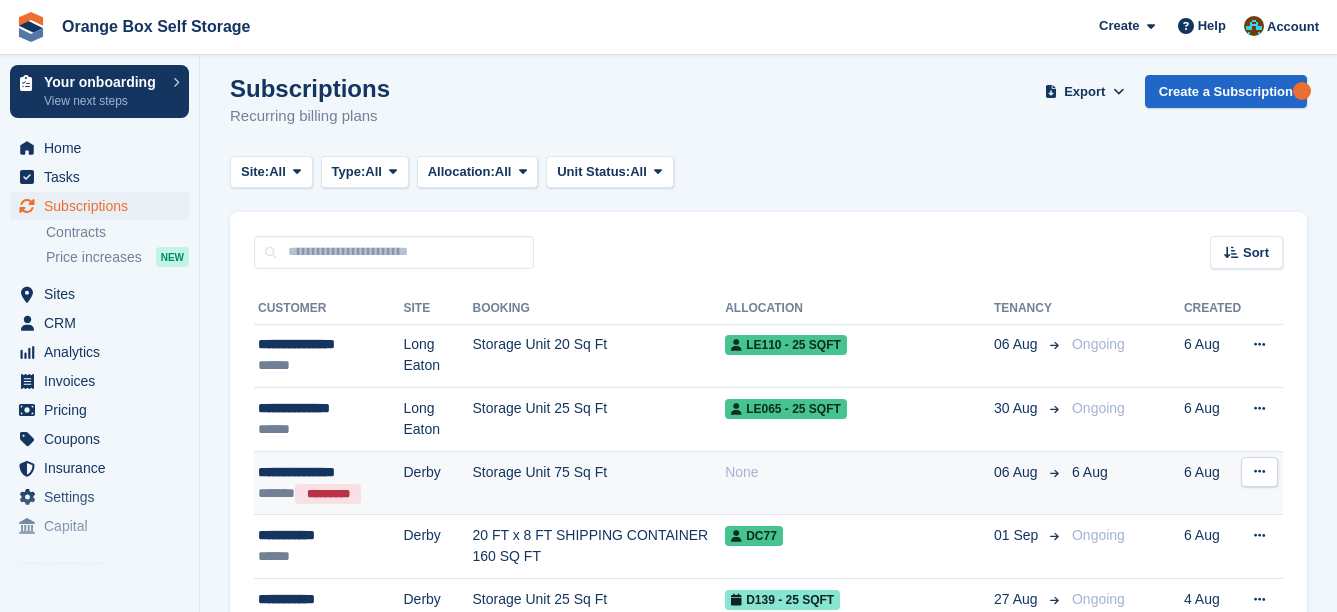 scroll, scrollTop: 0, scrollLeft: 0, axis: both 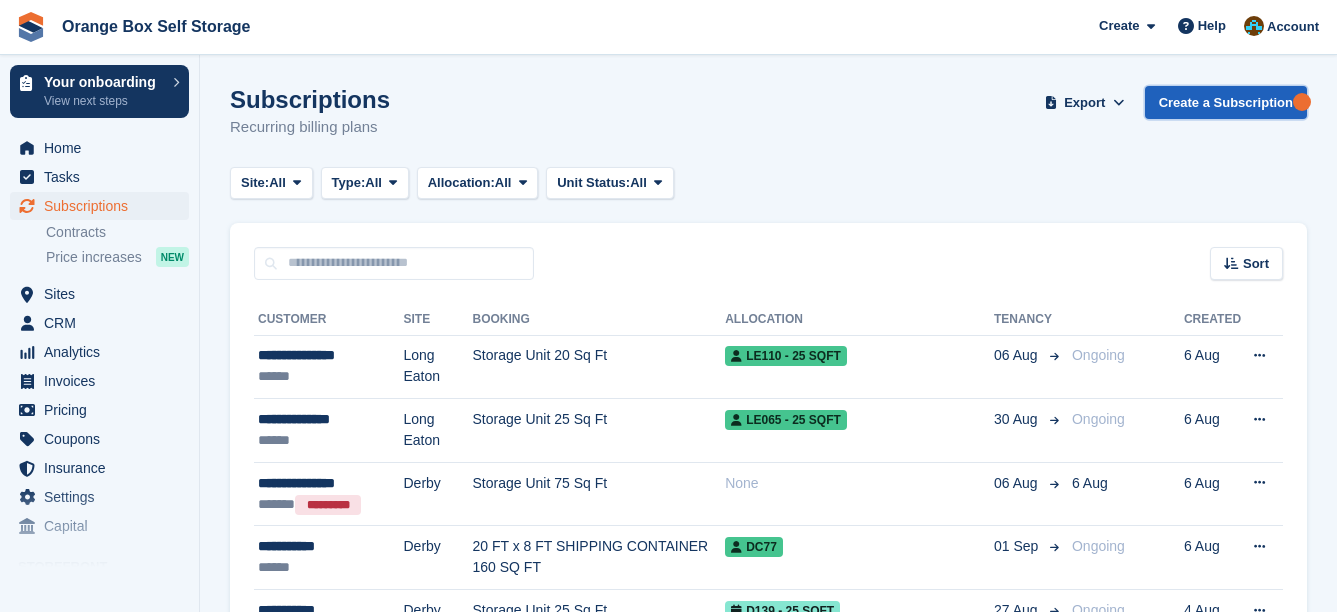 click on "Create a Subscription" at bounding box center [1226, 102] 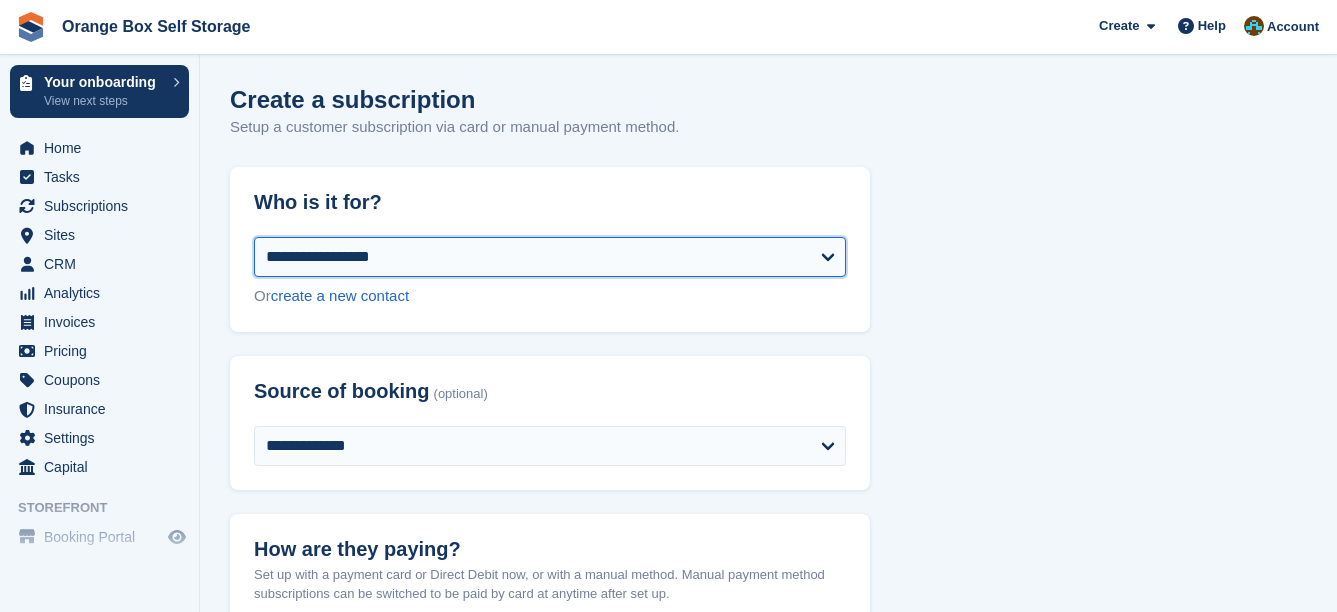 click on "**********" at bounding box center (550, 257) 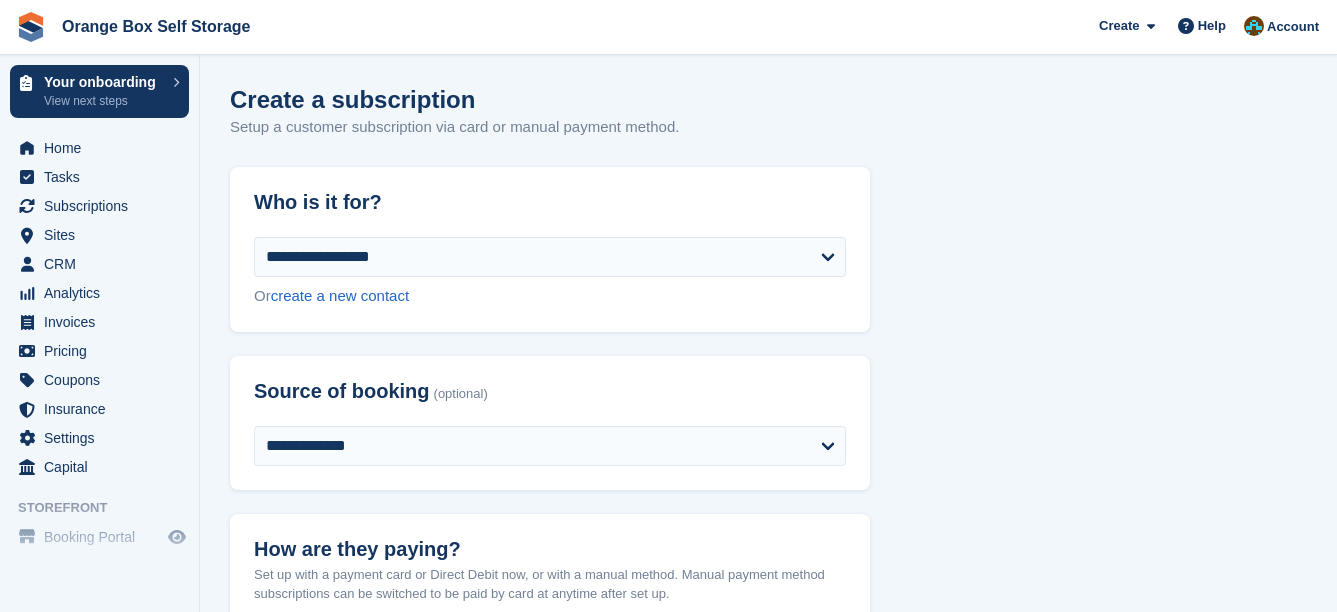 drag, startPoint x: 595, startPoint y: 352, endPoint x: 581, endPoint y: 352, distance: 14 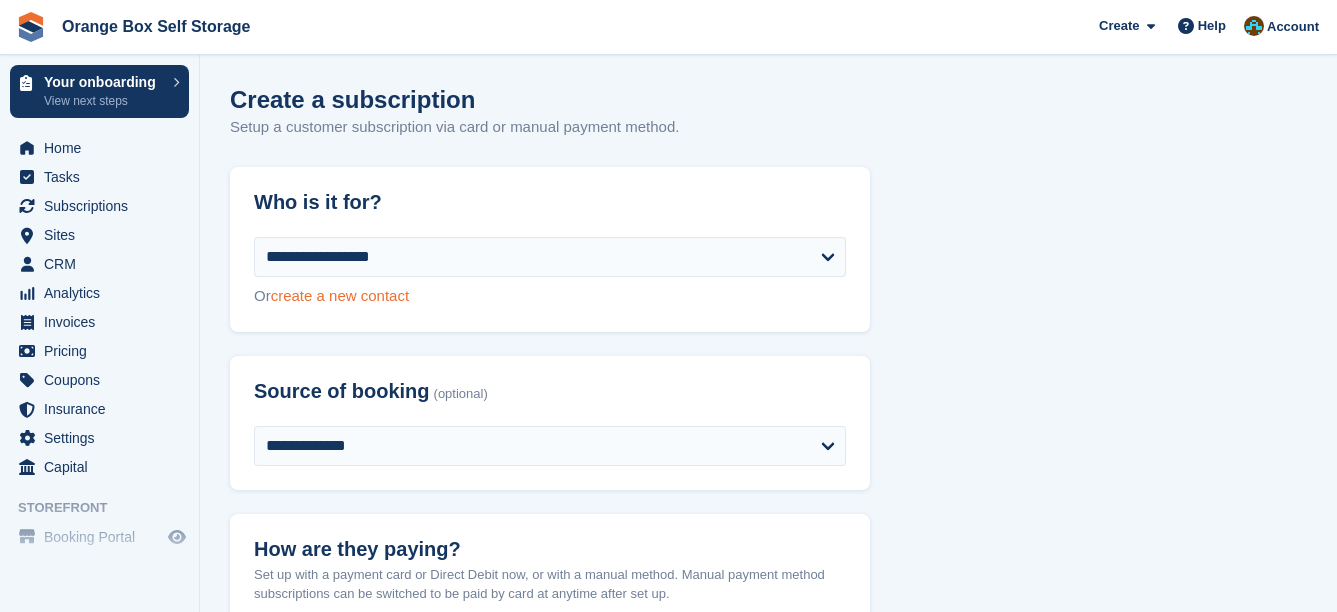 click on "create a new contact" at bounding box center (340, 295) 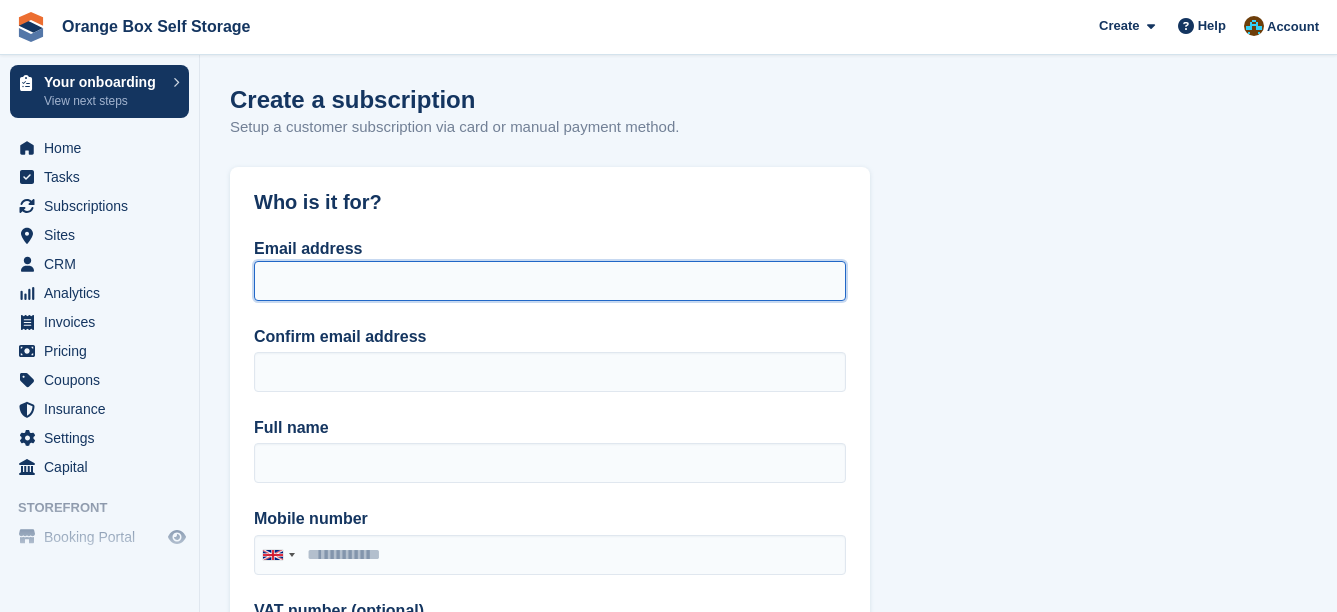 click on "Email address" at bounding box center (550, 281) 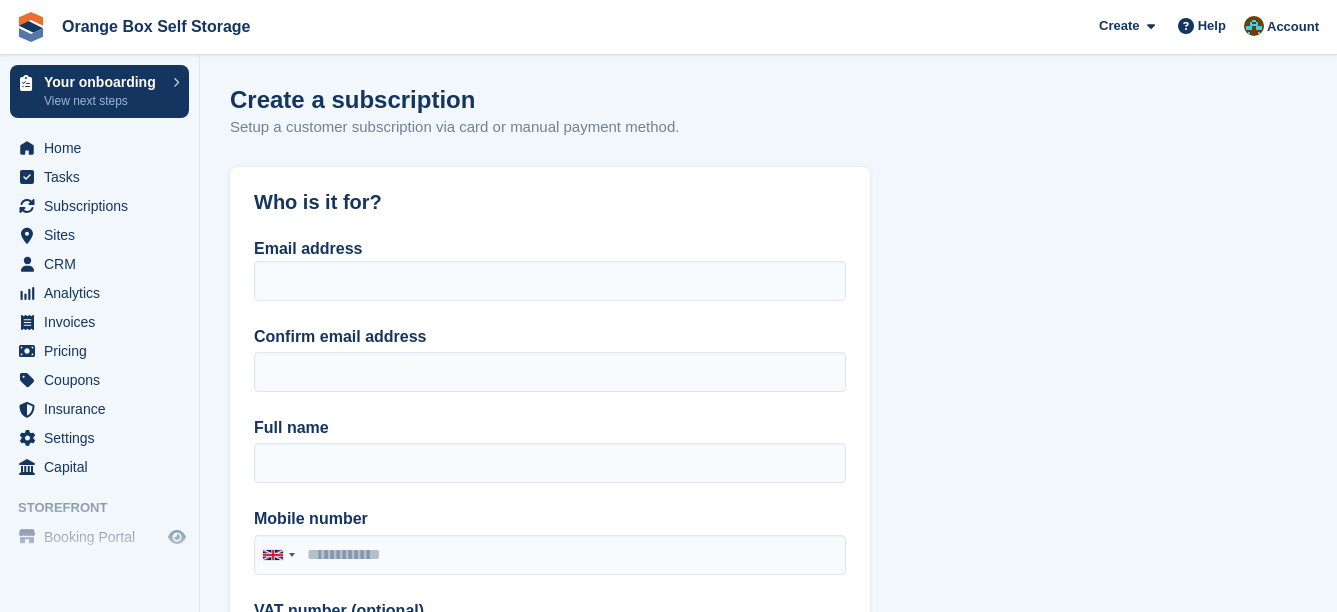 click on "Who is it for?
Email address
Confirm email address
Full name
Mobile number
United Kingdom +44 Afghanistan (‫افغانستان‬‎) +93 Albania (Shqipëri) +355 Algeria (‫الجزائر‬‎) +213 American Samoa +1 Andorra +376 Angola +244 Anguilla +1 Antigua and Barbuda +1 Argentina +54 Armenia (Հայաստան) +374 Aruba +297 Ascension Island +247 Australia +61 Austria (Österreich) +43 Azerbaijan (Azərbaycan) +994 Bahamas +1 Bahrain (‫البحرين‬‎) +973 Bangladesh (বাংলাদেশ) +880 Barbados +1 Belarus (Беларусь) +375 Belgium (België) +32 Belize +501 Benin (Bénin) +229 Bermuda +1 Bhutan (འབྲུག) +975 Bolivia +591 Bosnia and Herzegovina (Босна и Херцеговина) +387 Botswana +267 Brazil (Brasil) +55 +246 +1" at bounding box center (768, 1795) 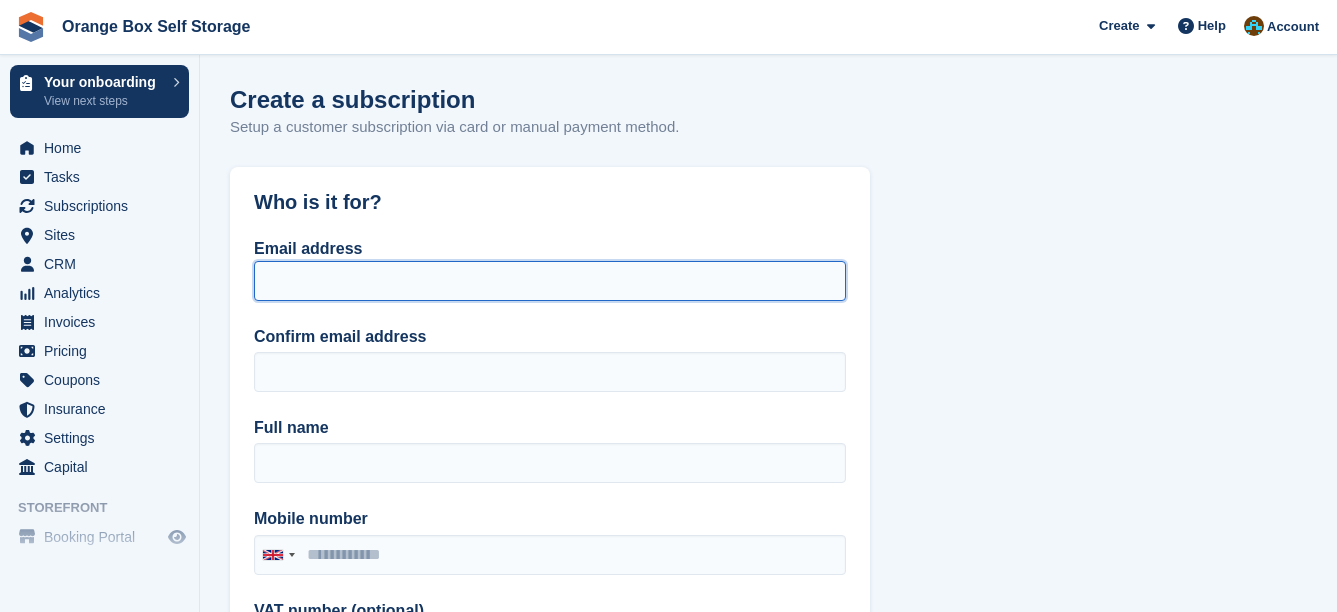 drag, startPoint x: 400, startPoint y: 271, endPoint x: 383, endPoint y: 293, distance: 27.802877 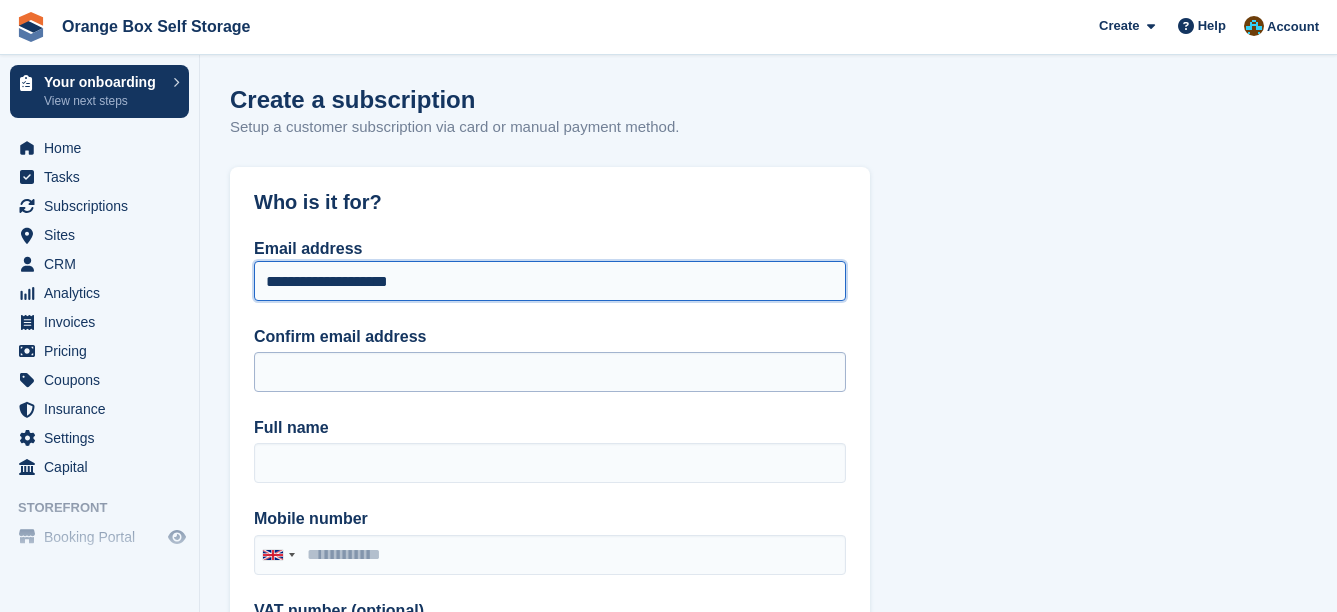type on "**********" 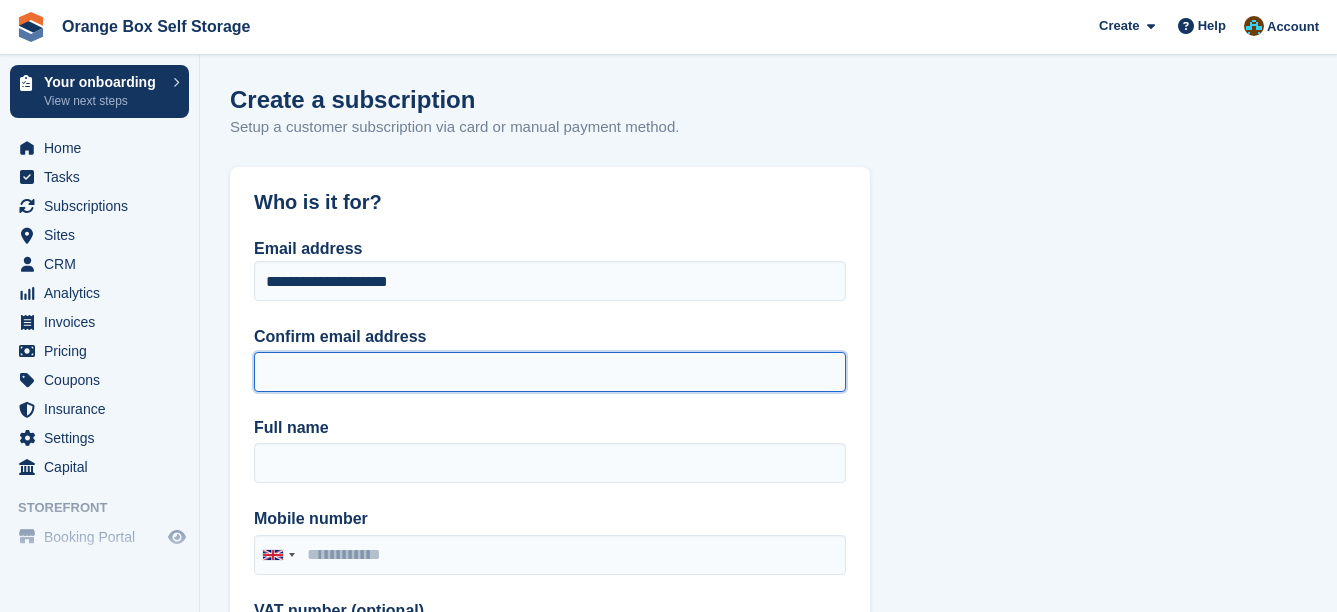 type on "**********" 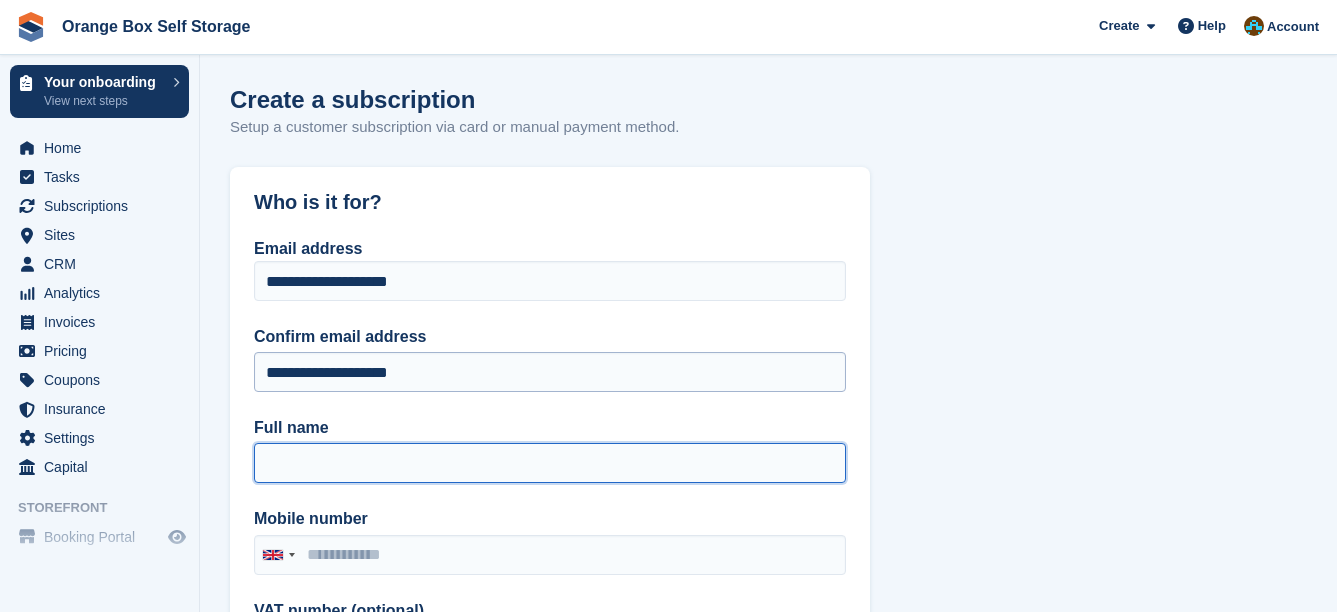 type on "**********" 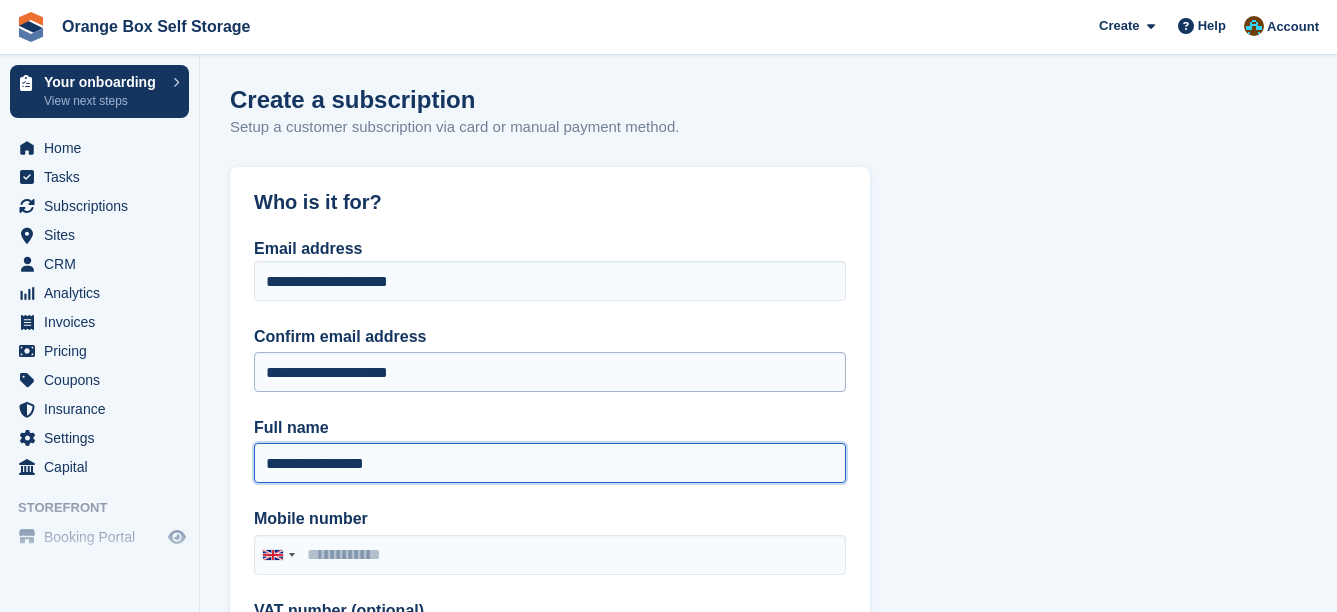 type on "**********" 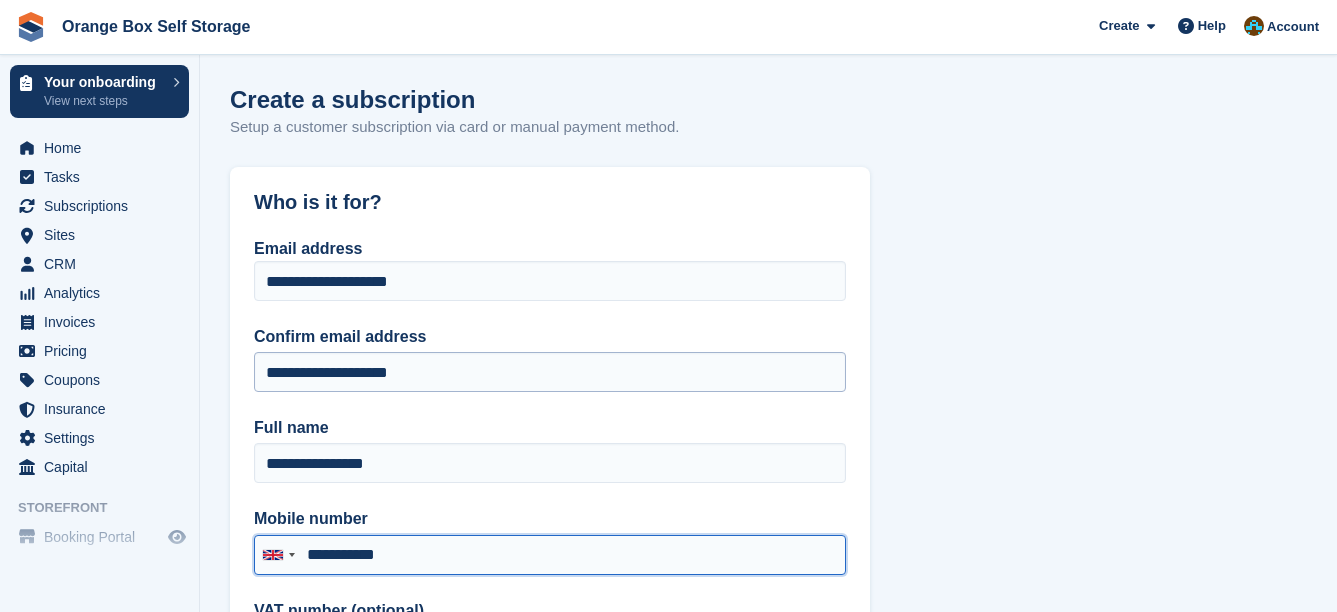 type on "**********" 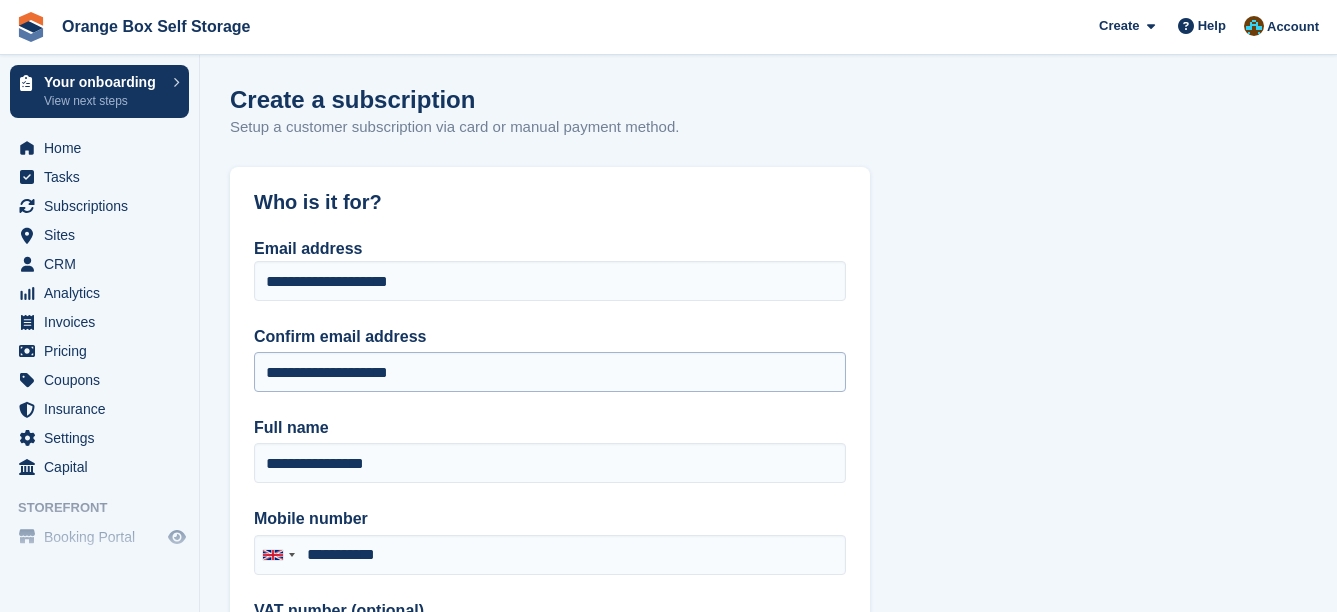 type on "*****" 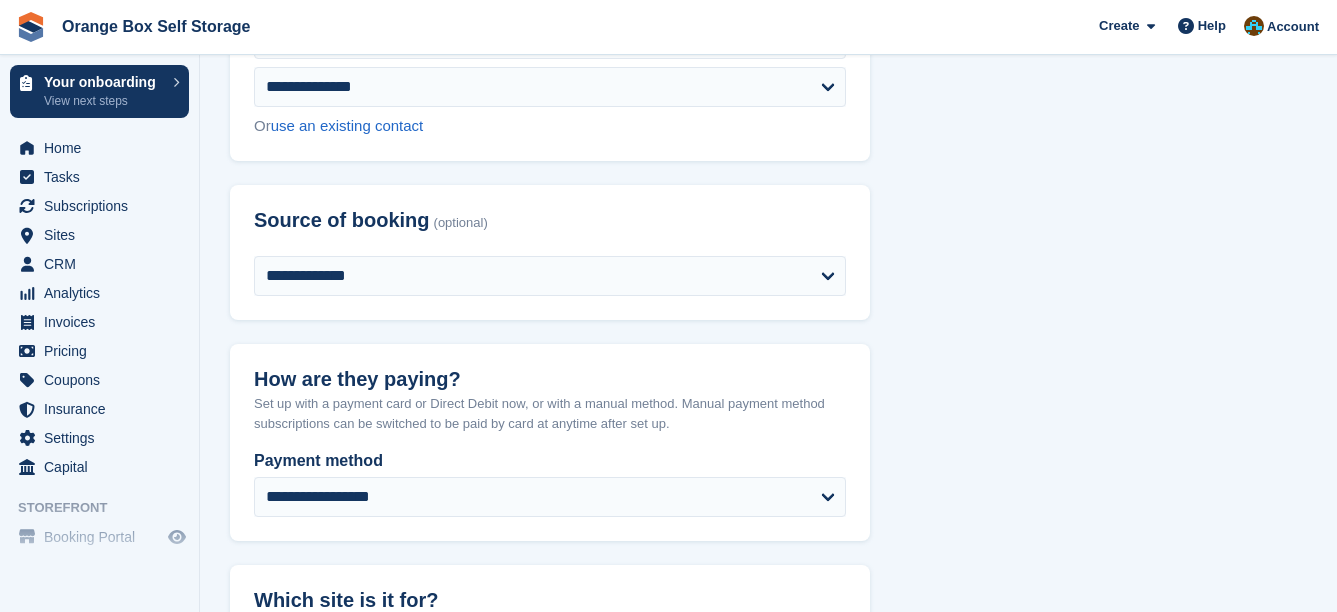 scroll, scrollTop: 800, scrollLeft: 0, axis: vertical 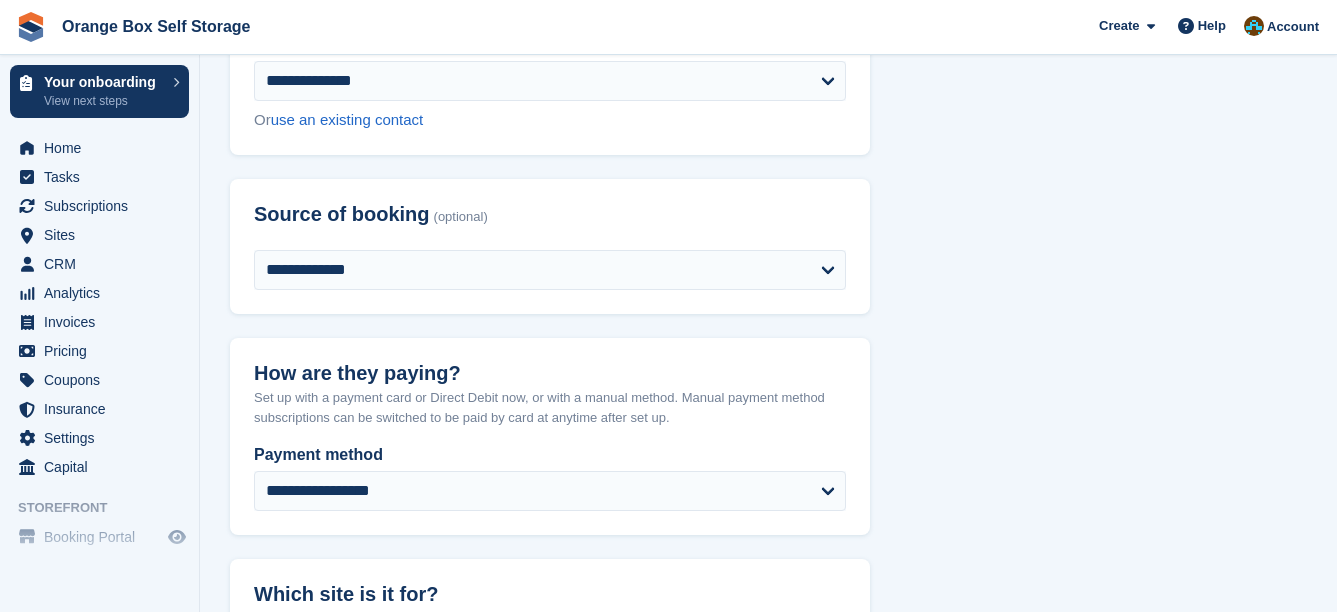 click on "**********" at bounding box center [550, 282] 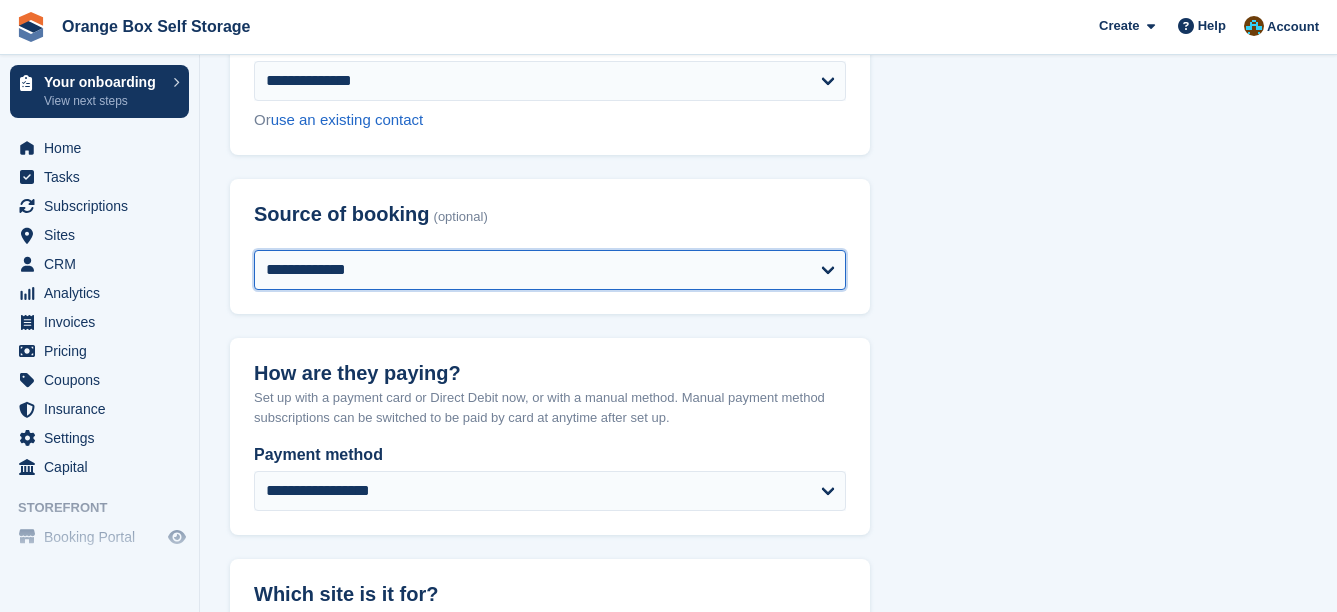 click on "**********" at bounding box center [550, 270] 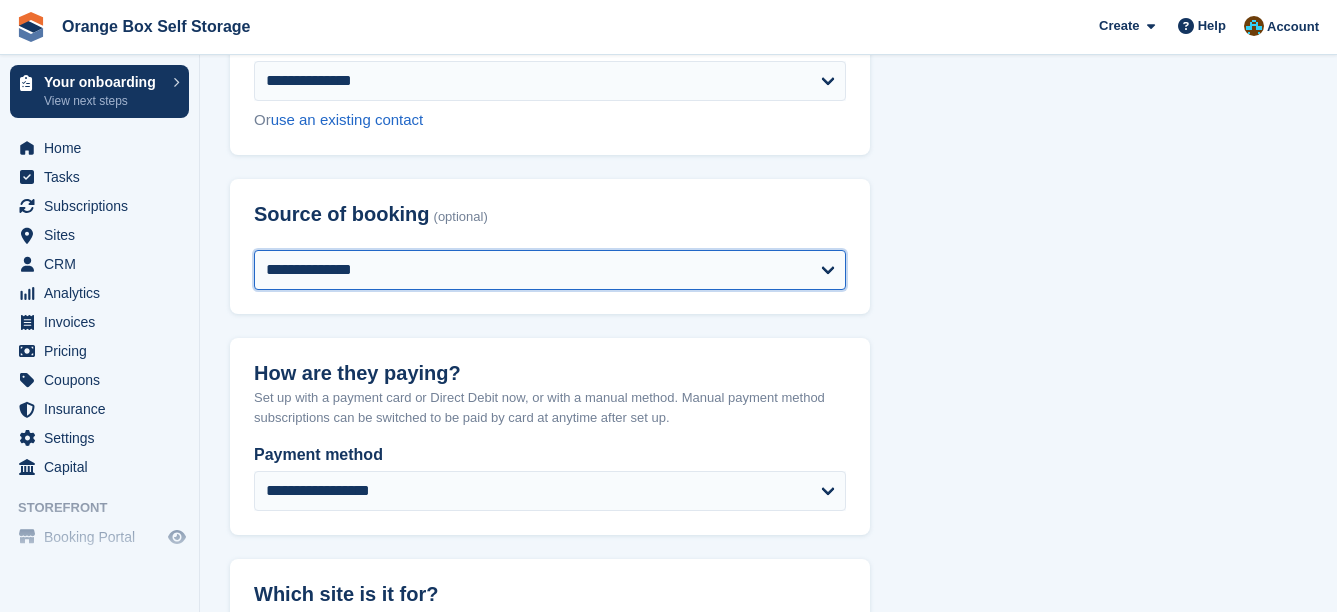 click on "**********" at bounding box center [550, 270] 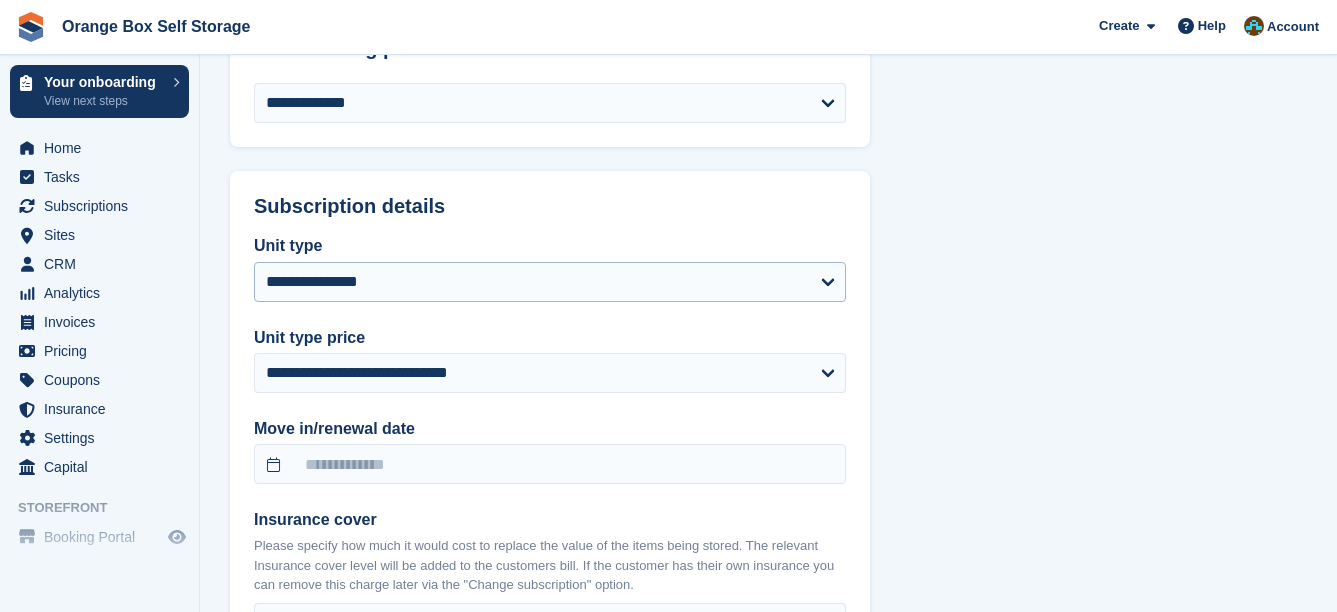 scroll, scrollTop: 1500, scrollLeft: 0, axis: vertical 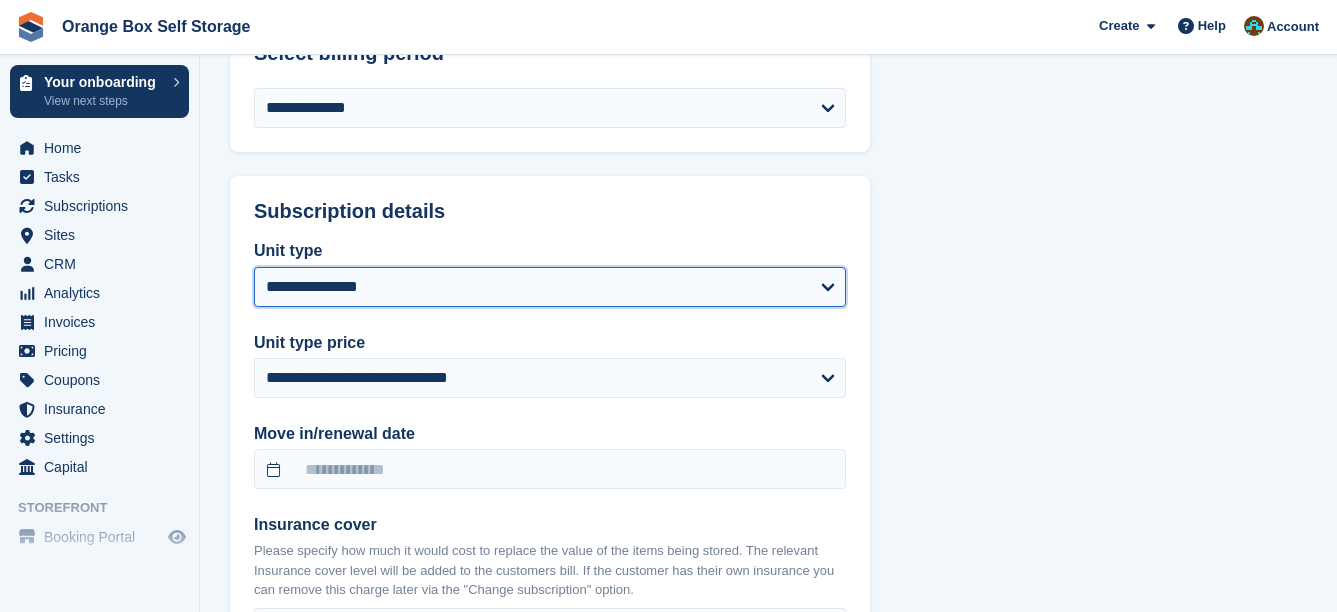 click on "**********" at bounding box center (550, 287) 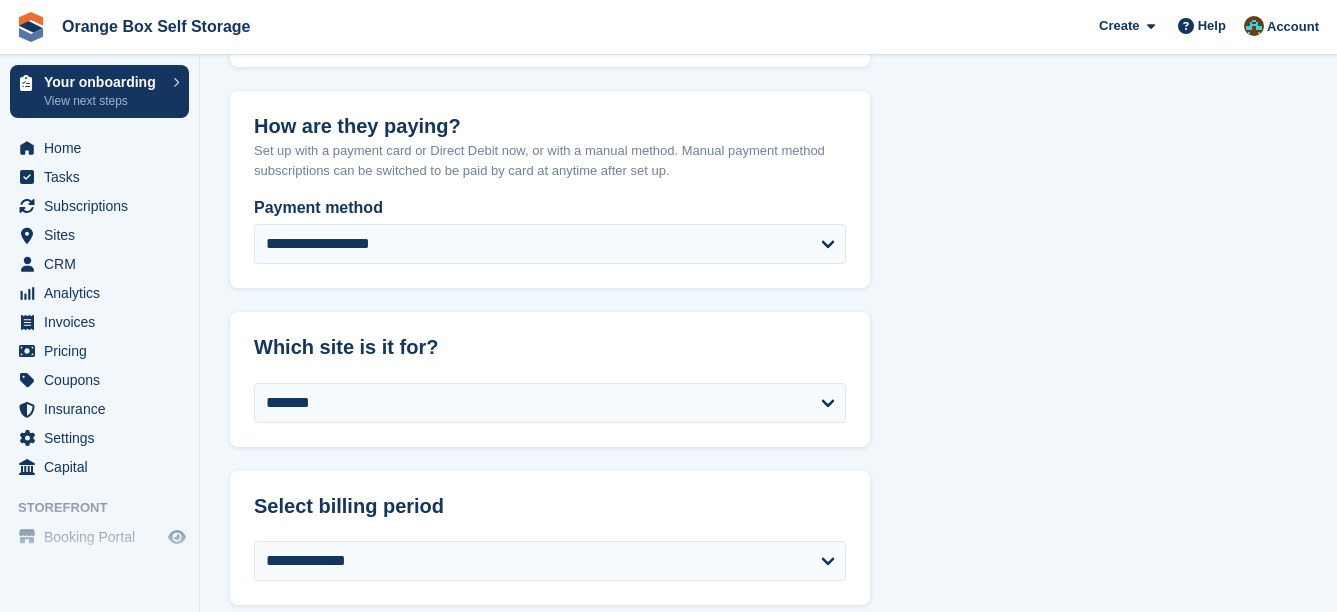 scroll, scrollTop: 1041, scrollLeft: 0, axis: vertical 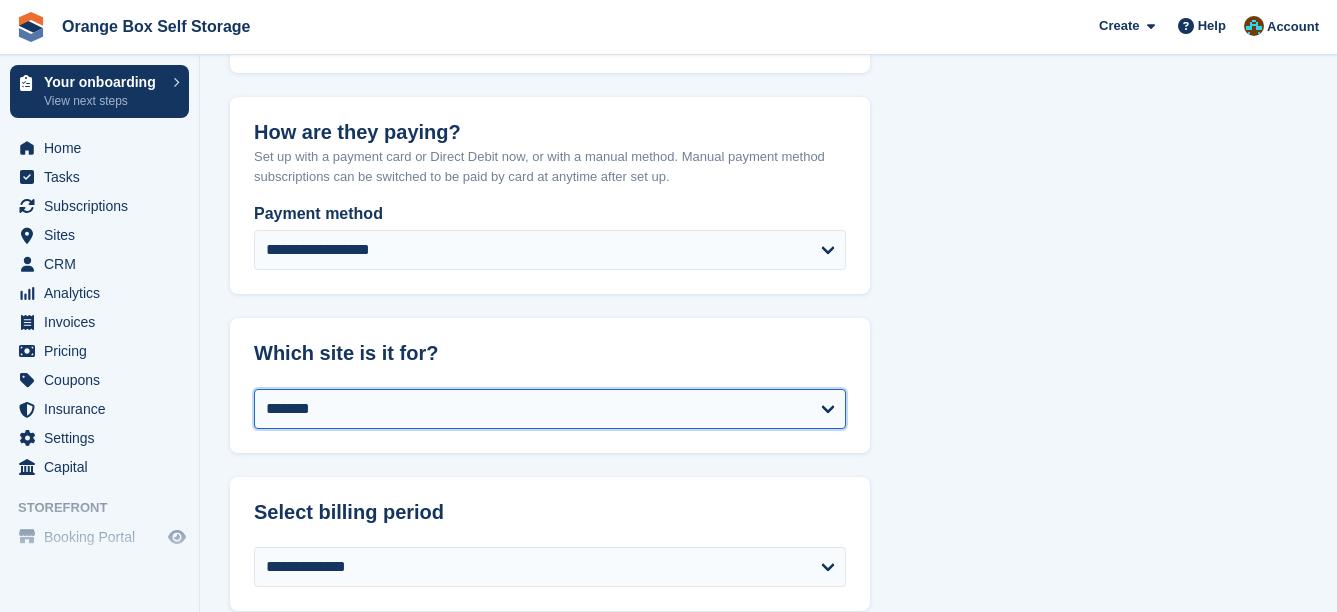 click on "**********" at bounding box center [550, 409] 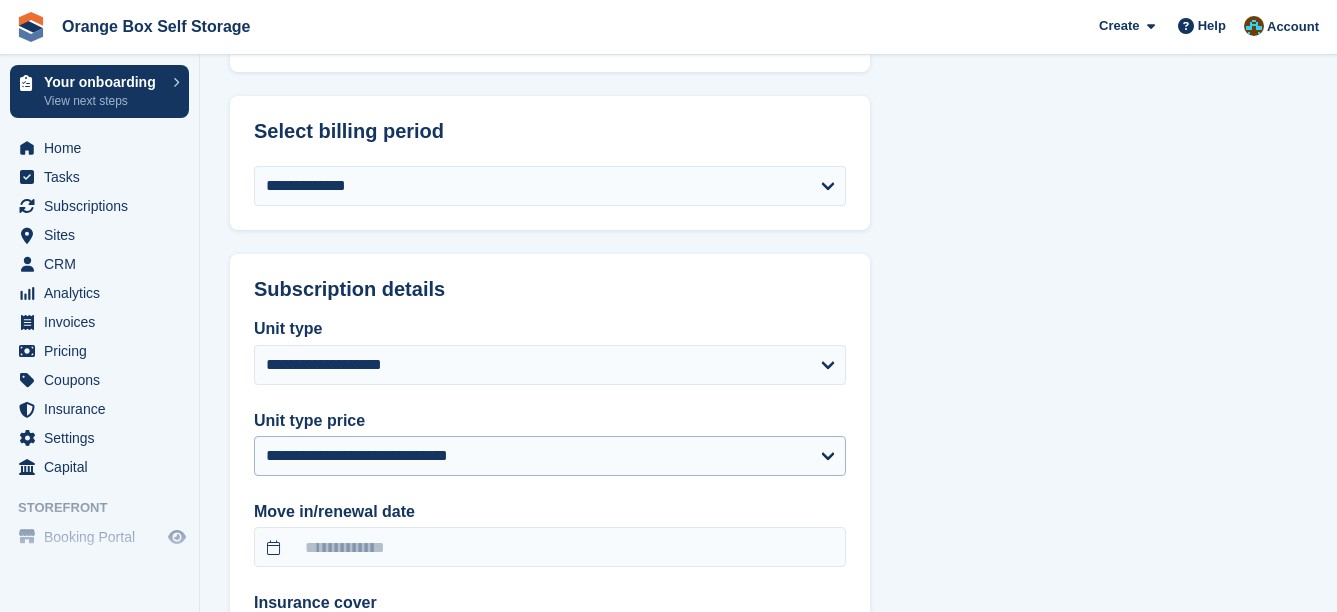 scroll, scrollTop: 1441, scrollLeft: 0, axis: vertical 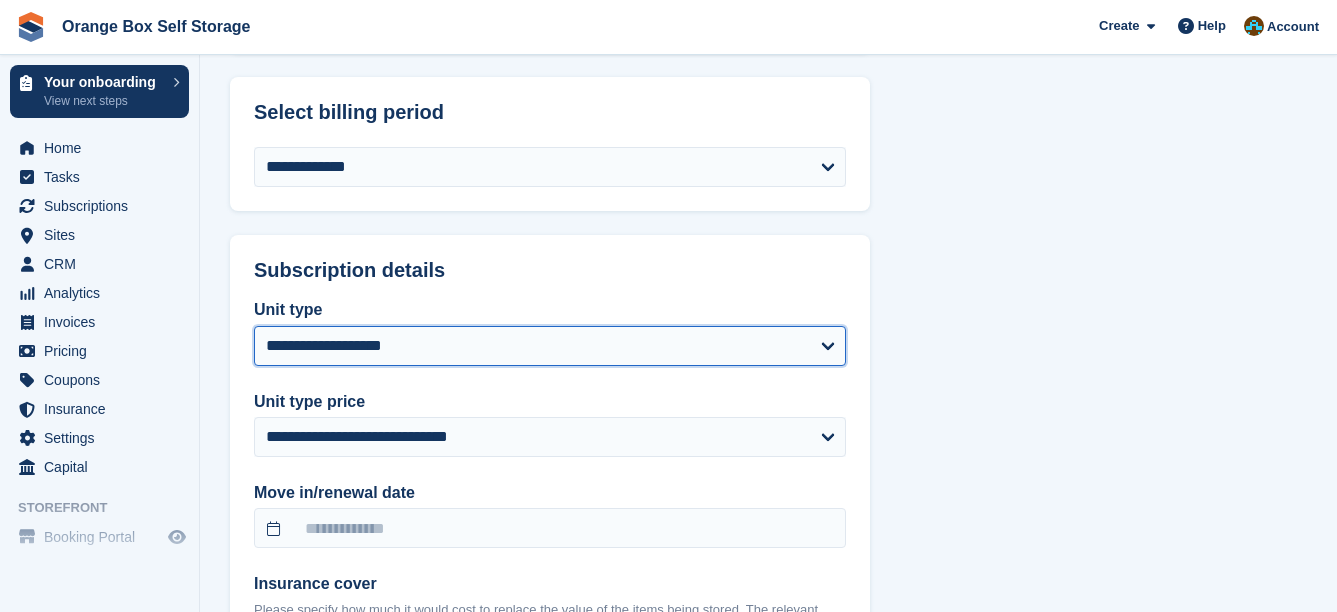 click on "**********" at bounding box center [550, 346] 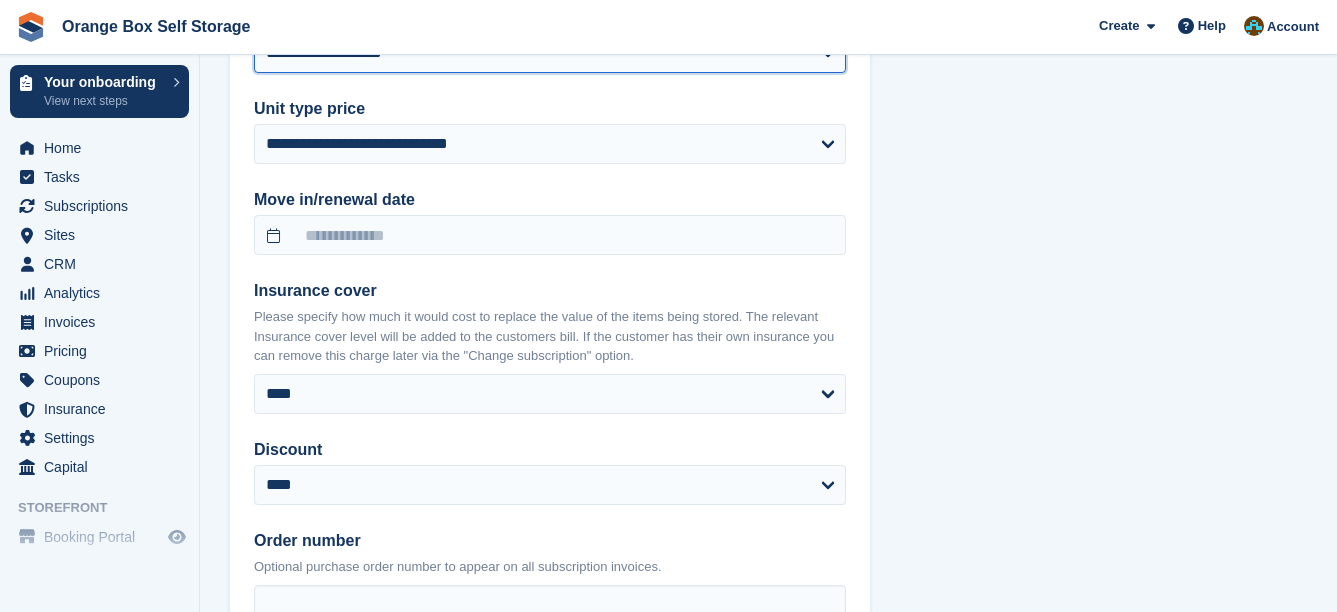 scroll, scrollTop: 1741, scrollLeft: 0, axis: vertical 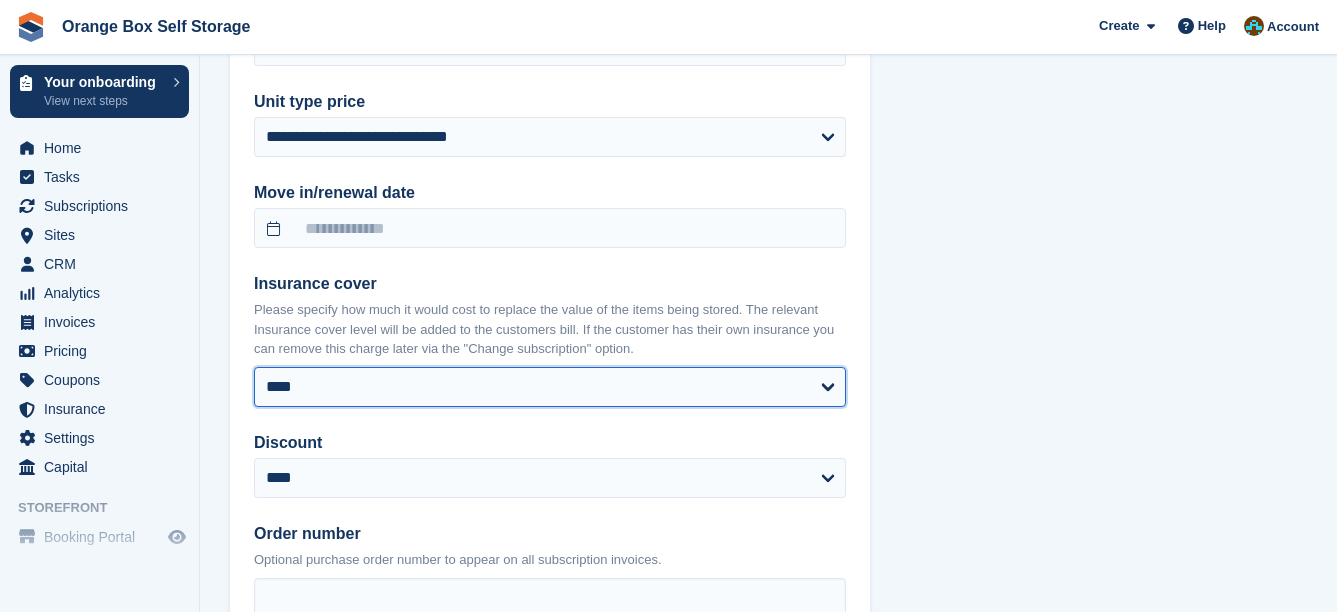 click on "****
******
******
******
******
******
******
******
******
*******
*******
*******
*******
*******
*******
*******" at bounding box center (550, 387) 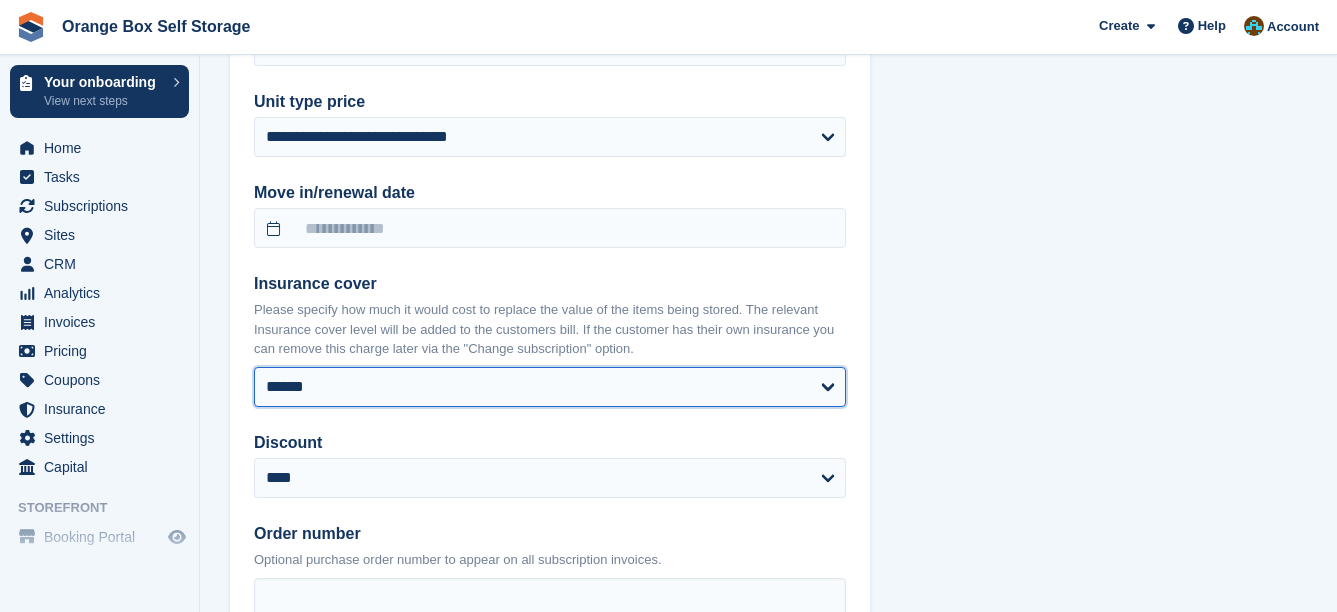 click on "****
******
******
******
******
******
******
******
******
*******
*******
*******
*******
*******
*******
*******" at bounding box center [550, 387] 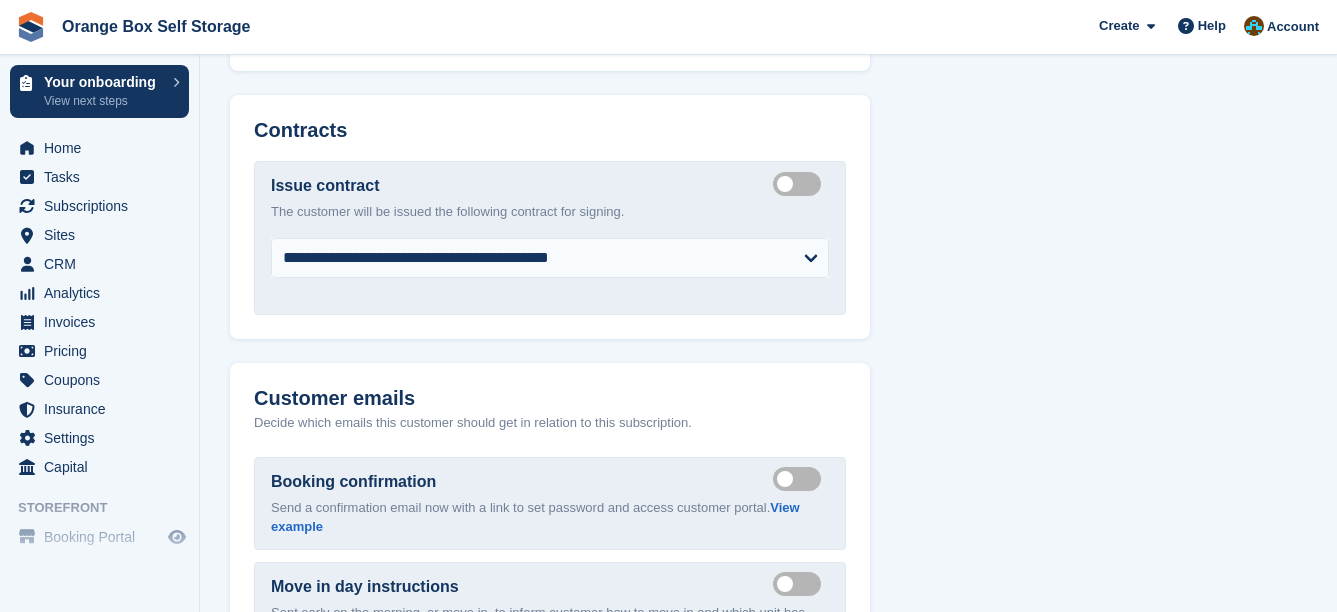 scroll, scrollTop: 2267, scrollLeft: 0, axis: vertical 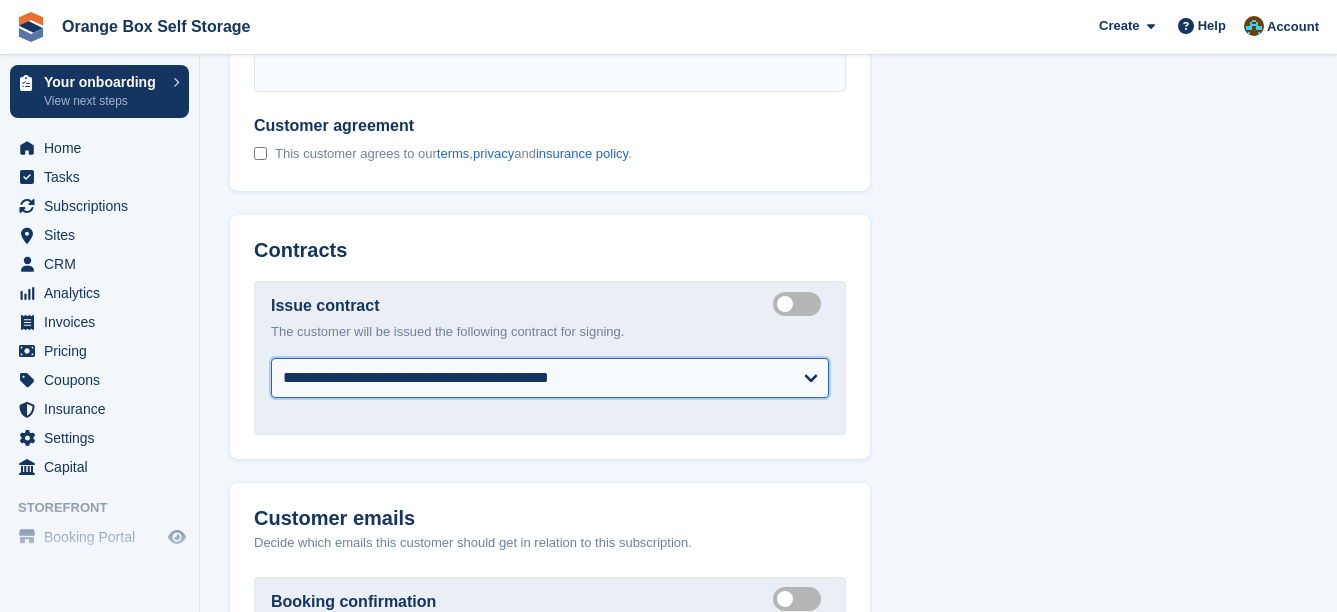 click on "**********" at bounding box center (550, 378) 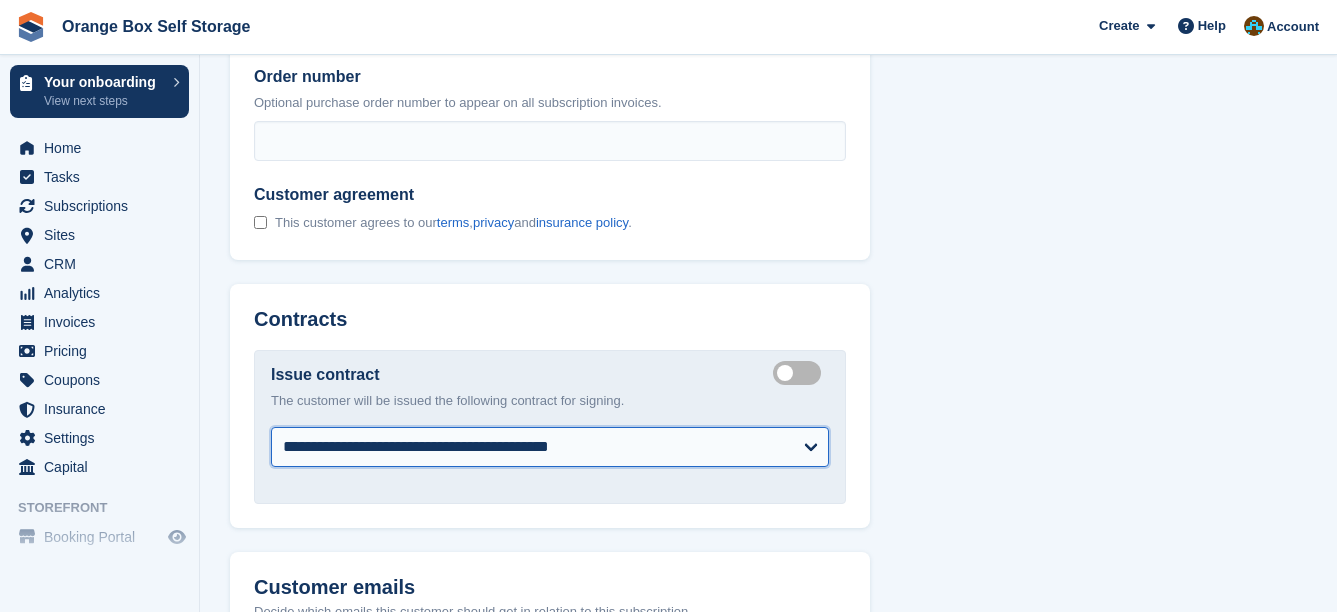 scroll, scrollTop: 1967, scrollLeft: 0, axis: vertical 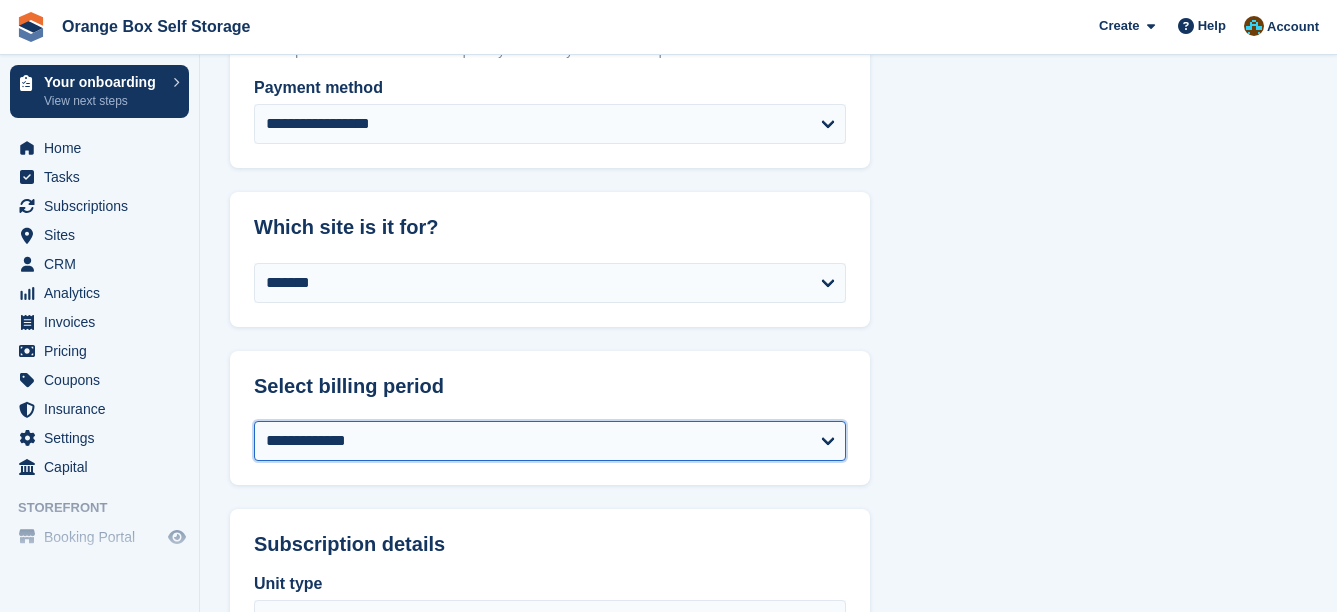click on "**********" at bounding box center (550, 441) 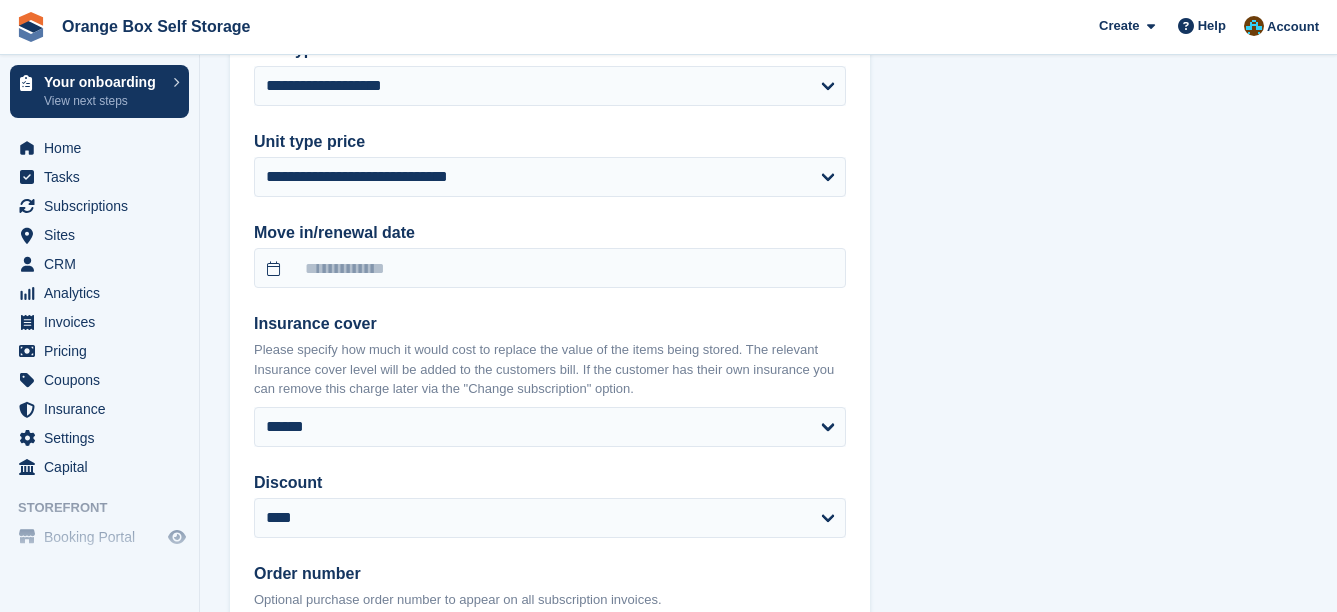 scroll, scrollTop: 1700, scrollLeft: 0, axis: vertical 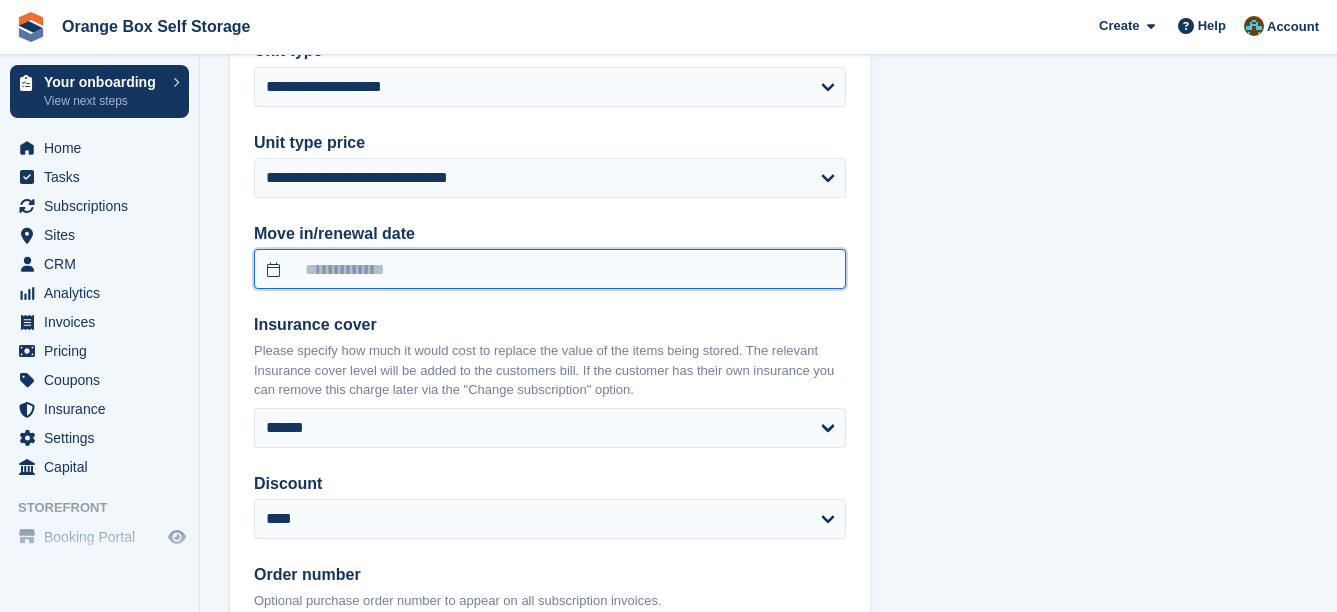 click at bounding box center (550, 269) 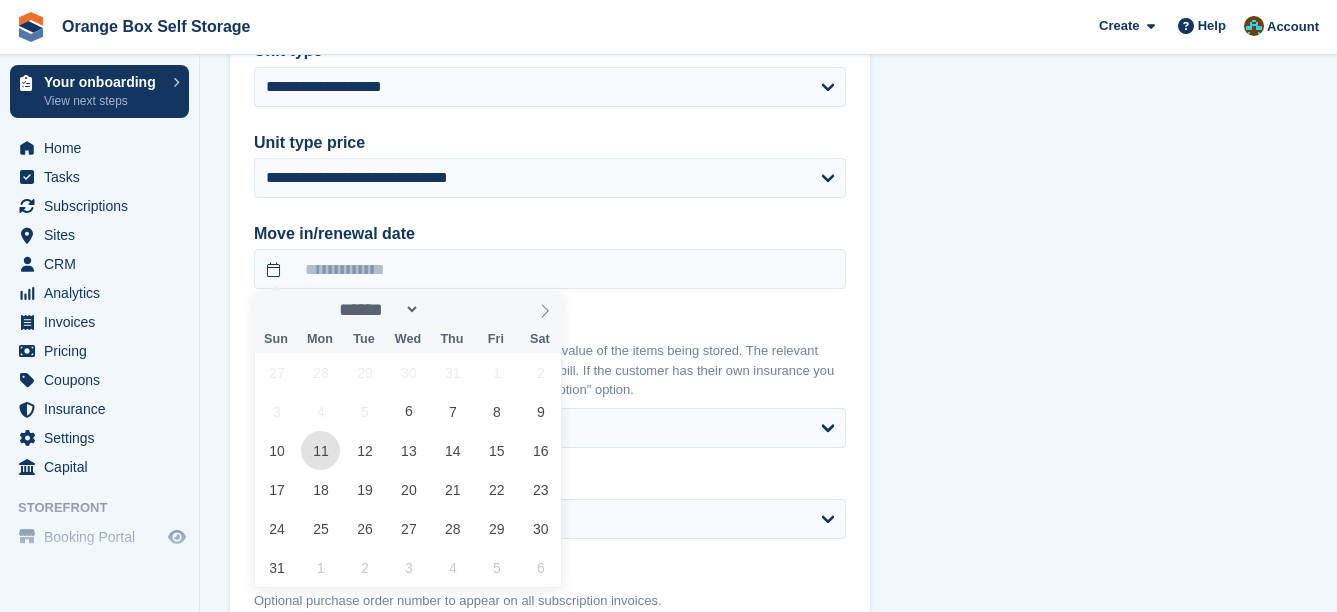 click on "11" at bounding box center (320, 450) 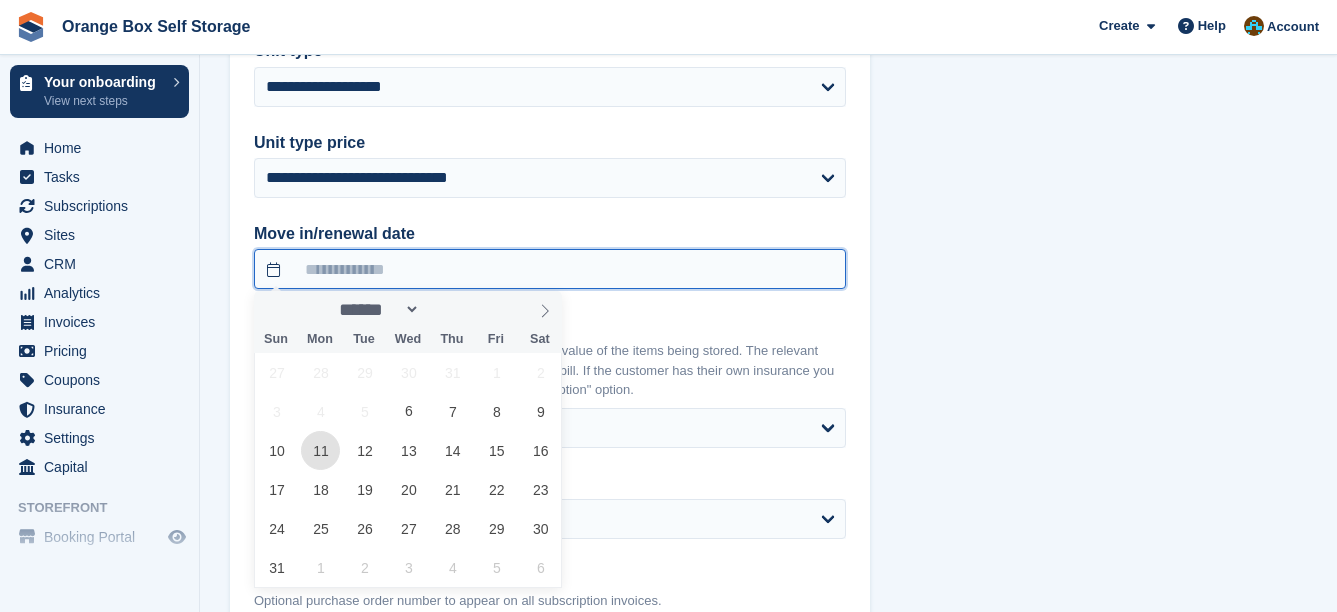 type on "**********" 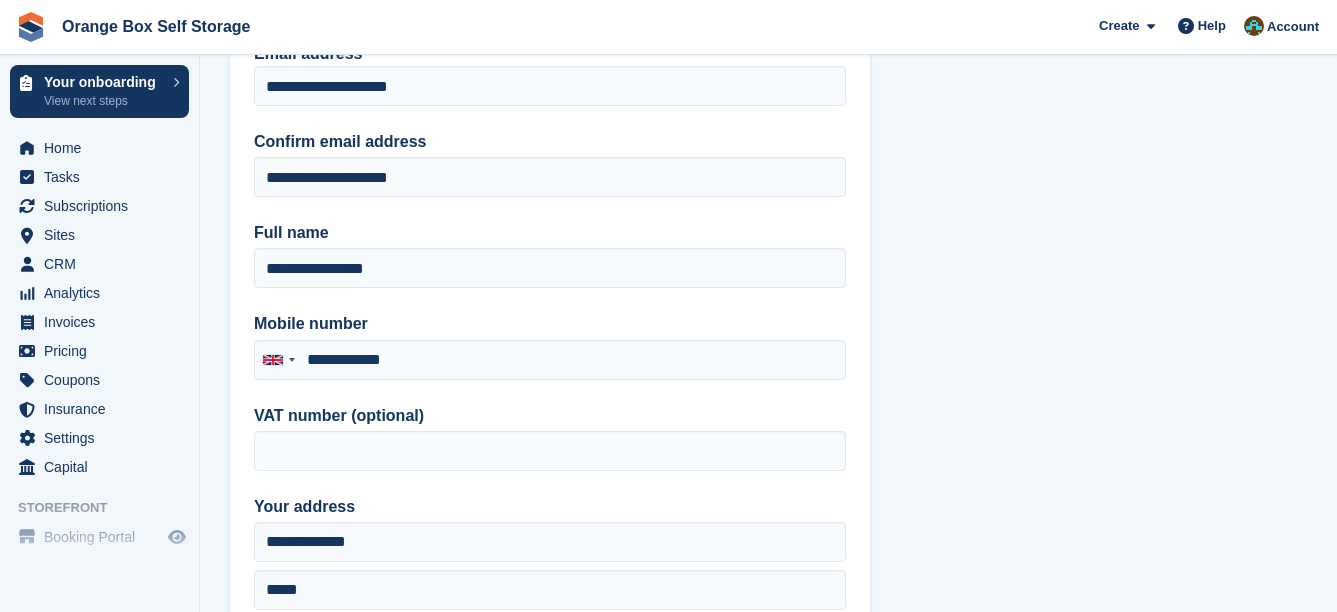 scroll, scrollTop: 0, scrollLeft: 0, axis: both 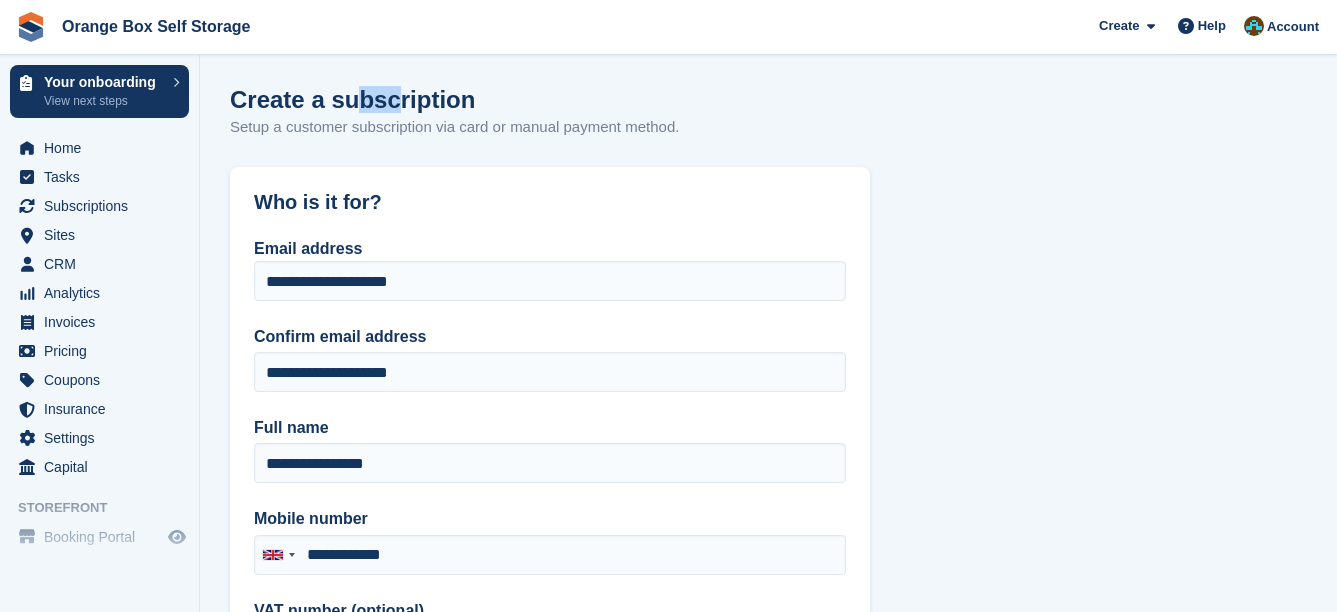 drag, startPoint x: 353, startPoint y: 97, endPoint x: 386, endPoint y: 101, distance: 33.24154 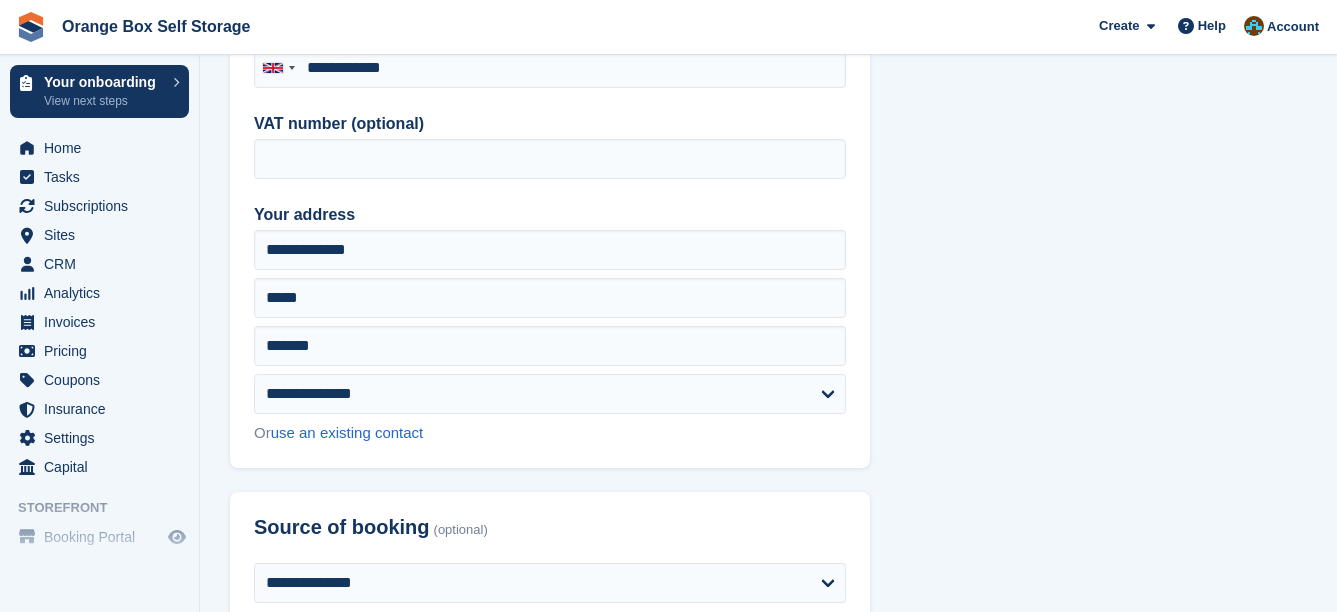 scroll, scrollTop: 500, scrollLeft: 0, axis: vertical 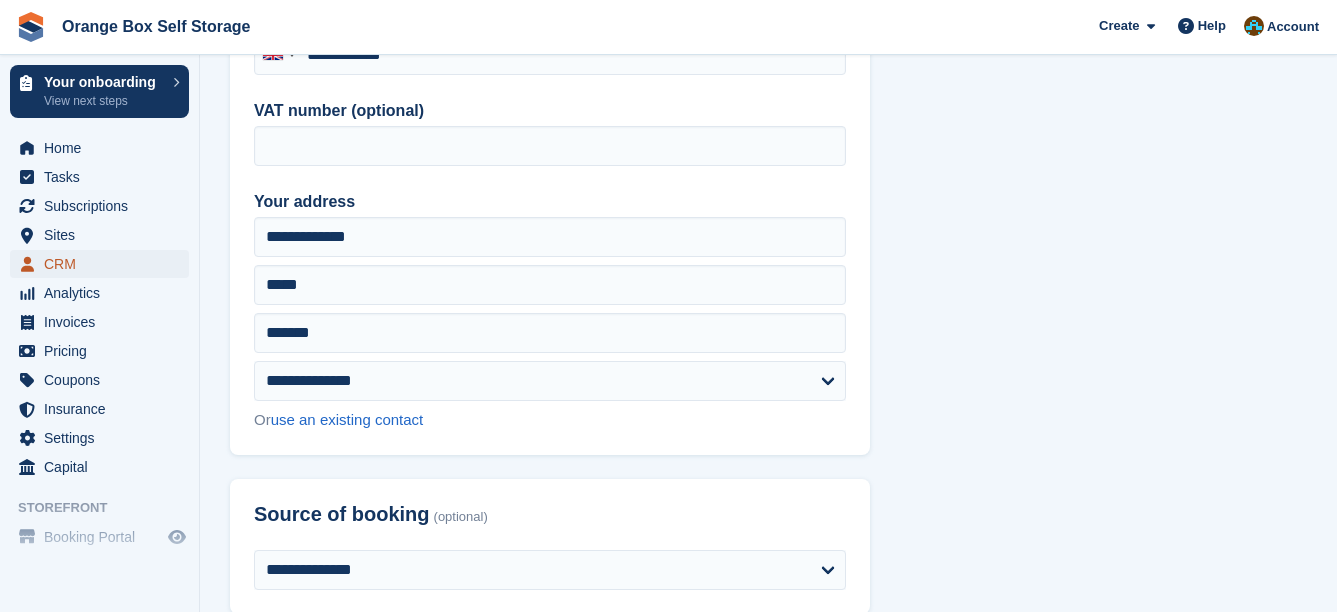 click on "CRM" at bounding box center [104, 264] 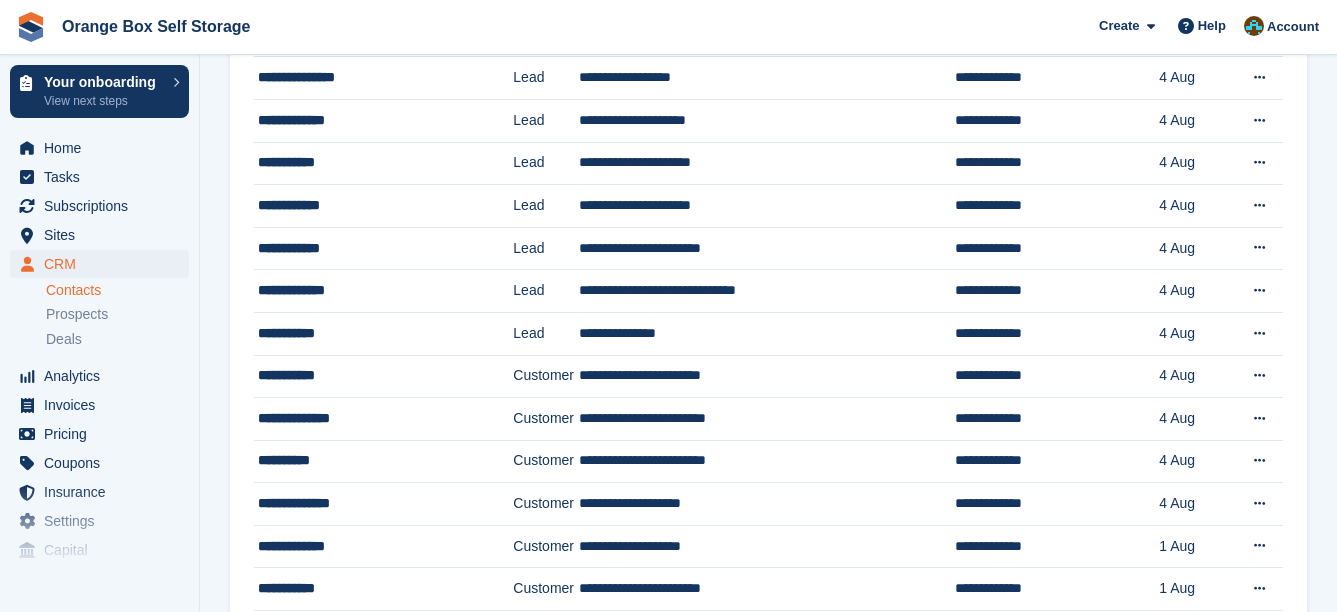 scroll, scrollTop: 0, scrollLeft: 0, axis: both 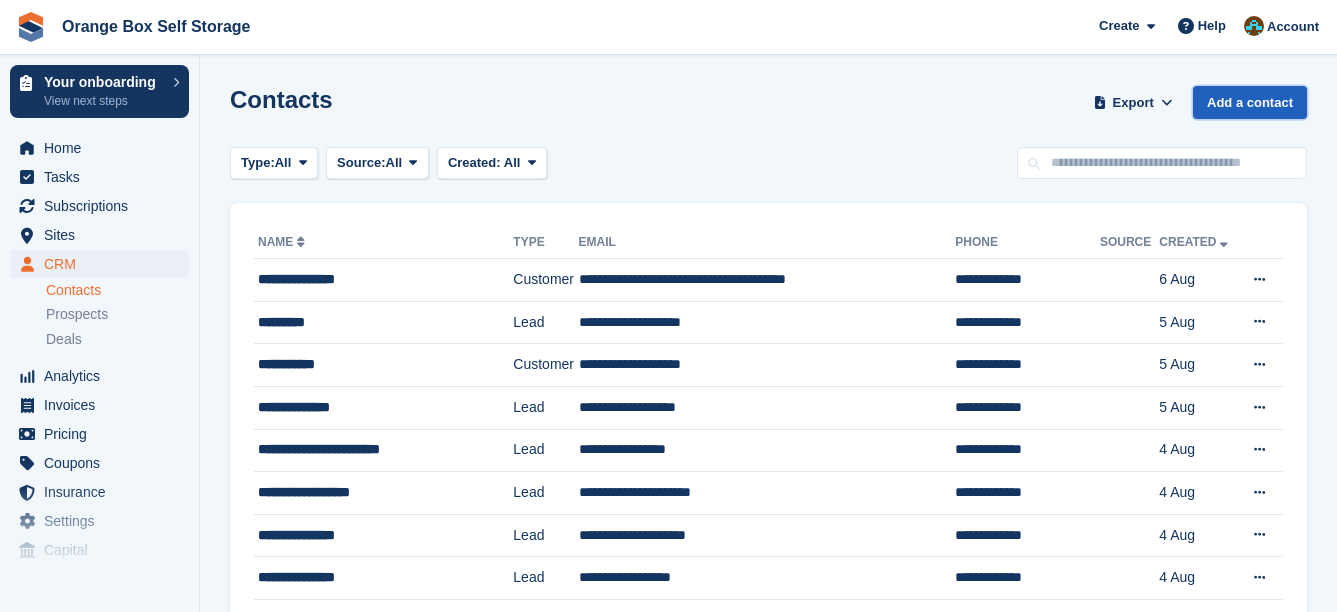 click on "Add a contact" at bounding box center (1250, 102) 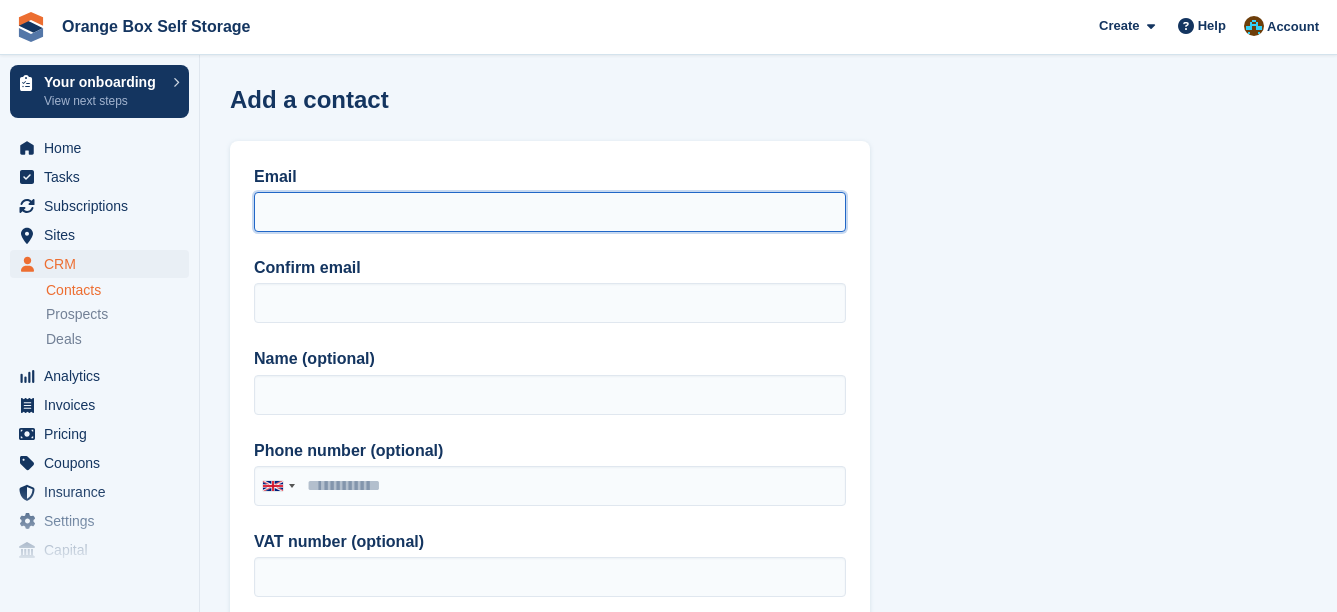 click on "Email" at bounding box center [550, 212] 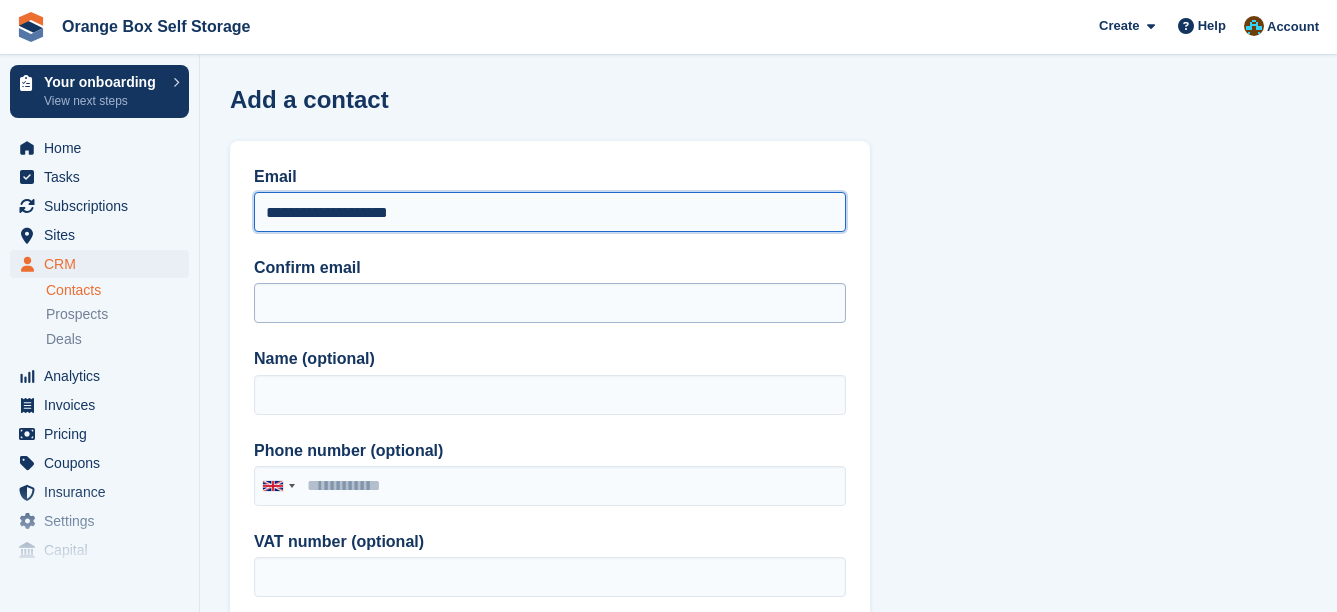 type on "**********" 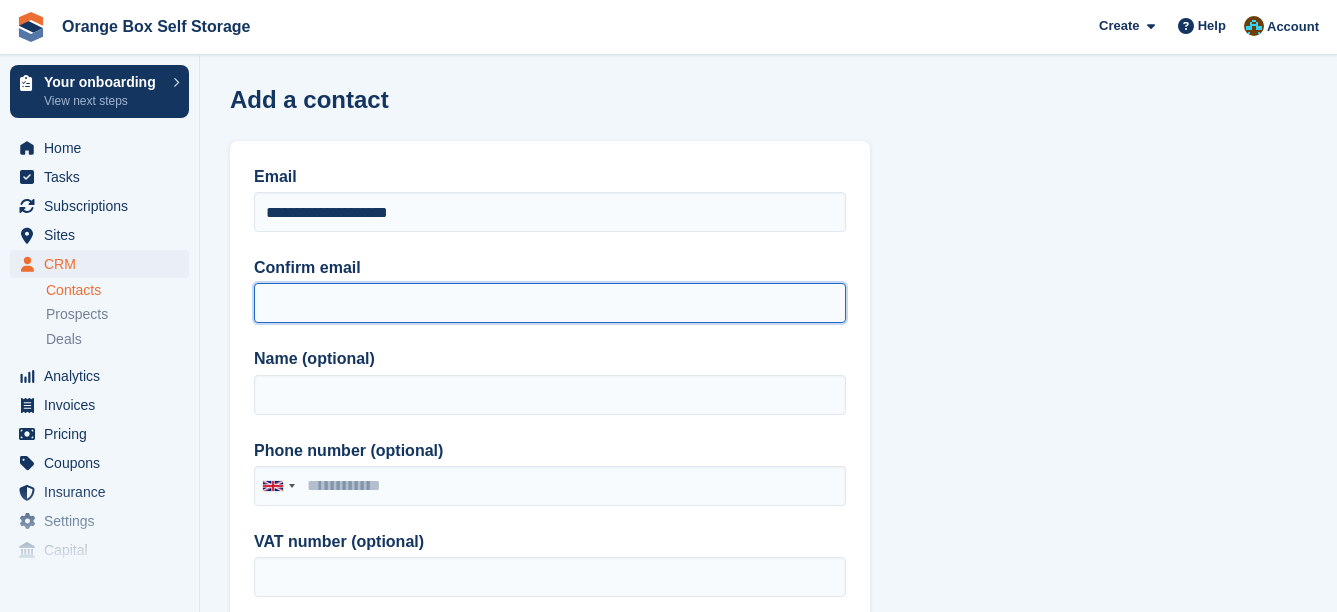 click on "Confirm email" at bounding box center (550, 303) 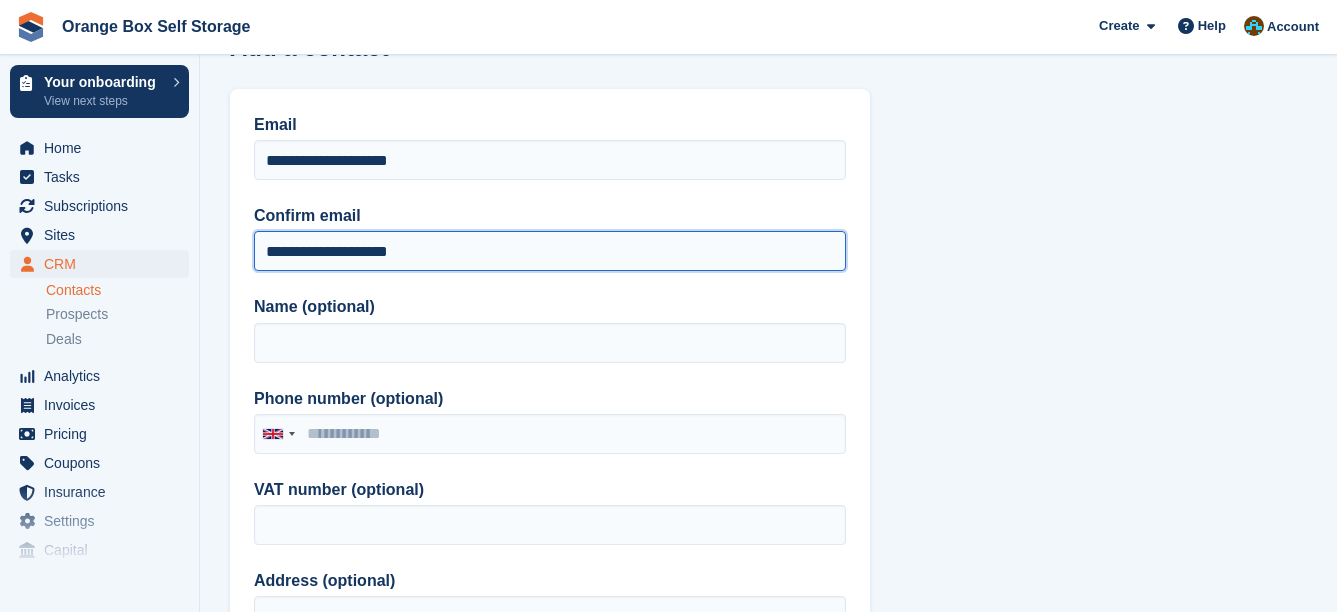 scroll, scrollTop: 100, scrollLeft: 0, axis: vertical 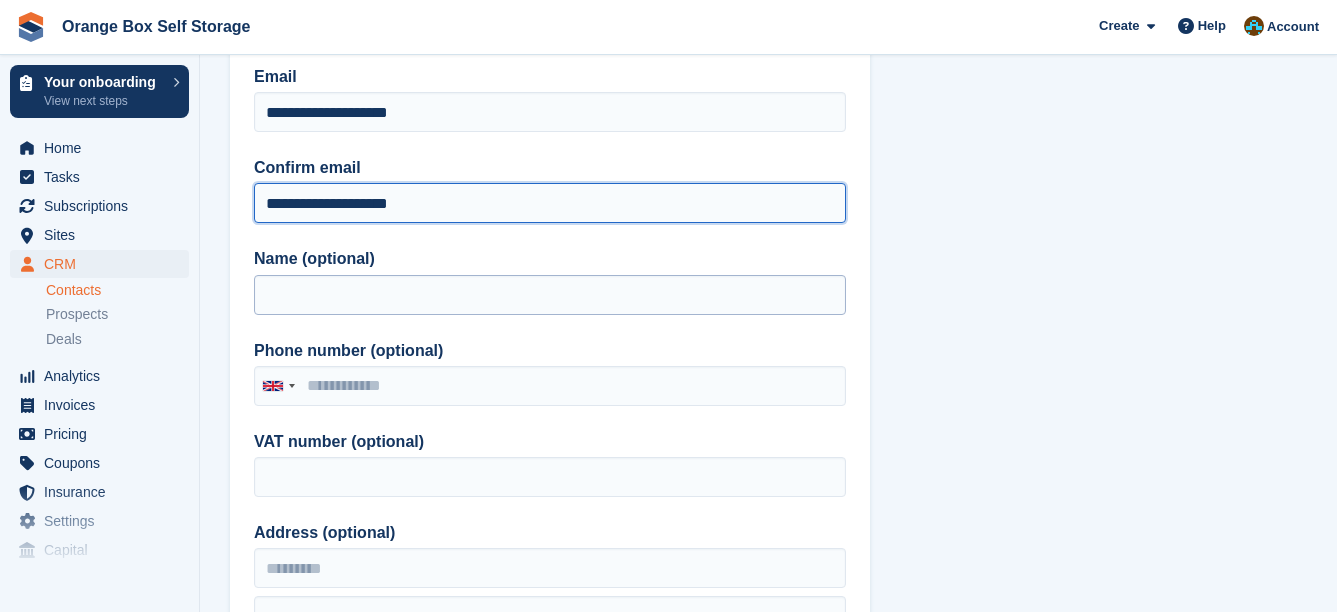 type on "**********" 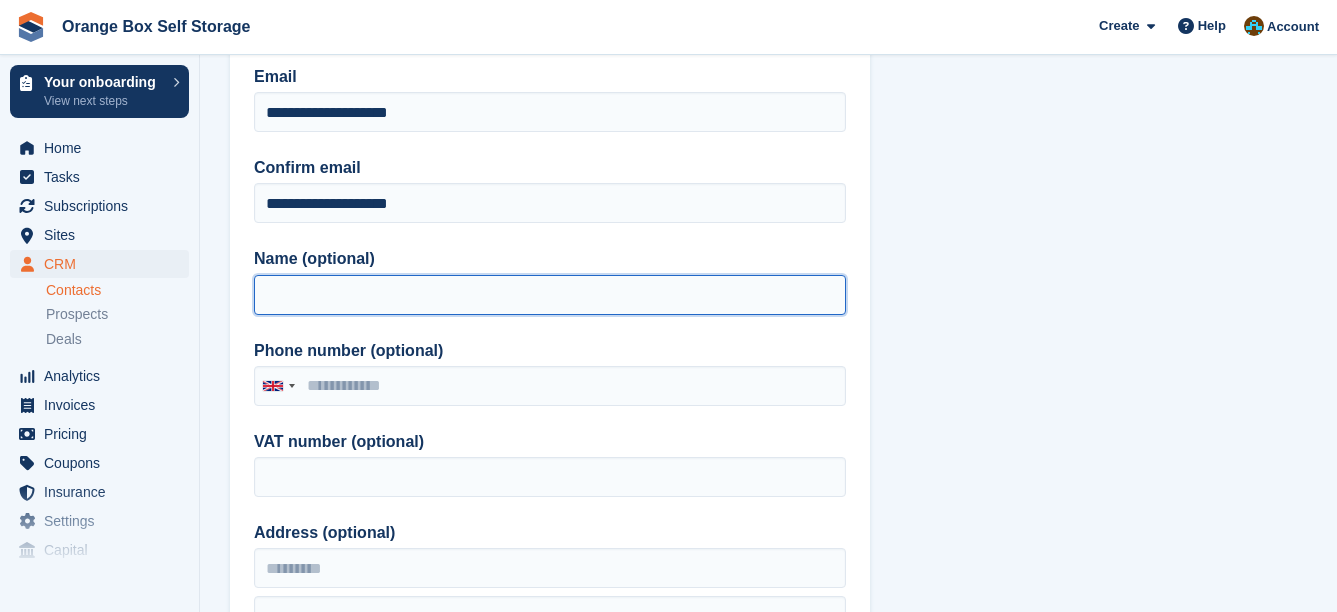 click on "Name (optional)" at bounding box center (550, 295) 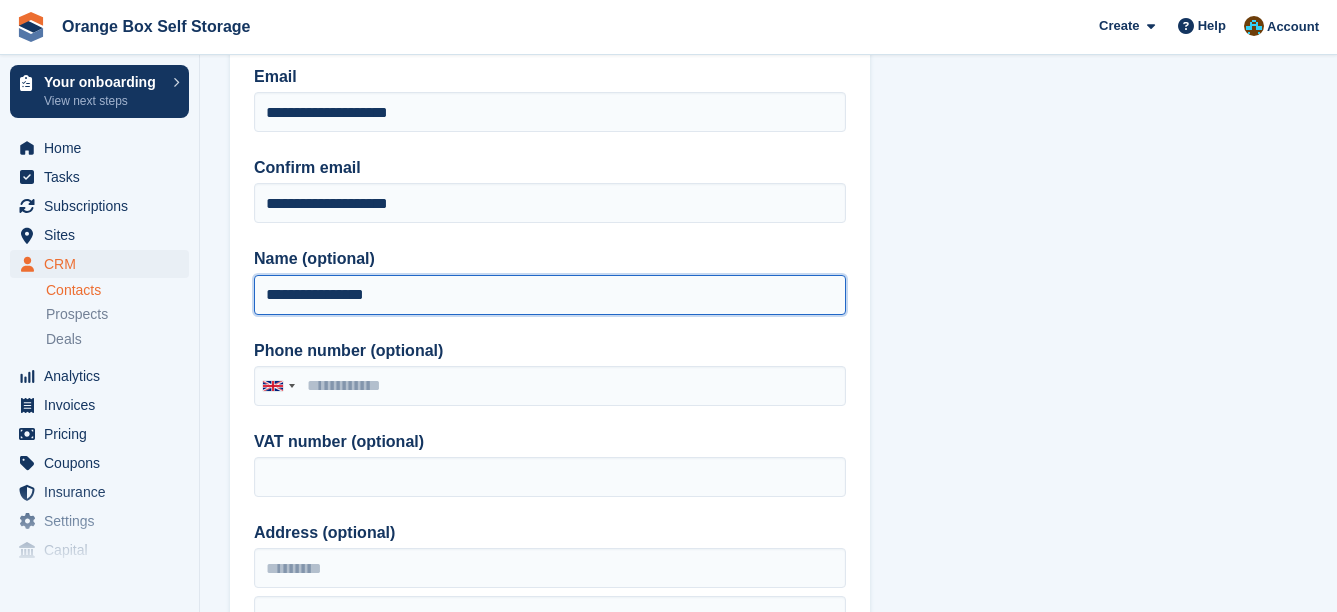 type on "**********" 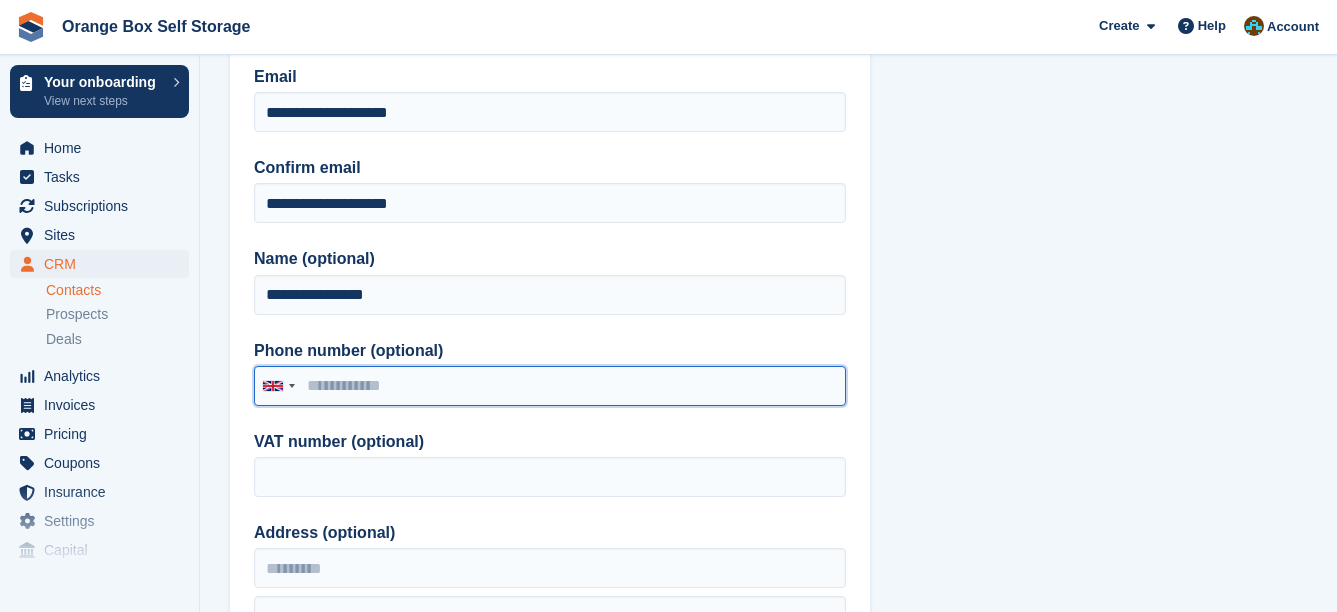 click on "Phone number (optional)" at bounding box center (550, 386) 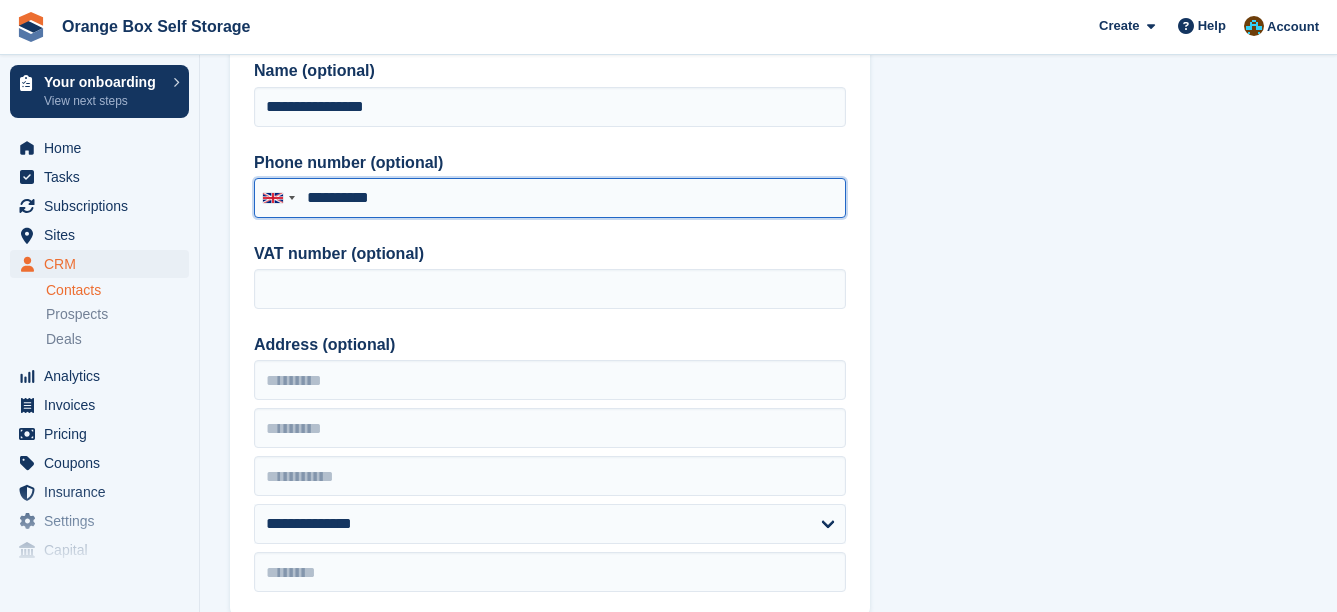 scroll, scrollTop: 300, scrollLeft: 0, axis: vertical 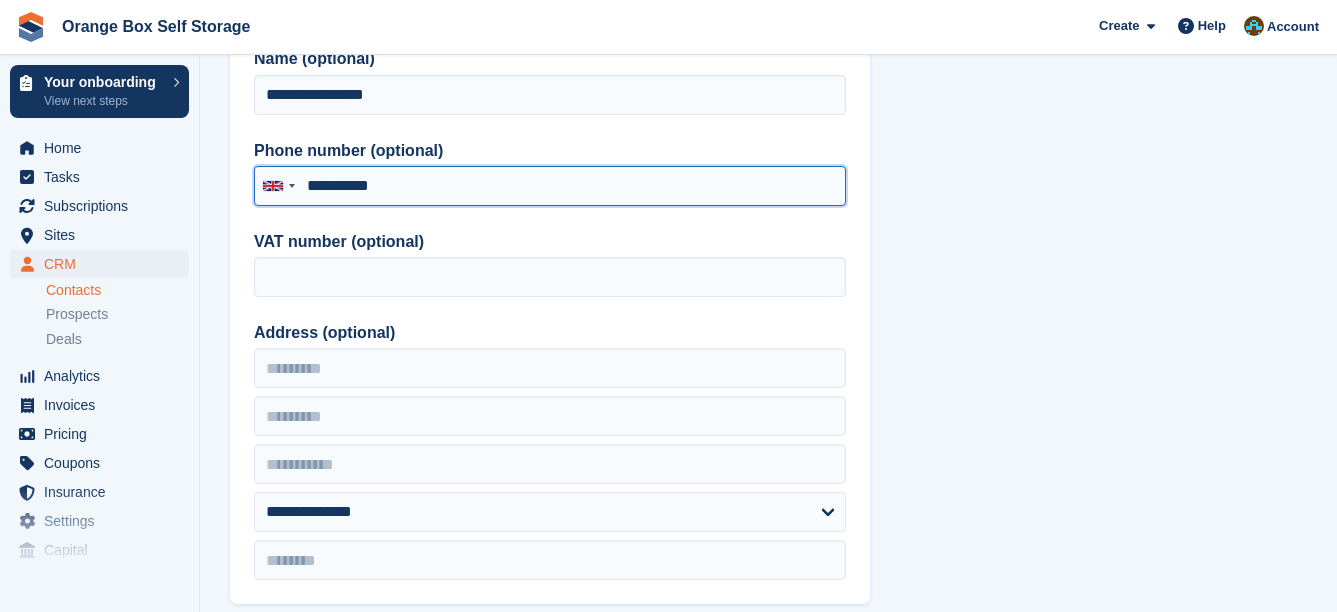click on "**********" at bounding box center [550, 186] 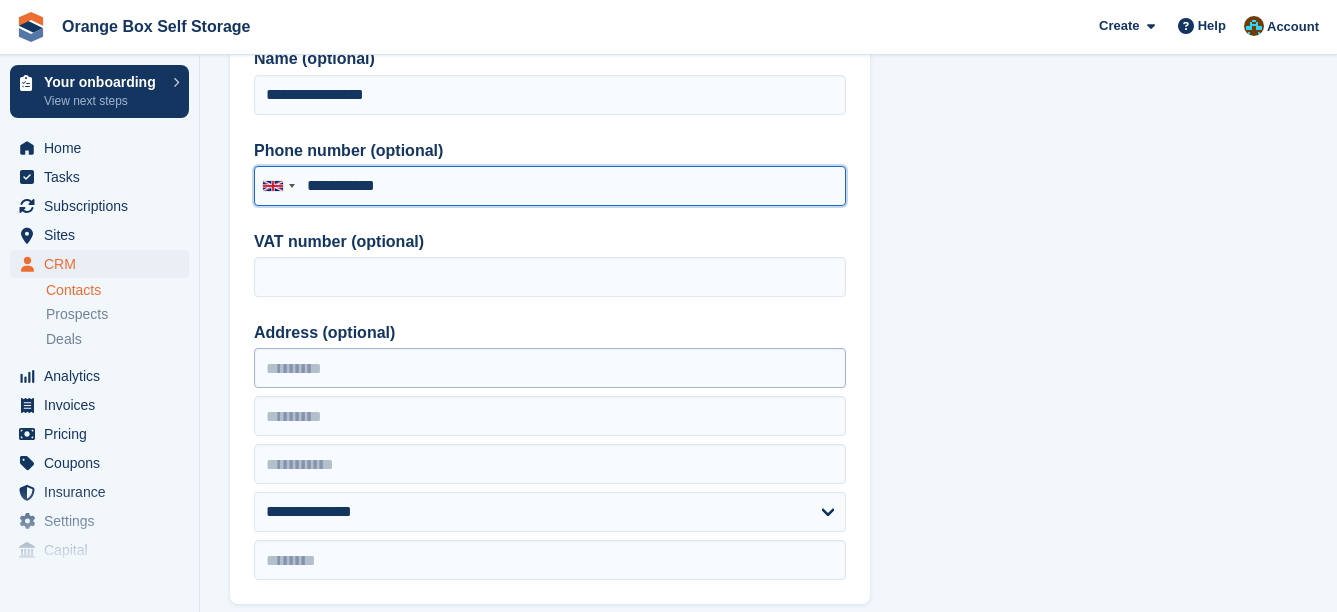 type on "**********" 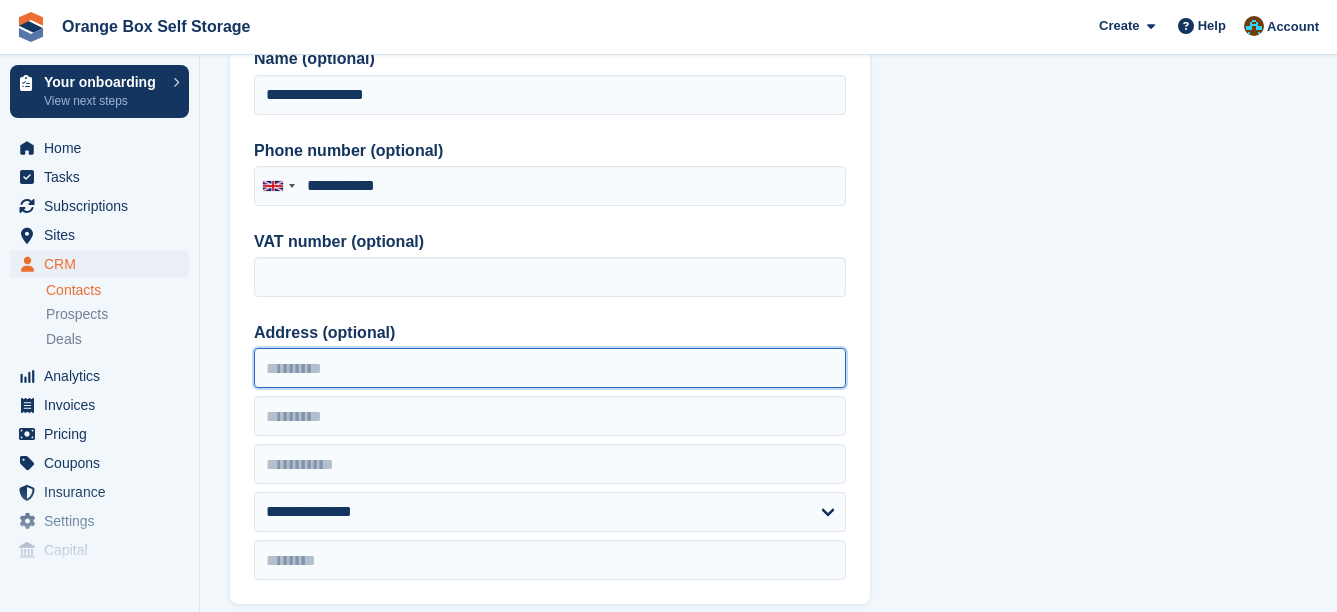 click on "Address (optional)" at bounding box center (550, 368) 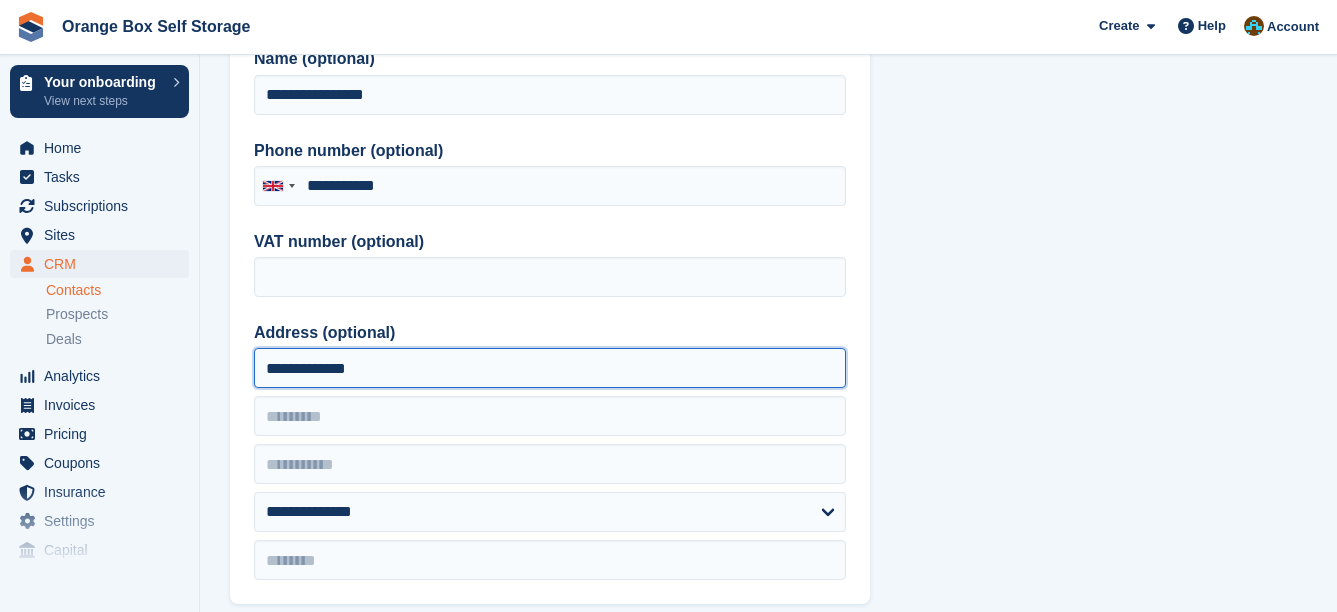 type on "**********" 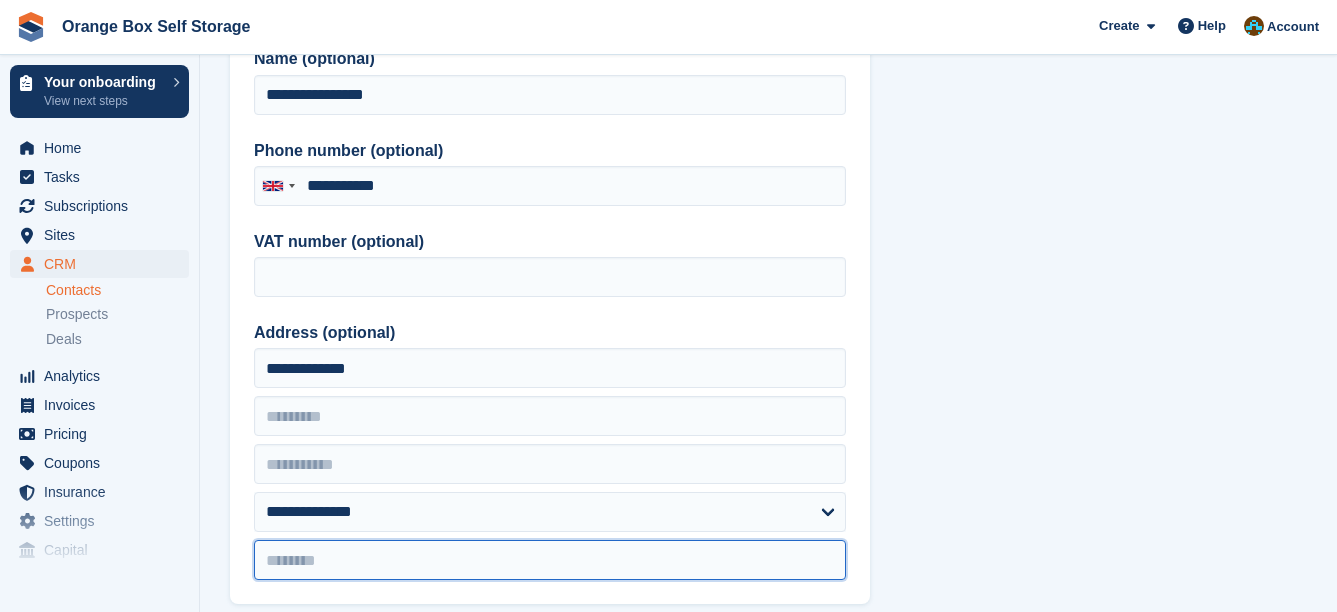 click at bounding box center [550, 560] 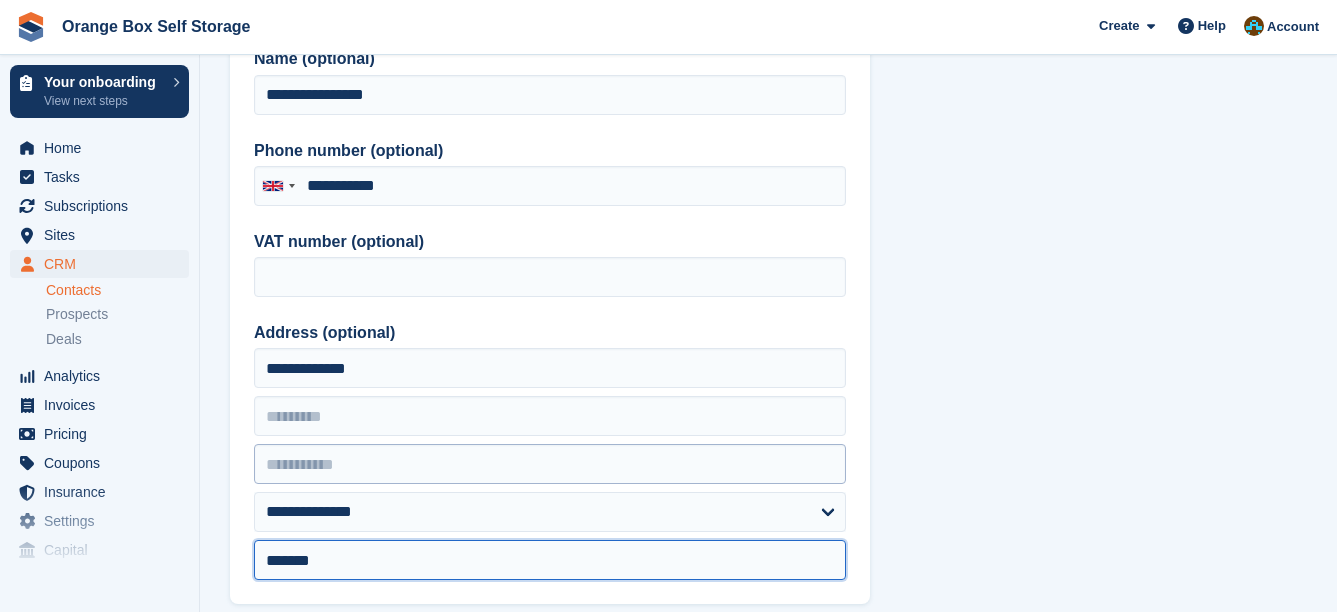 type on "*******" 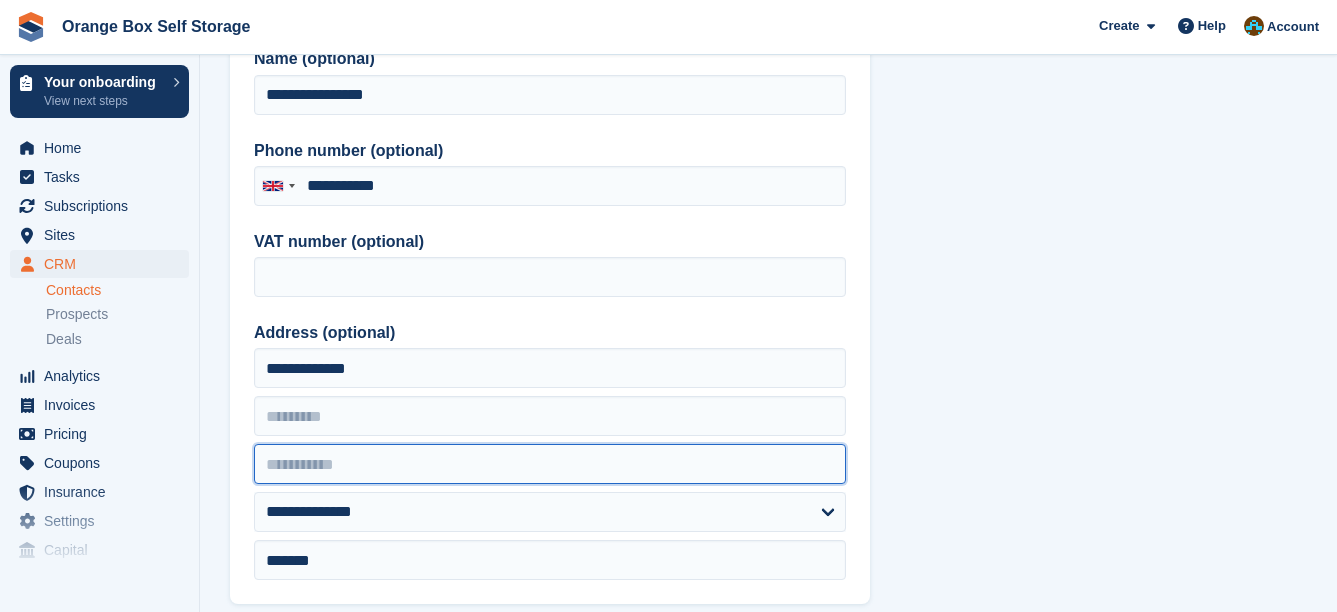 click at bounding box center (550, 464) 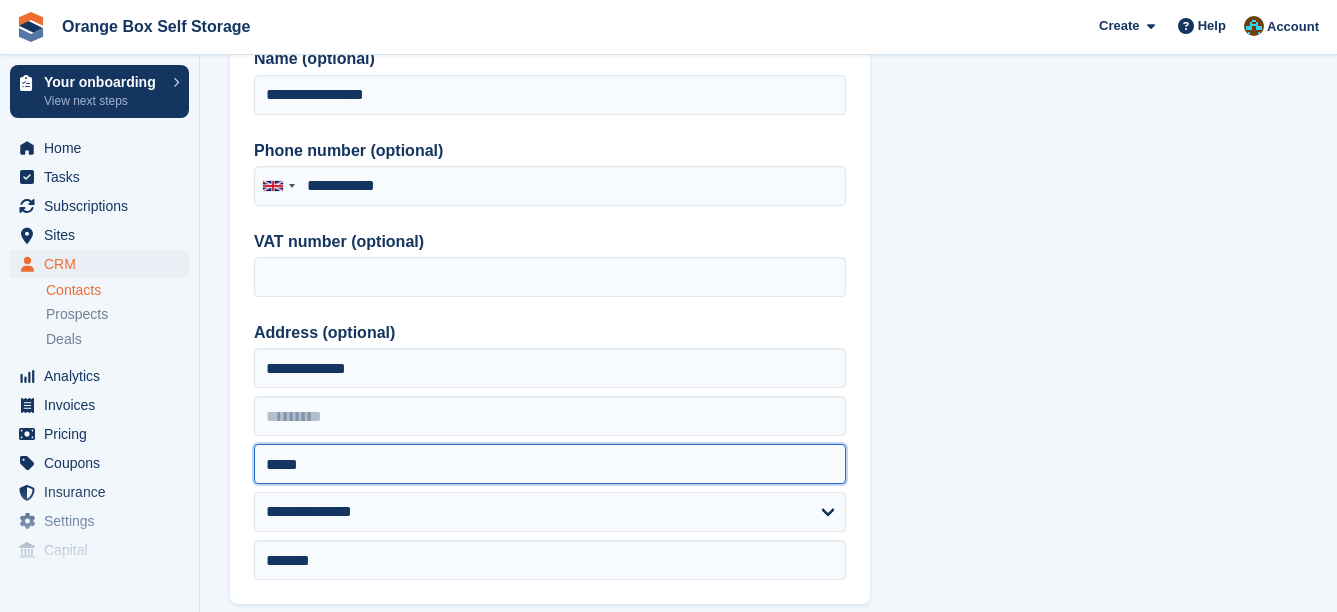 type on "*****" 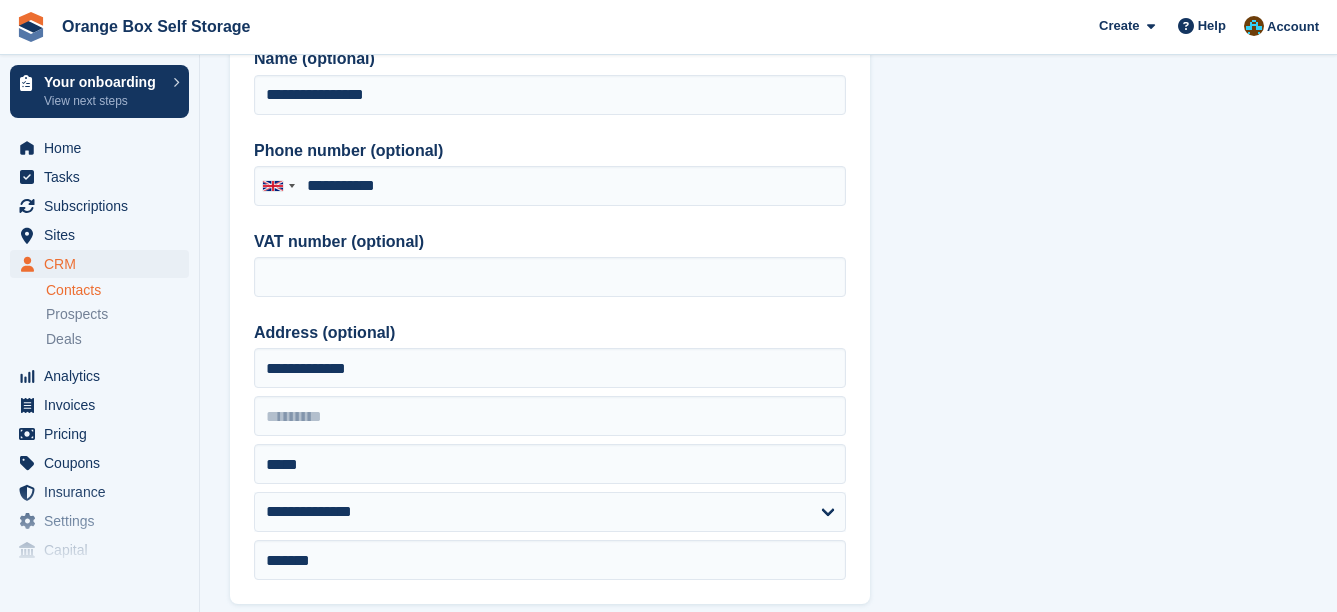 click on "**********" at bounding box center (768, 581) 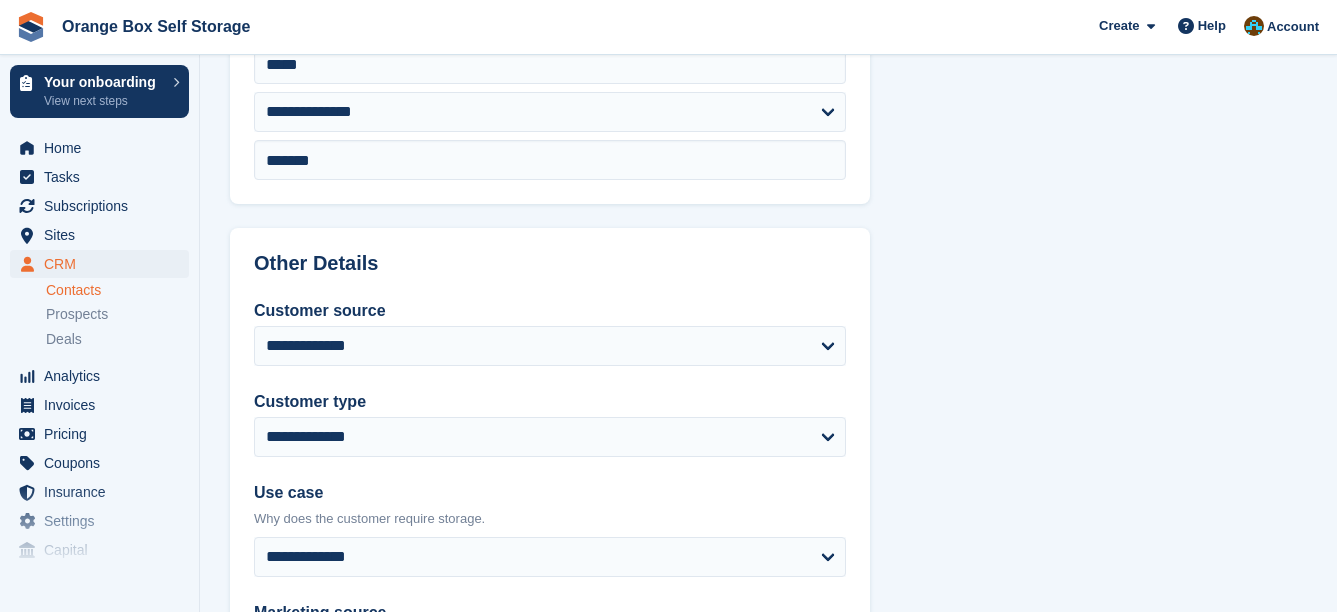 scroll, scrollTop: 800, scrollLeft: 0, axis: vertical 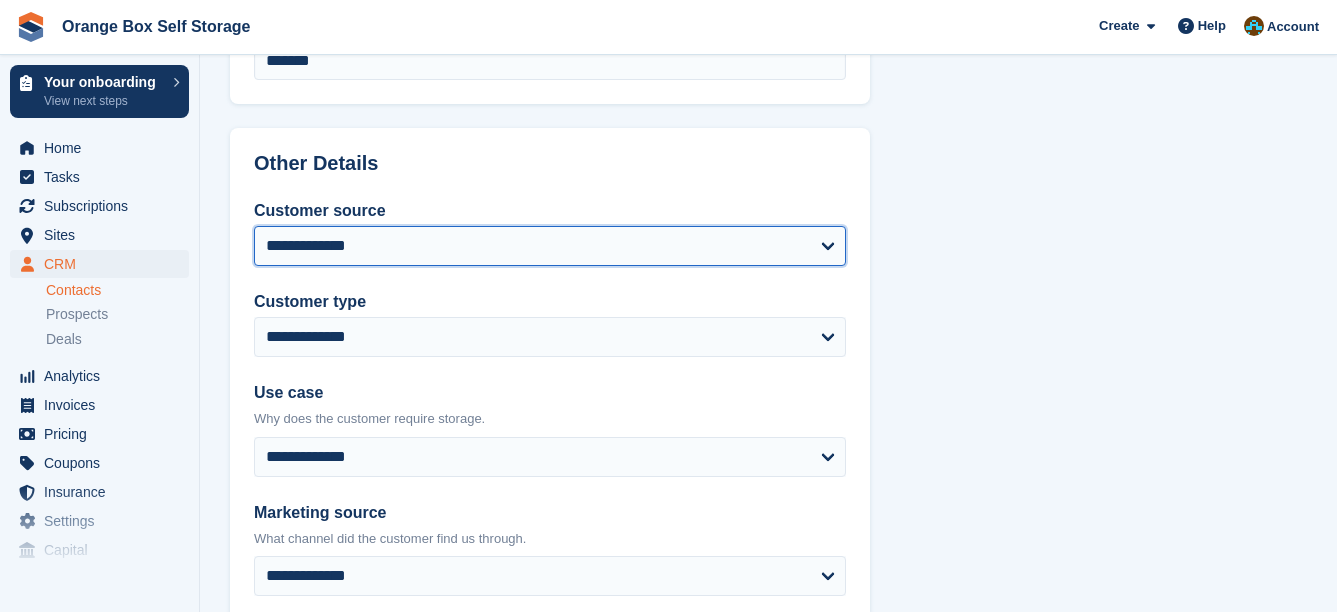 click on "**********" at bounding box center (550, 246) 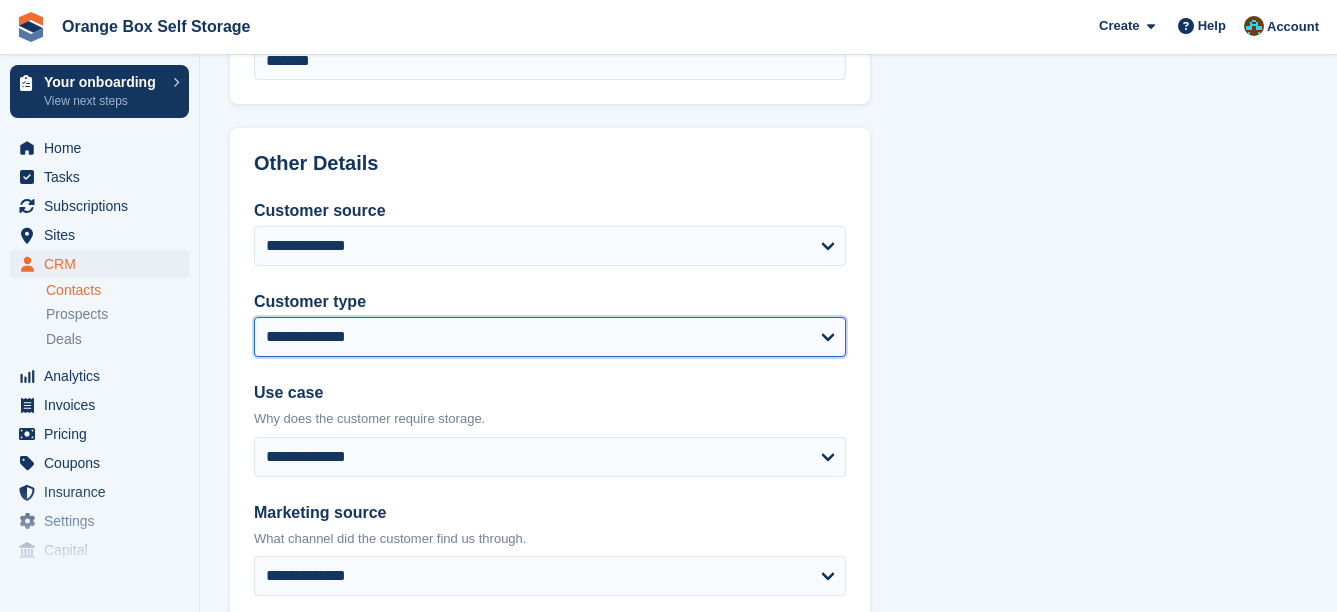click on "**********" at bounding box center (550, 337) 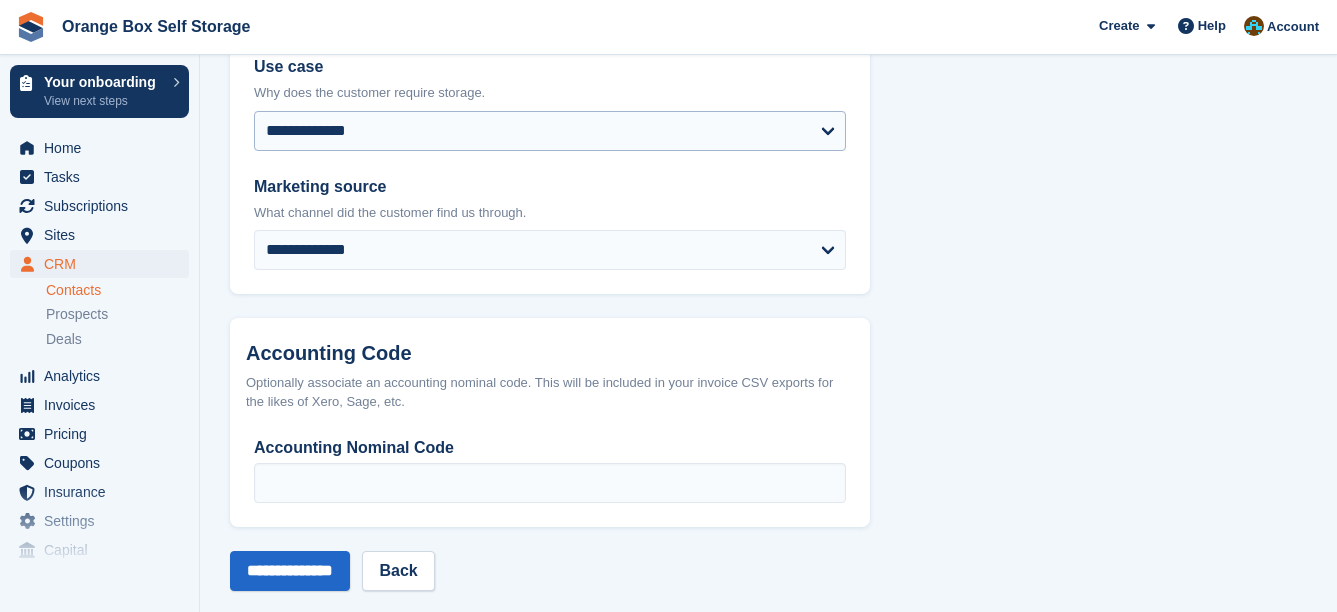 scroll, scrollTop: 1151, scrollLeft: 0, axis: vertical 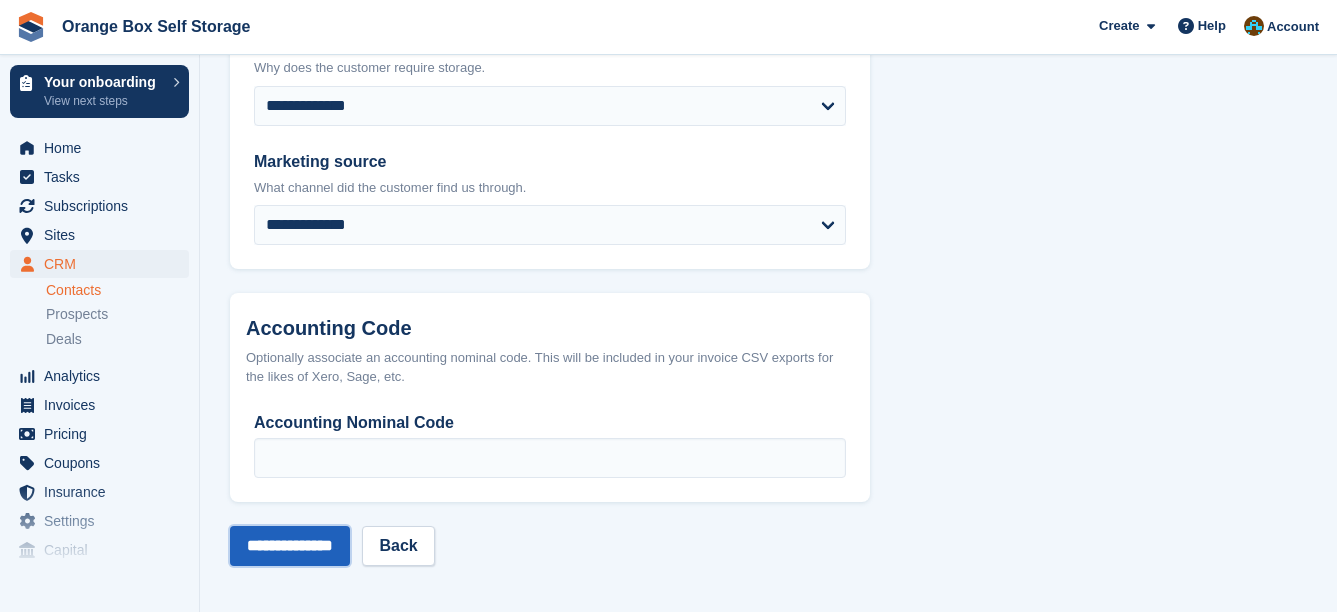 click on "**********" at bounding box center [290, 546] 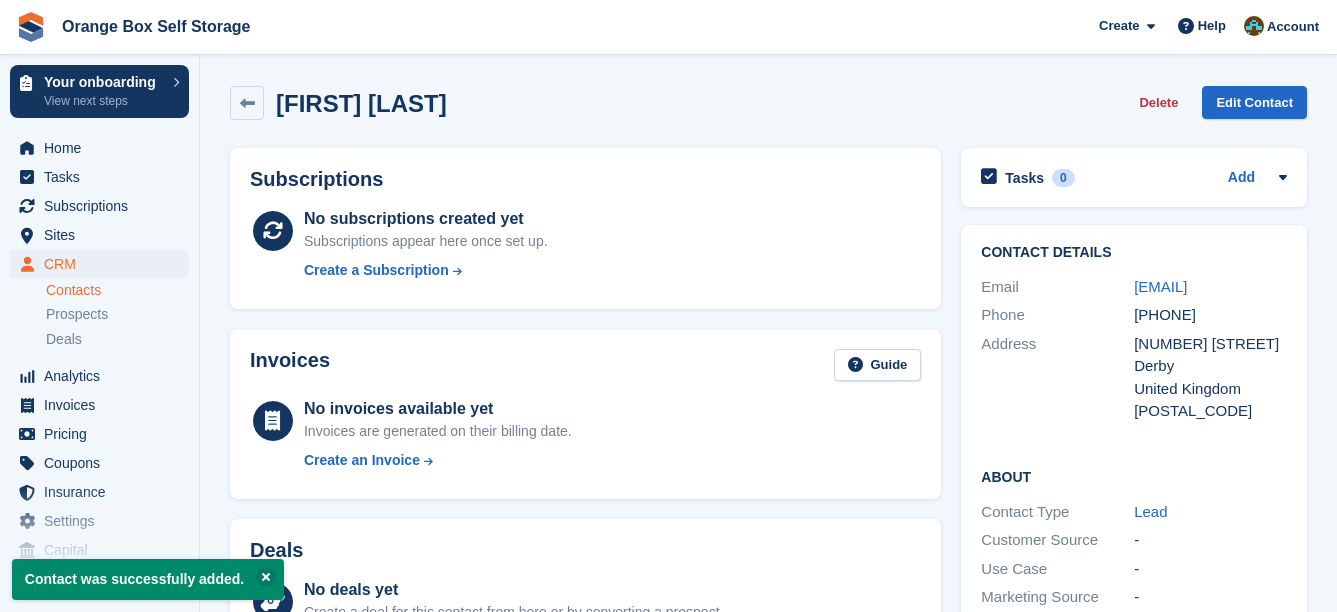 scroll, scrollTop: 0, scrollLeft: 0, axis: both 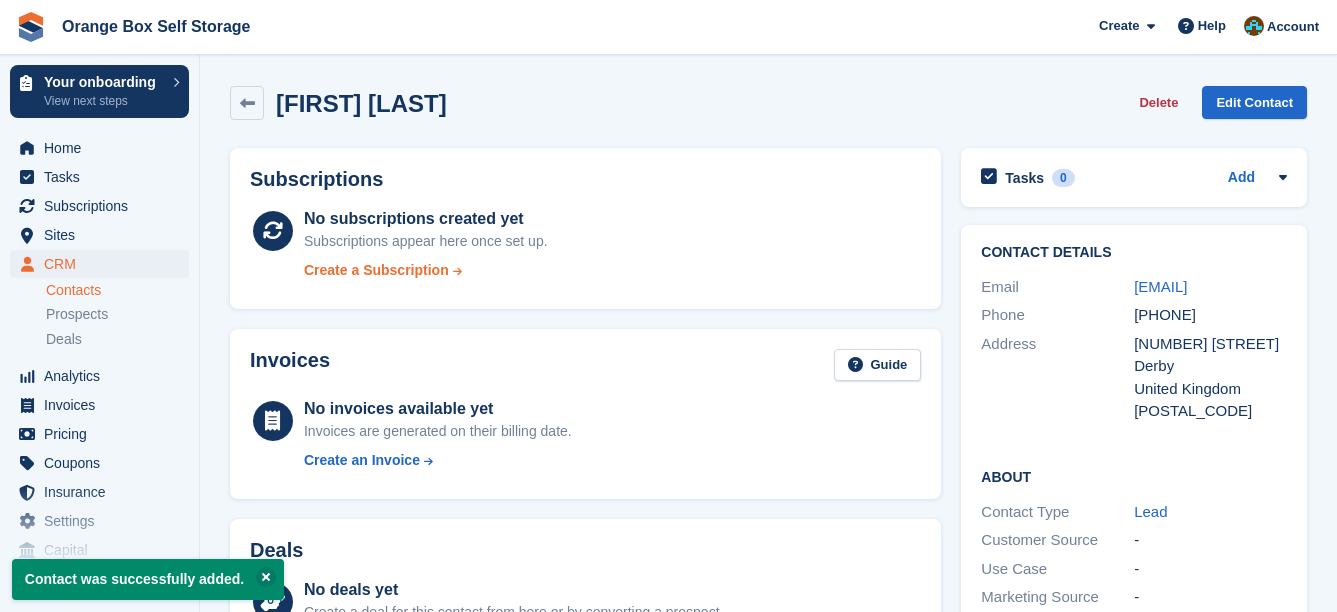click on "Create a Subscription" at bounding box center [376, 270] 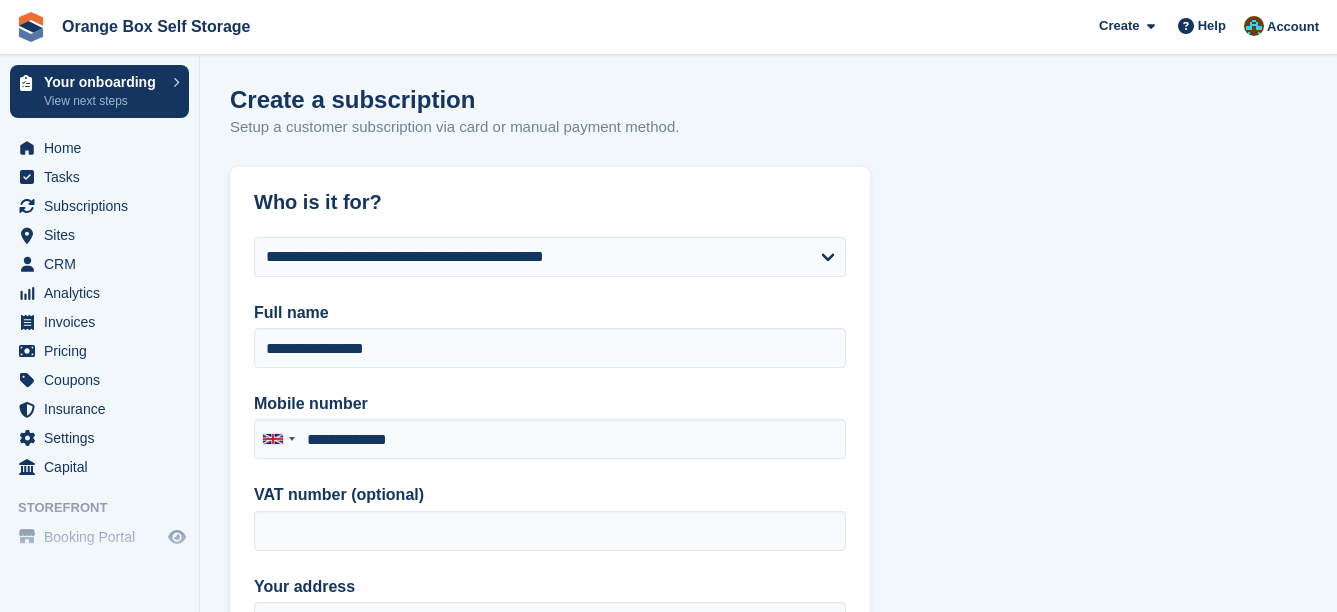 type on "**********" 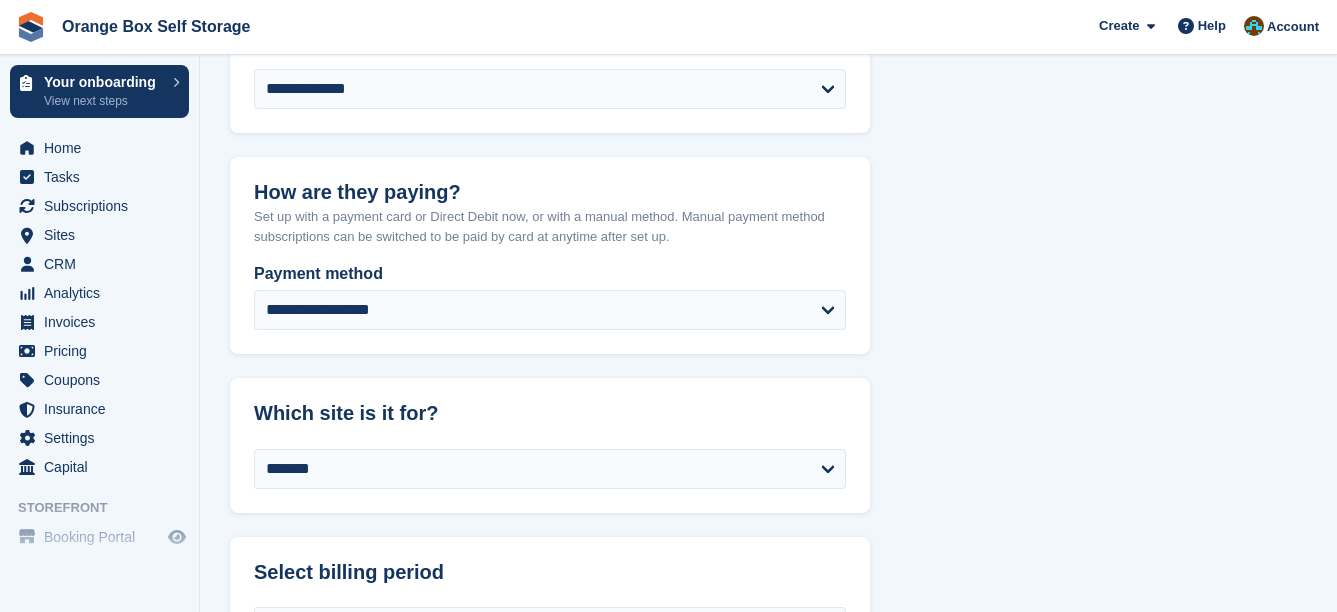 scroll, scrollTop: 900, scrollLeft: 0, axis: vertical 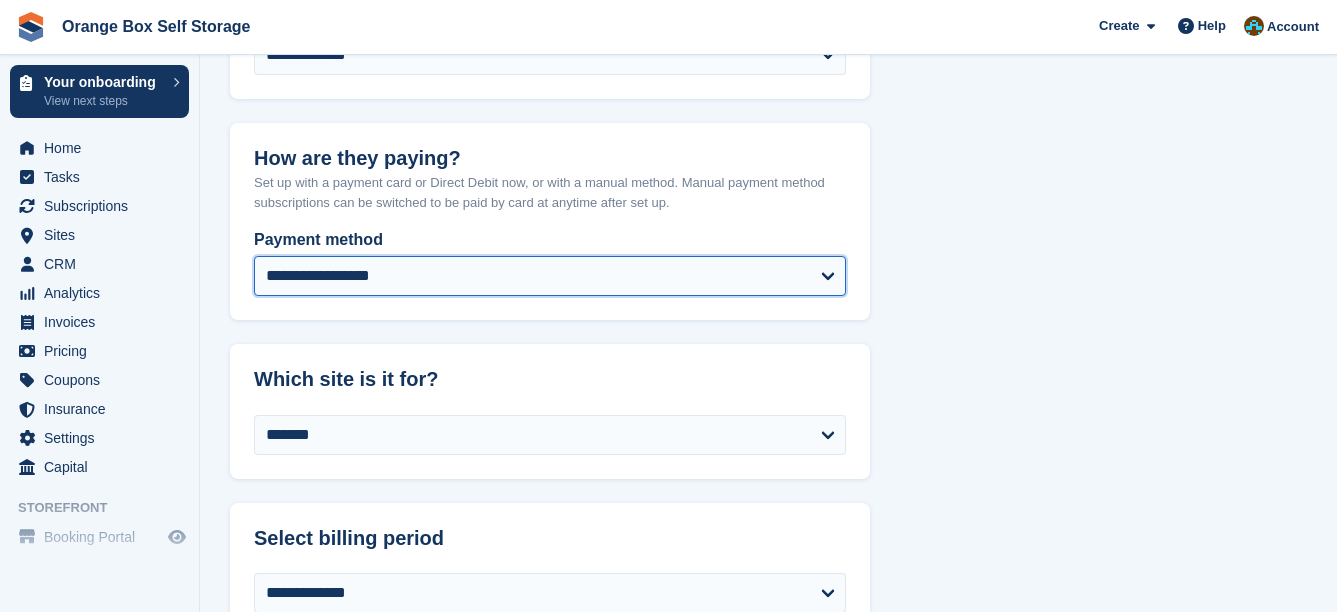 click on "**********" at bounding box center (550, 276) 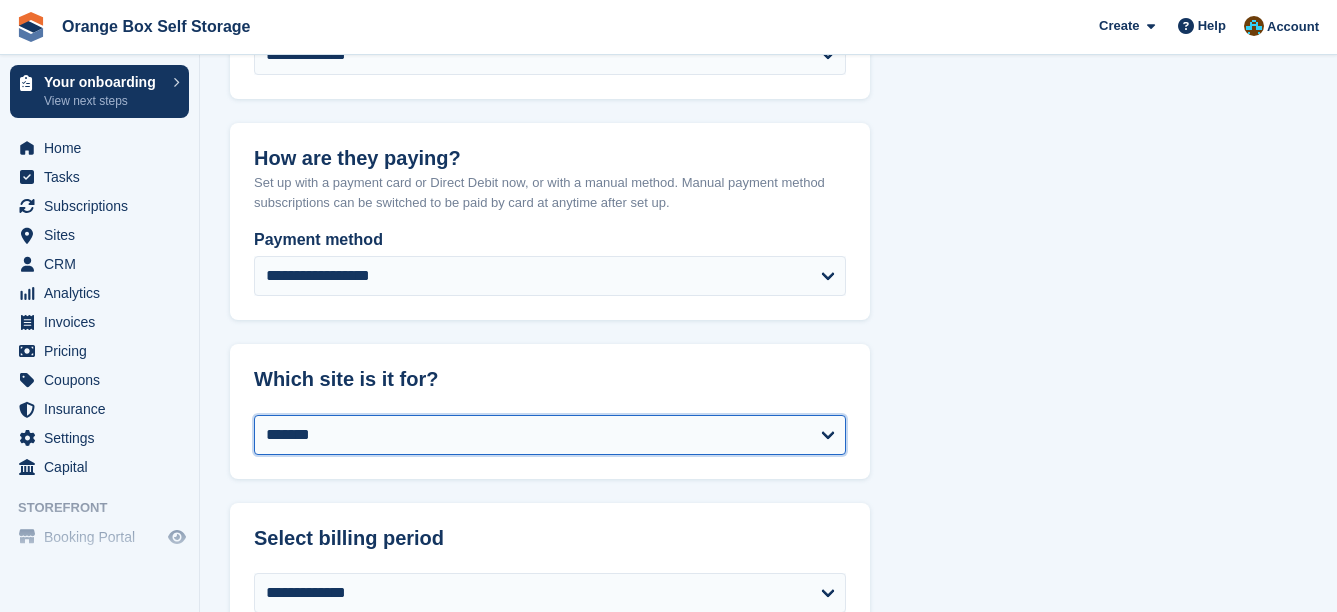 click on "**********" at bounding box center [550, 435] 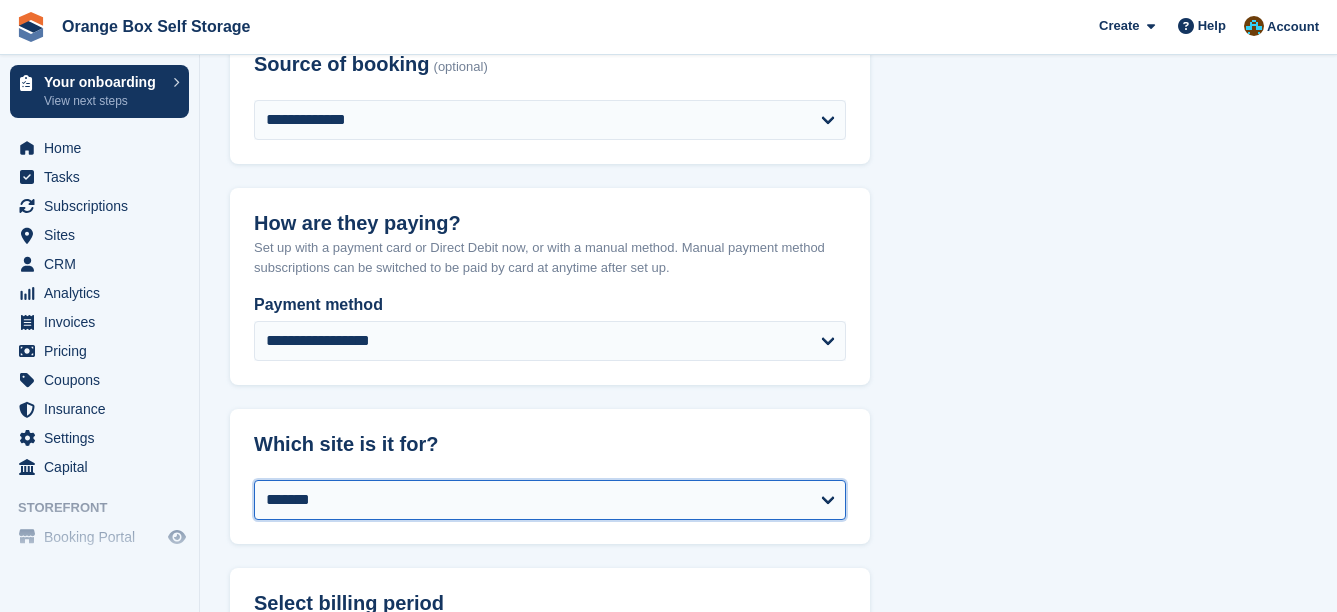 scroll, scrollTop: 800, scrollLeft: 0, axis: vertical 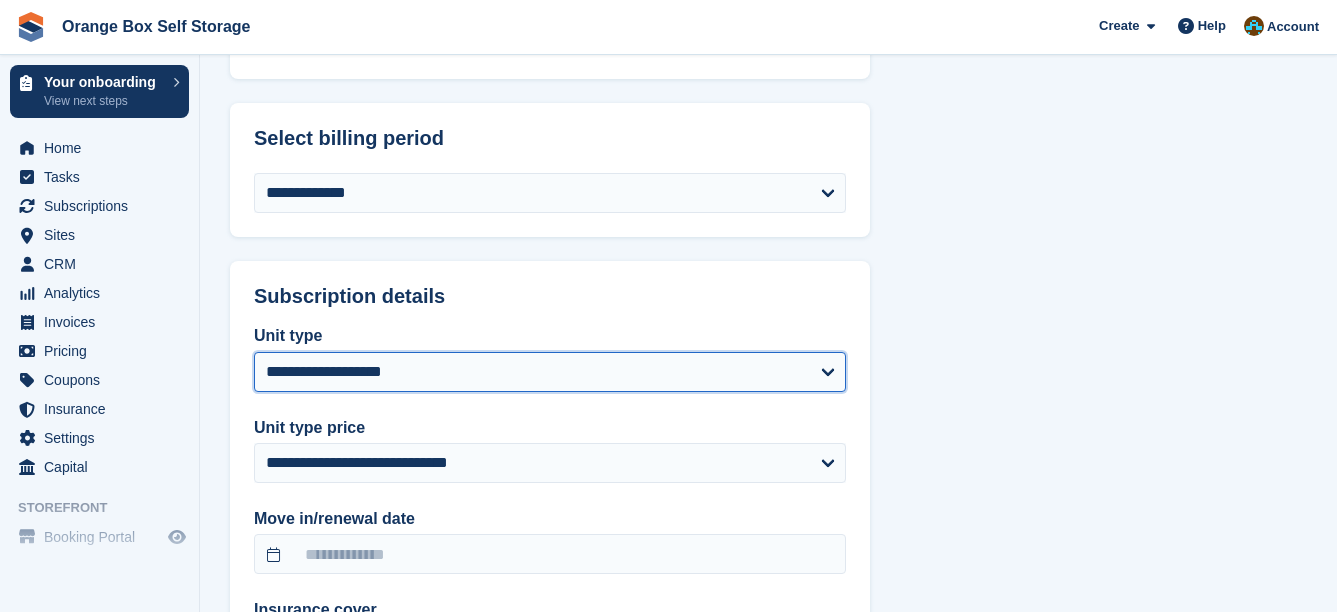 click on "**********" at bounding box center [550, 372] 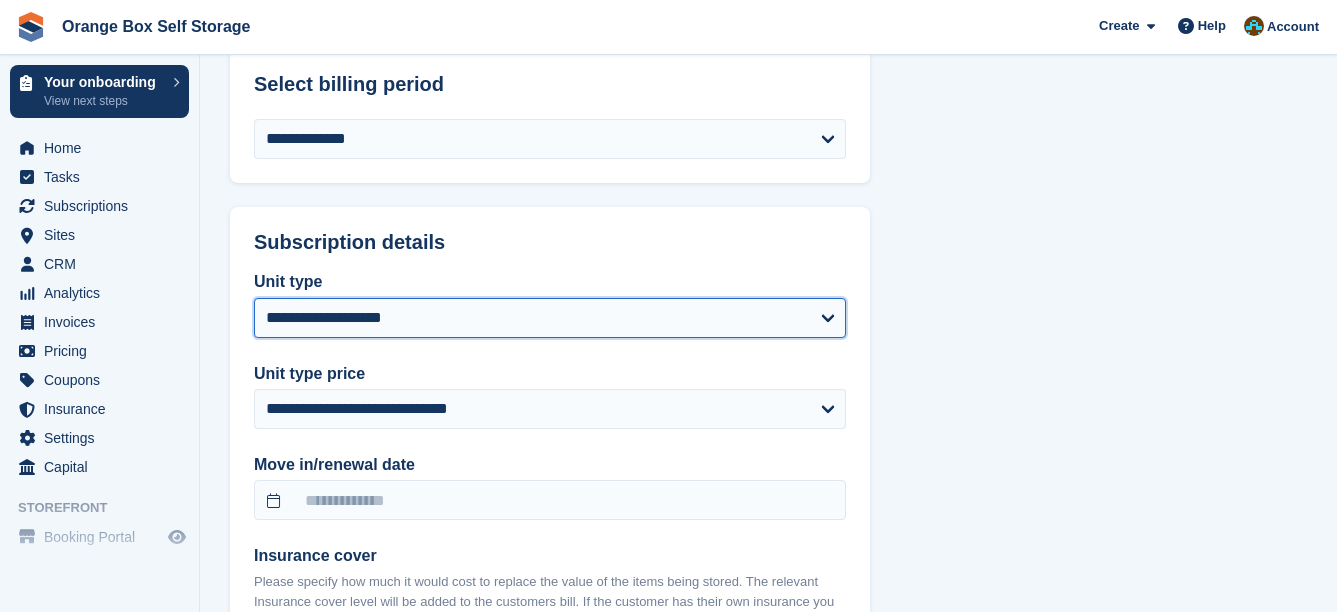 scroll, scrollTop: 1500, scrollLeft: 0, axis: vertical 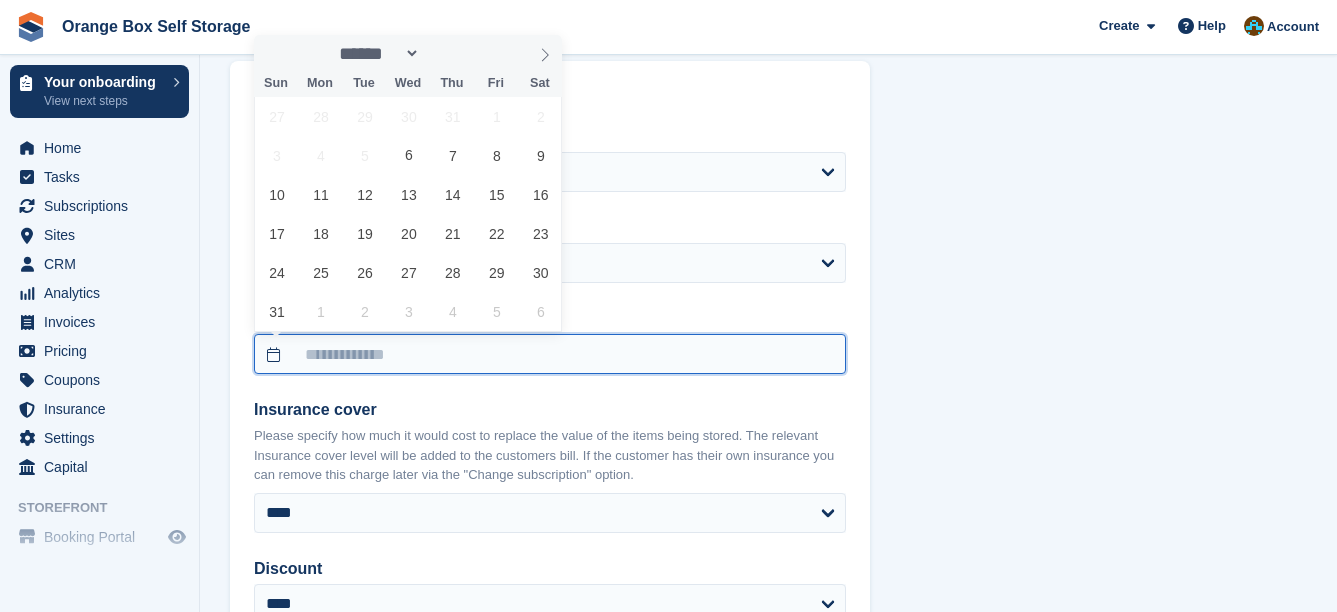 click at bounding box center (550, 354) 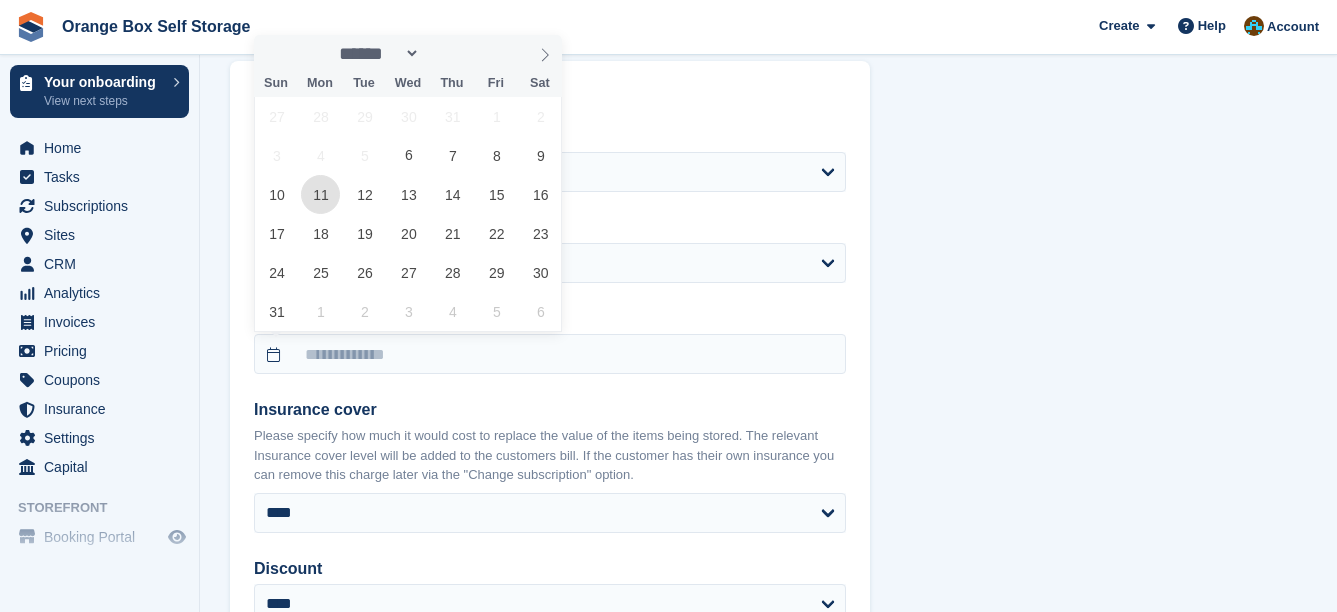 click on "11" at bounding box center [320, 194] 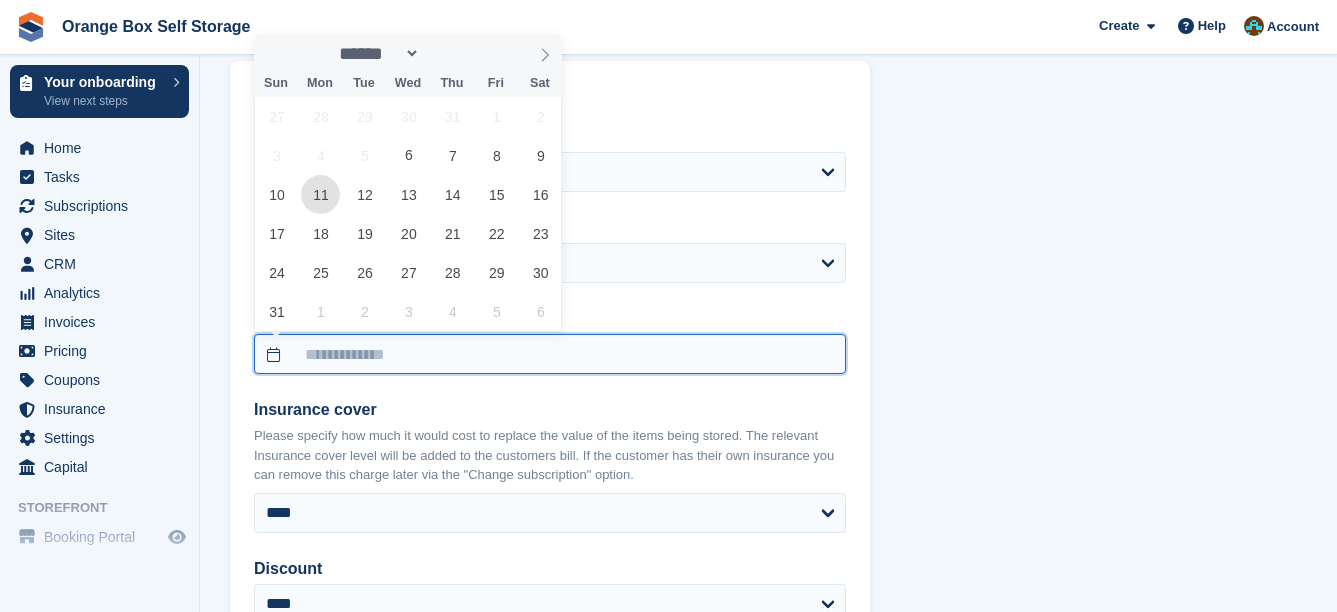 type on "**********" 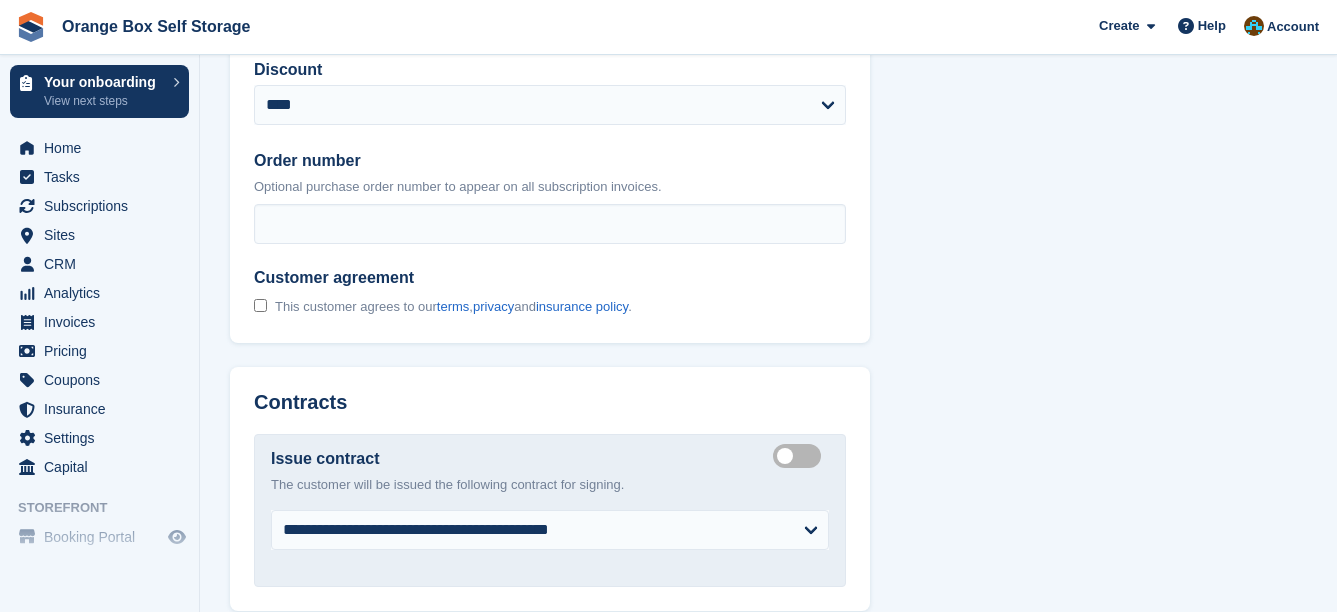 scroll, scrollTop: 2000, scrollLeft: 0, axis: vertical 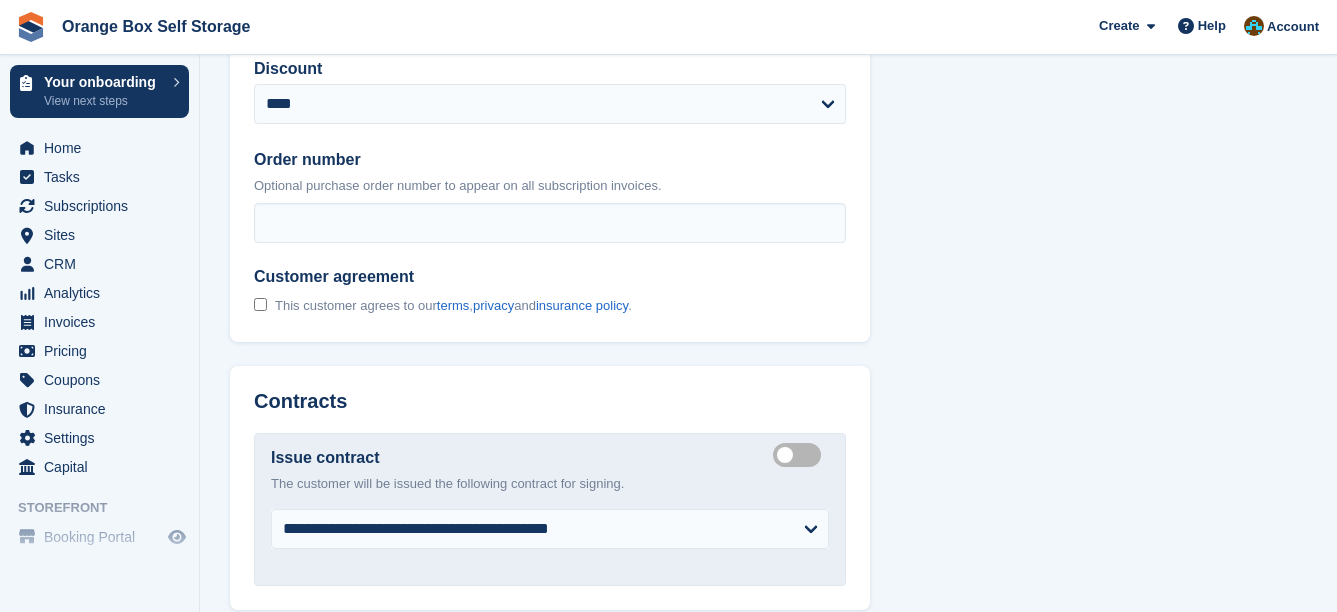click on "This customer agrees to our  terms ,  privacy  and  insurance policy ." at bounding box center [453, 306] 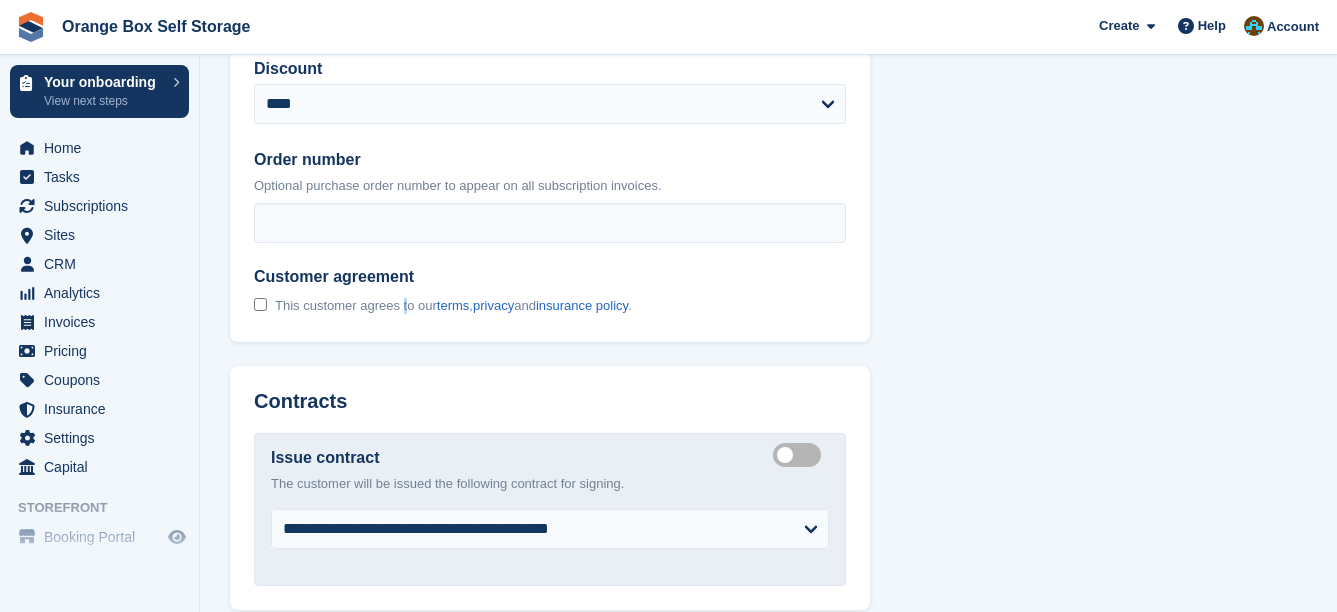 click on "**********" at bounding box center [550, -25] 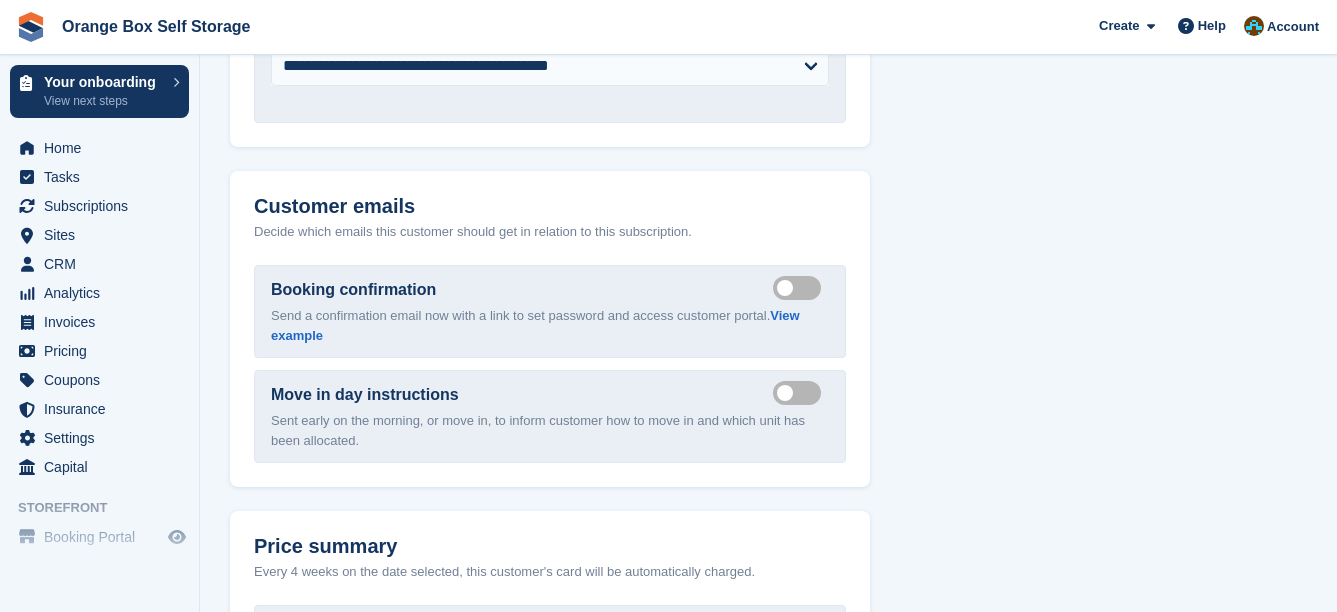scroll, scrollTop: 2725, scrollLeft: 0, axis: vertical 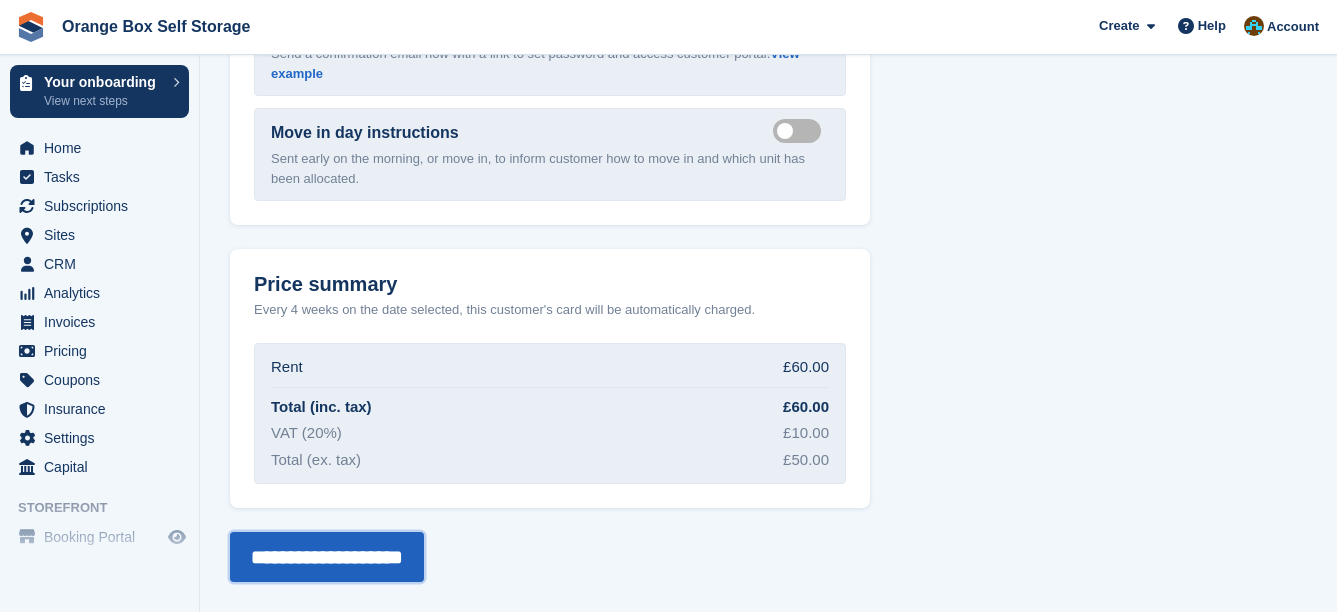 click on "**********" at bounding box center (327, 557) 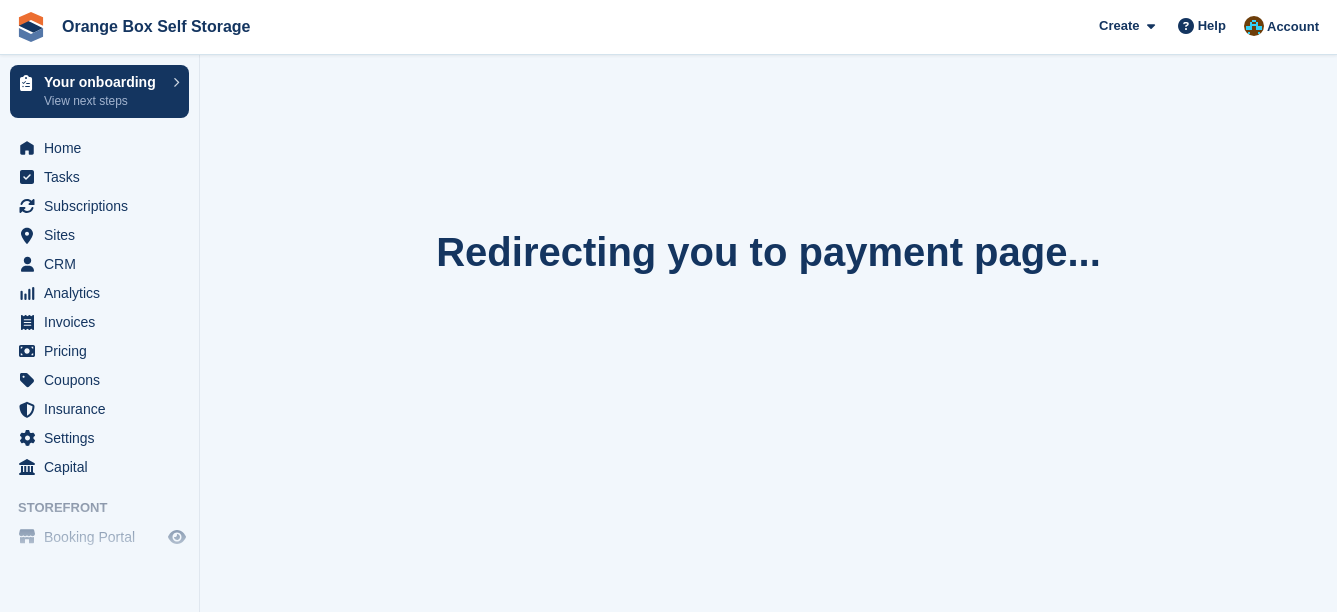 scroll, scrollTop: 0, scrollLeft: 0, axis: both 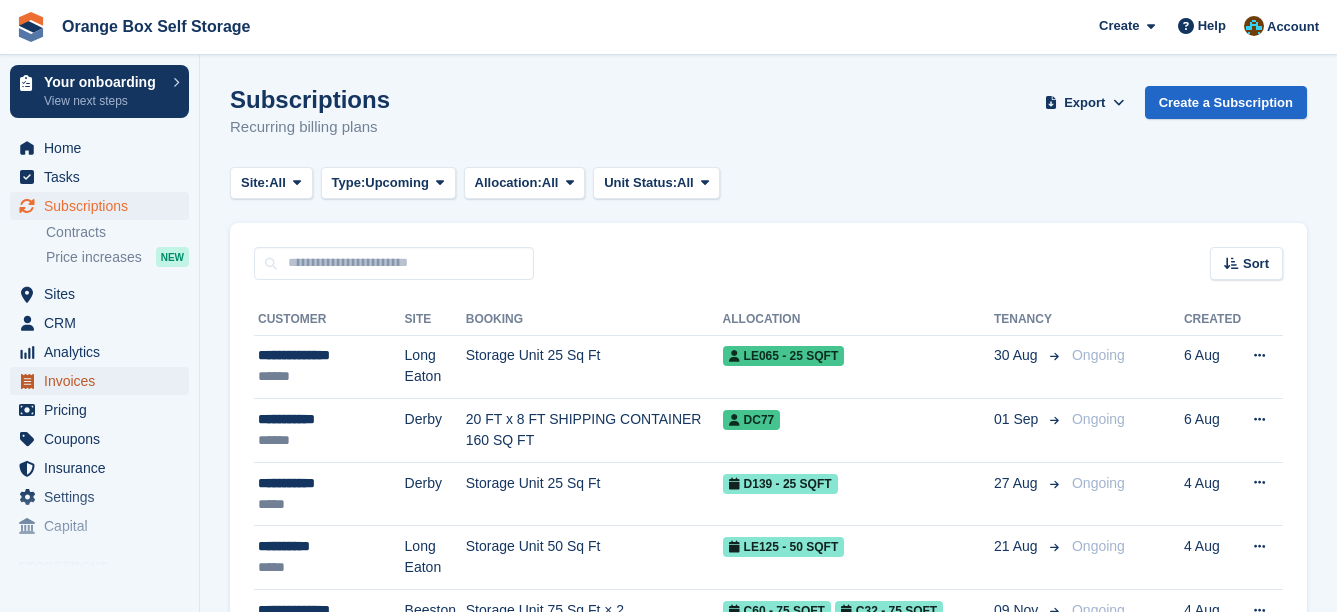 click on "Invoices" at bounding box center [104, 381] 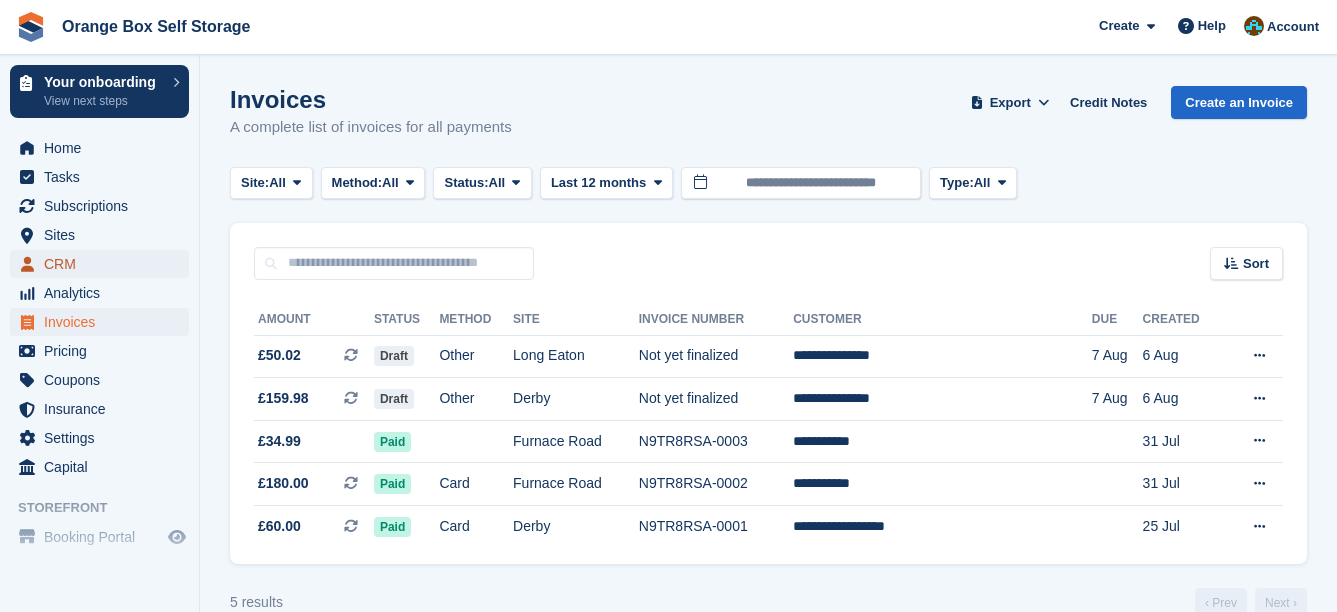 click on "CRM" at bounding box center [104, 264] 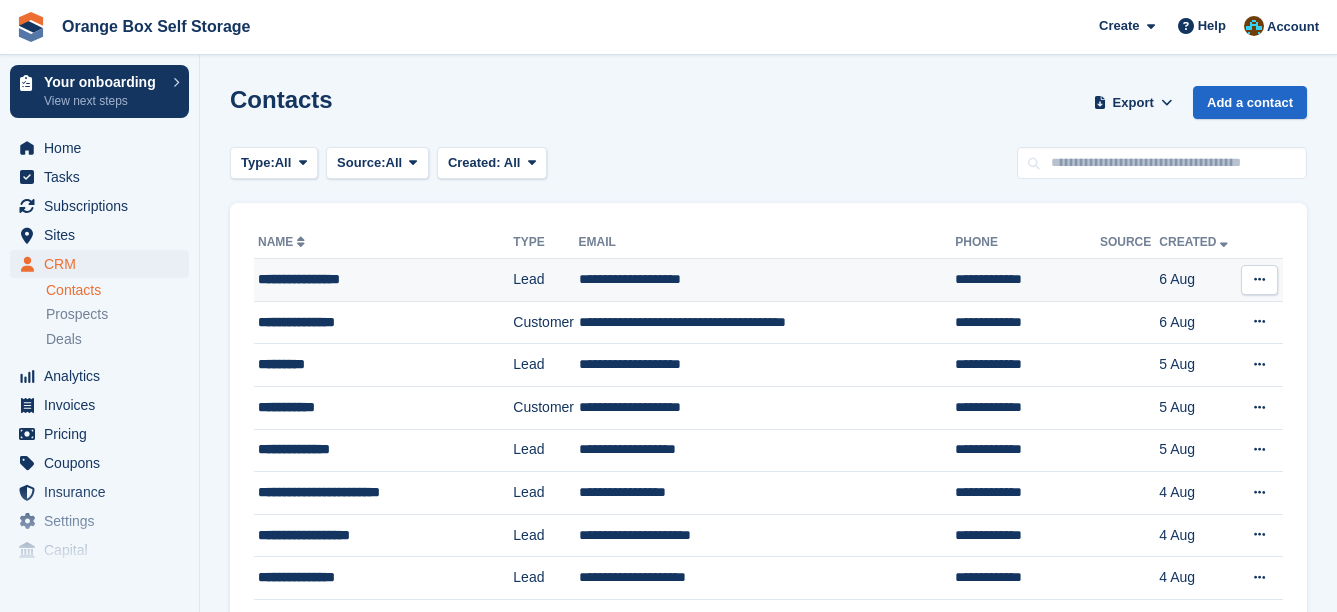 click on "**********" at bounding box center (376, 279) 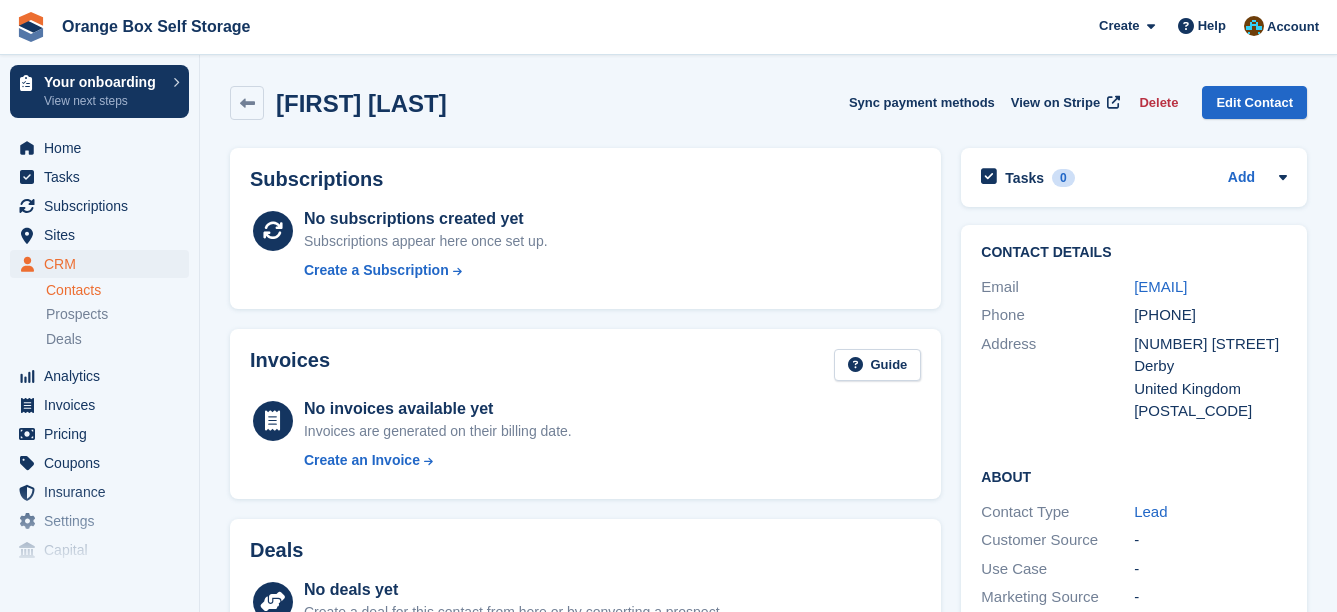 scroll, scrollTop: 0, scrollLeft: 0, axis: both 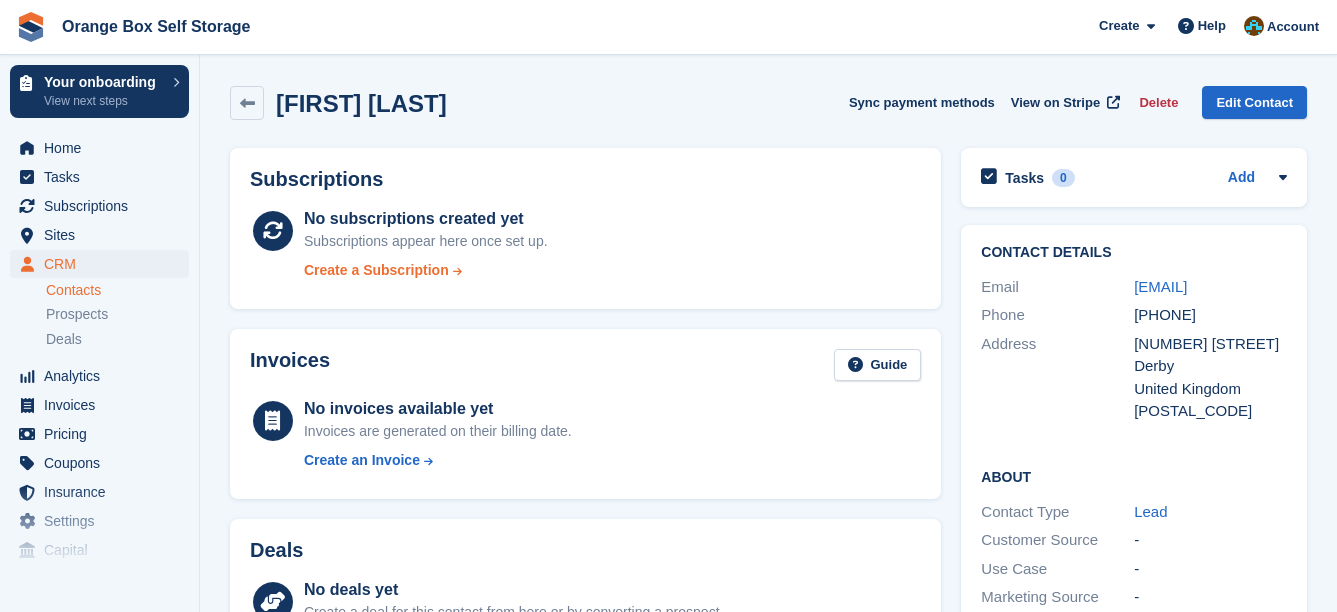 click on "Create a Subscription" at bounding box center [376, 270] 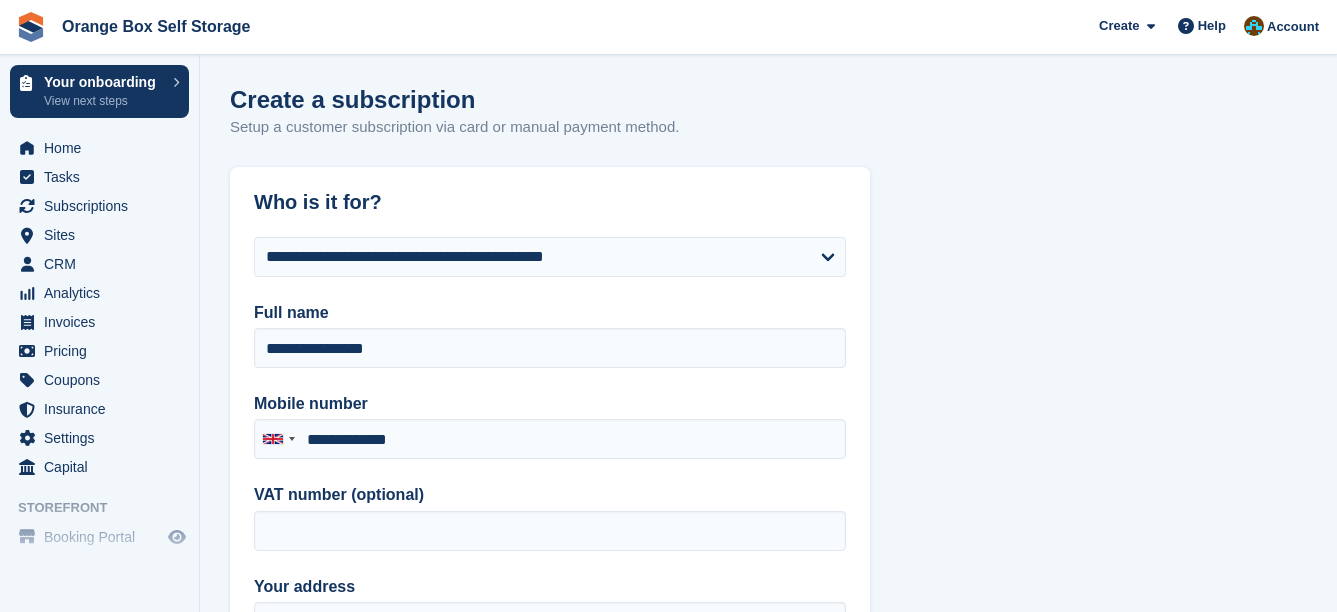 type on "**********" 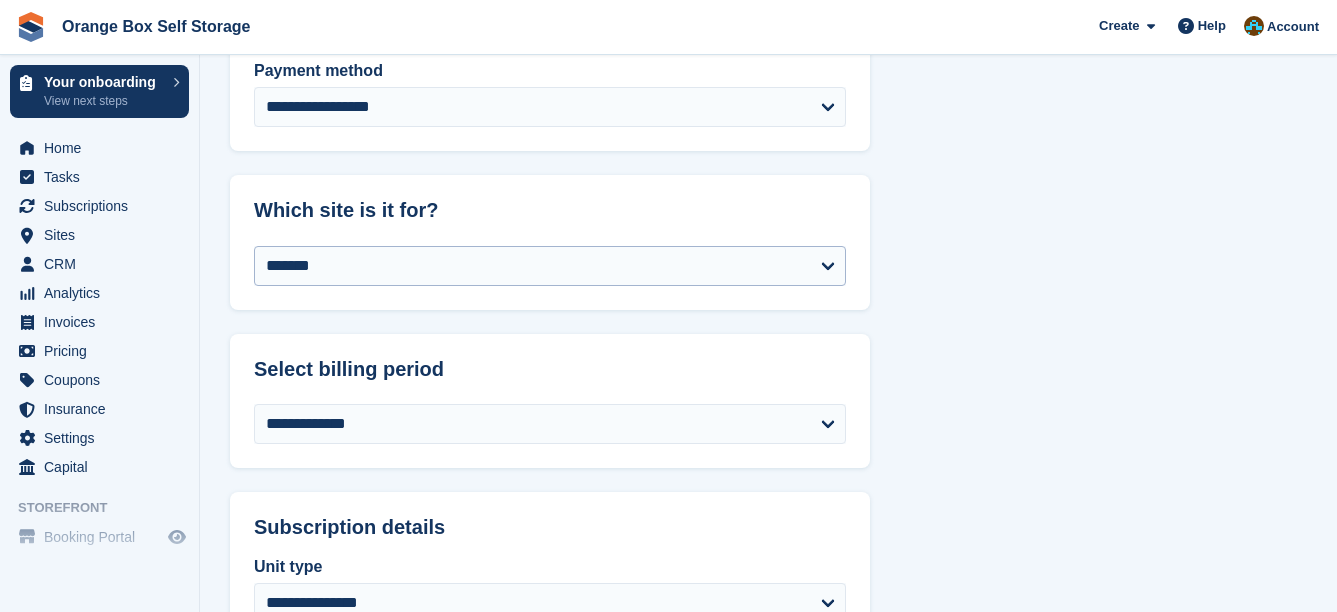 scroll, scrollTop: 1100, scrollLeft: 0, axis: vertical 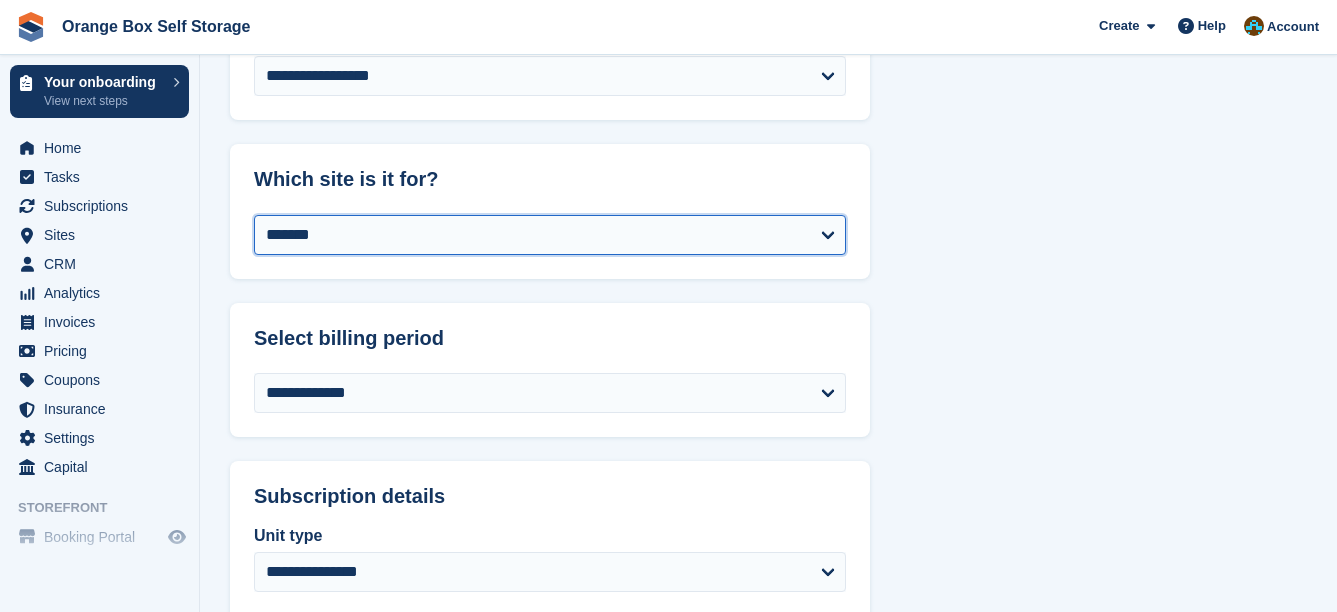 click on "**********" at bounding box center (550, 235) 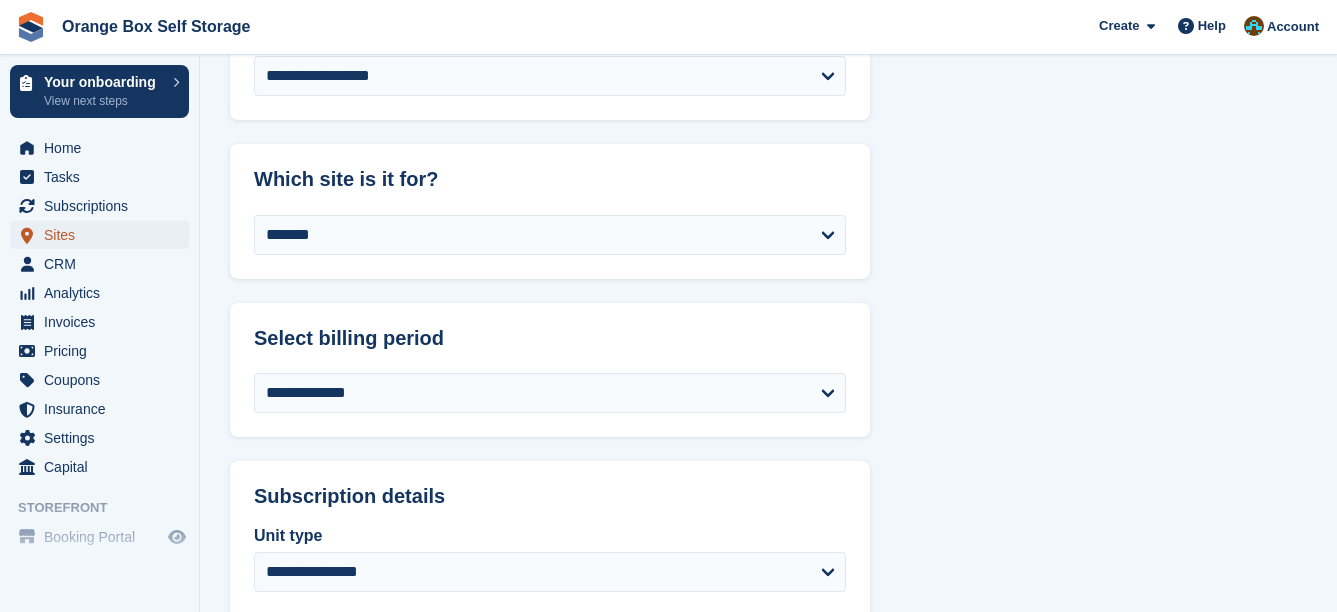 click on "Sites" at bounding box center [104, 235] 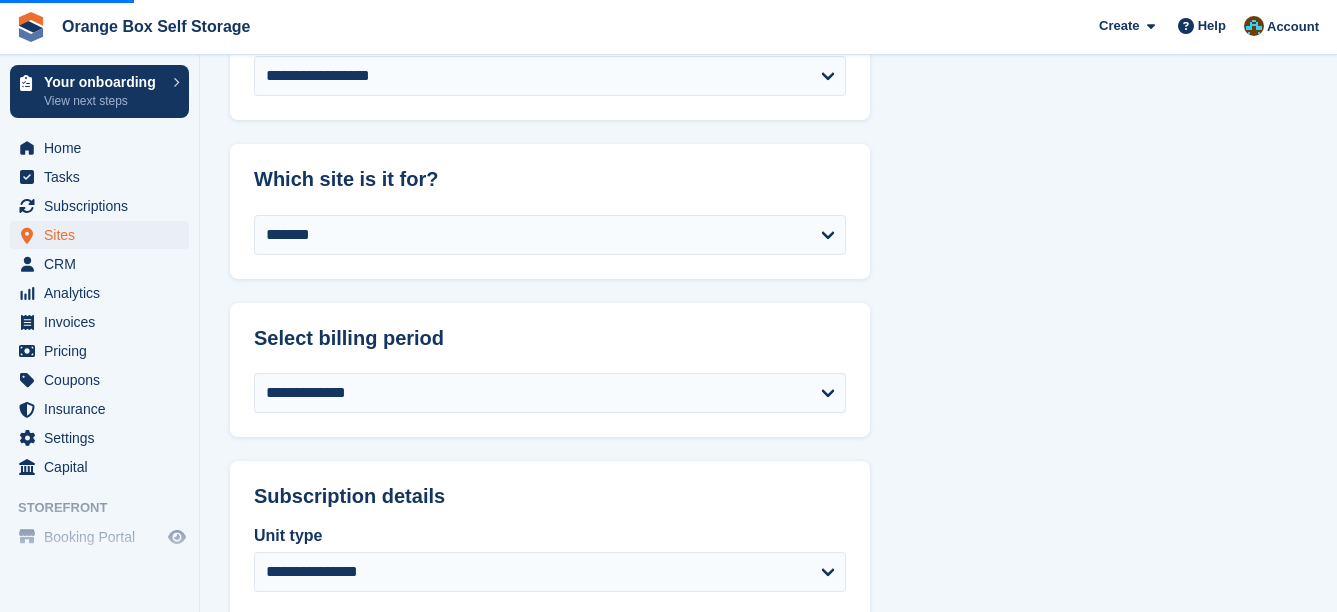 scroll, scrollTop: 0, scrollLeft: 0, axis: both 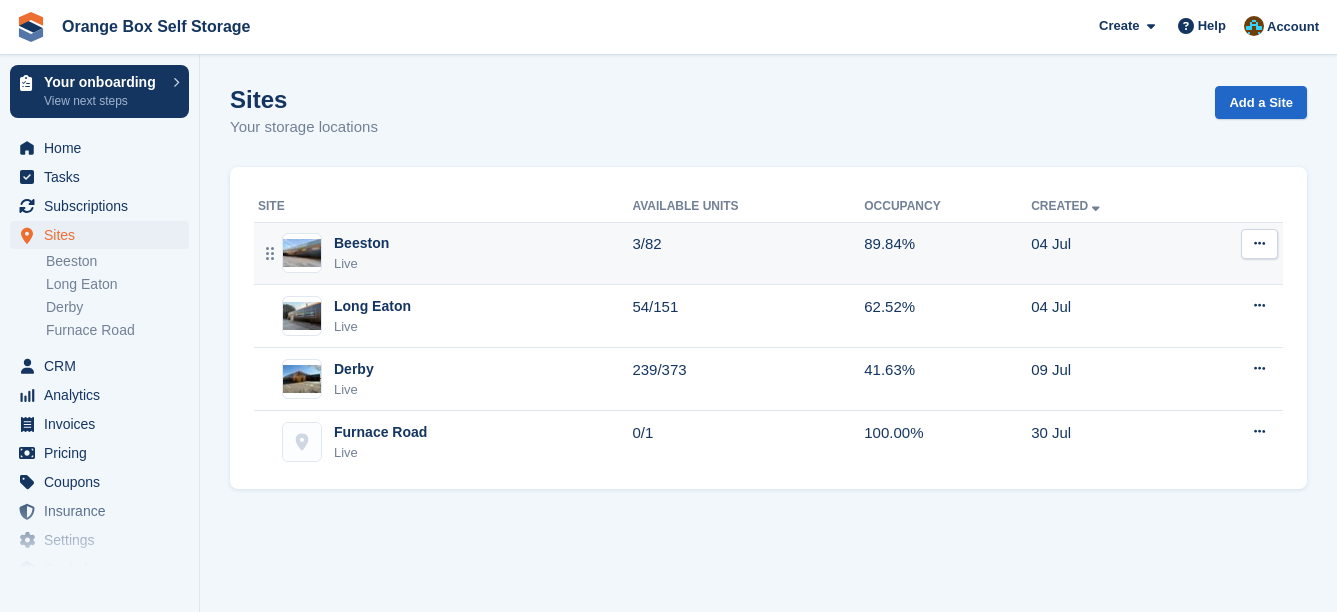 click on "Beeston
Live" at bounding box center (445, 253) 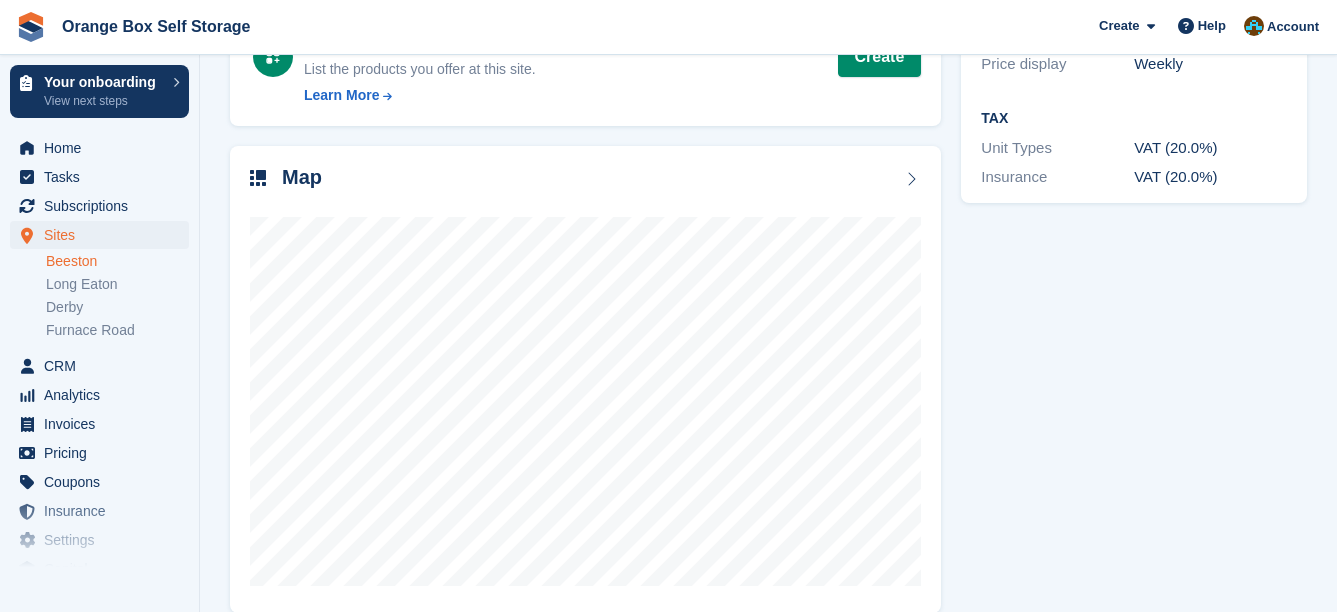 scroll, scrollTop: 400, scrollLeft: 0, axis: vertical 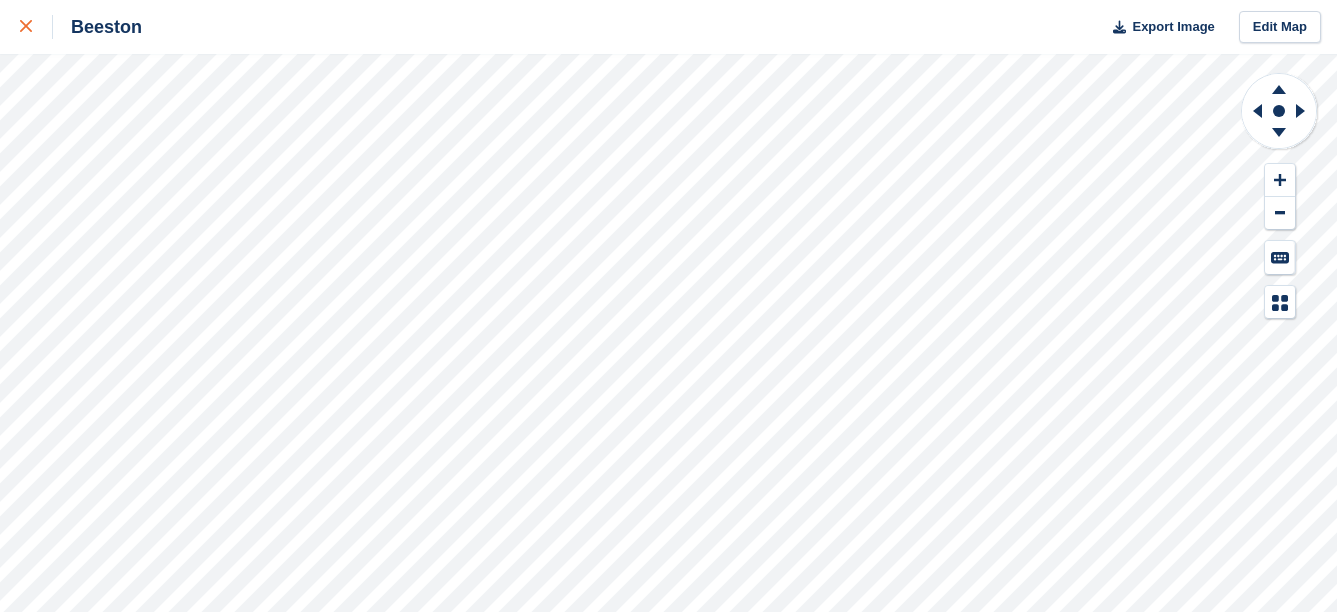 click at bounding box center [26, 27] 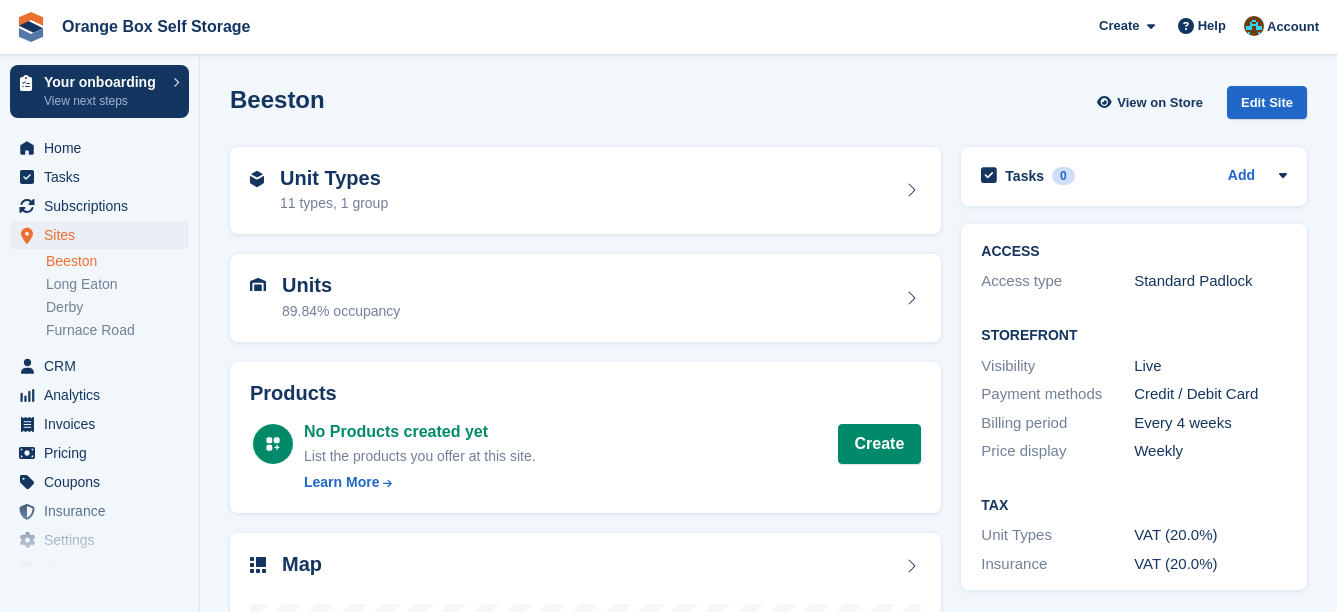 scroll, scrollTop: 0, scrollLeft: 0, axis: both 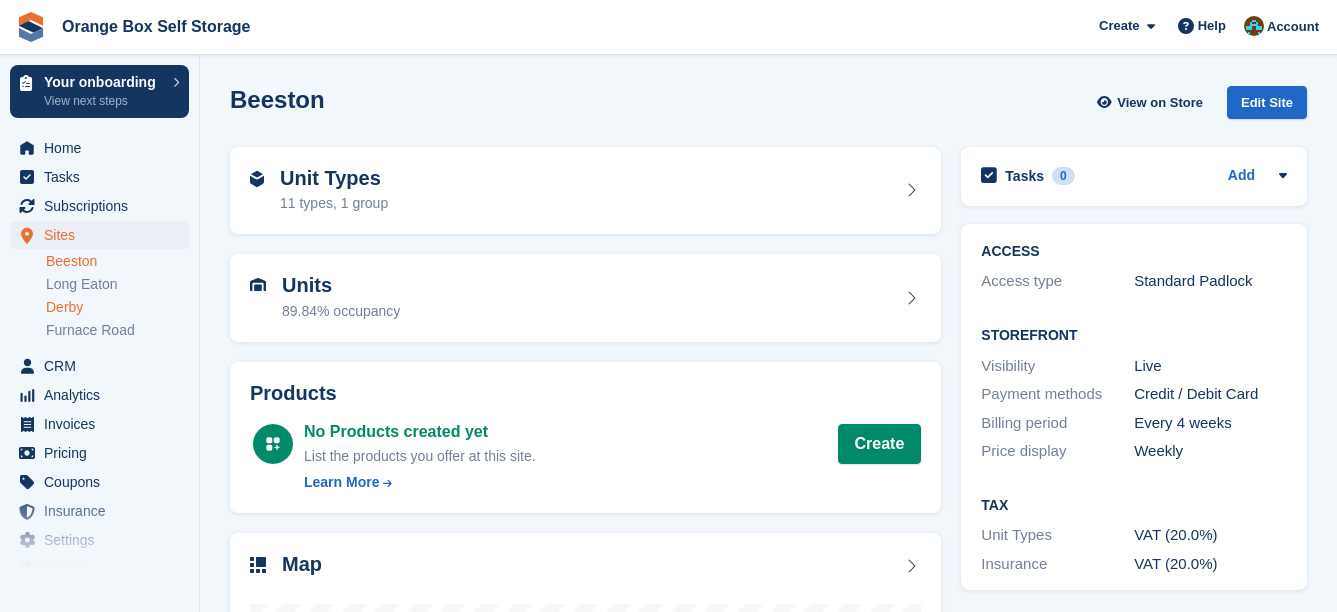 click on "Derby" at bounding box center [117, 307] 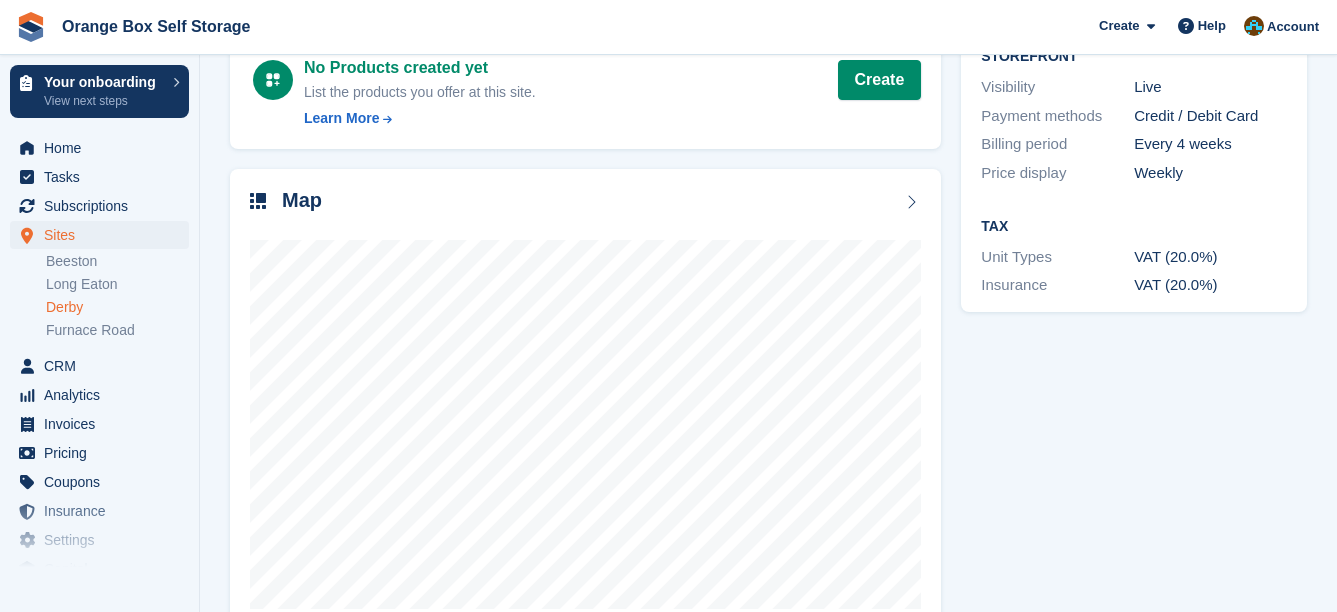 scroll, scrollTop: 400, scrollLeft: 0, axis: vertical 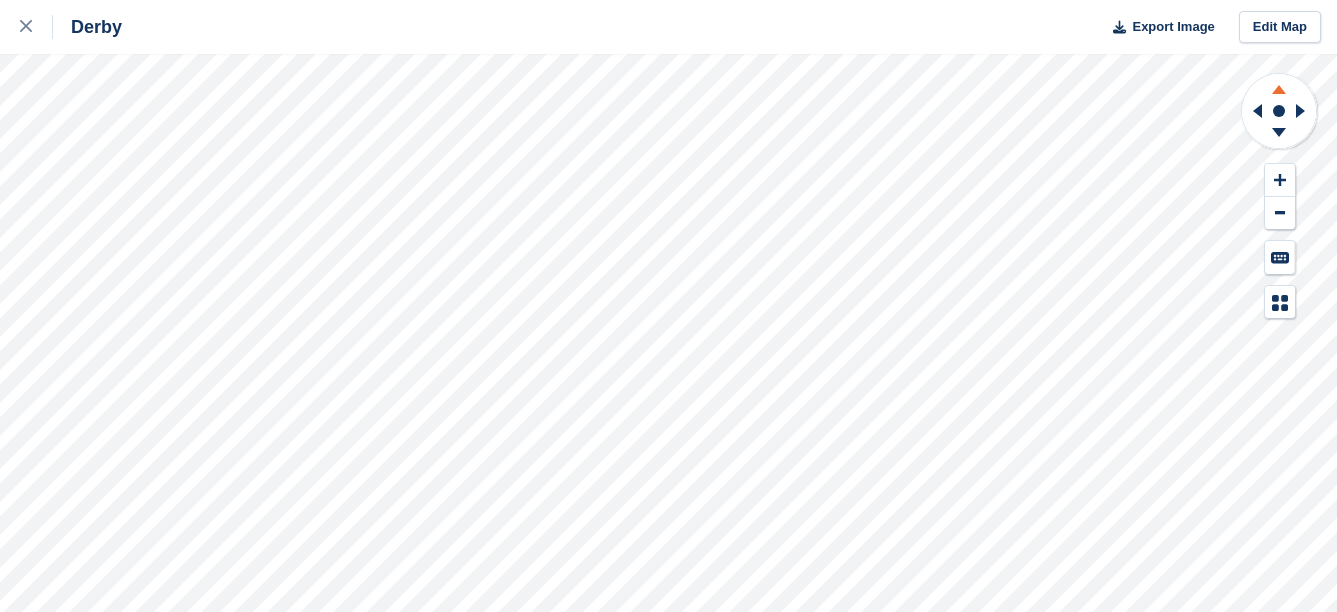 click 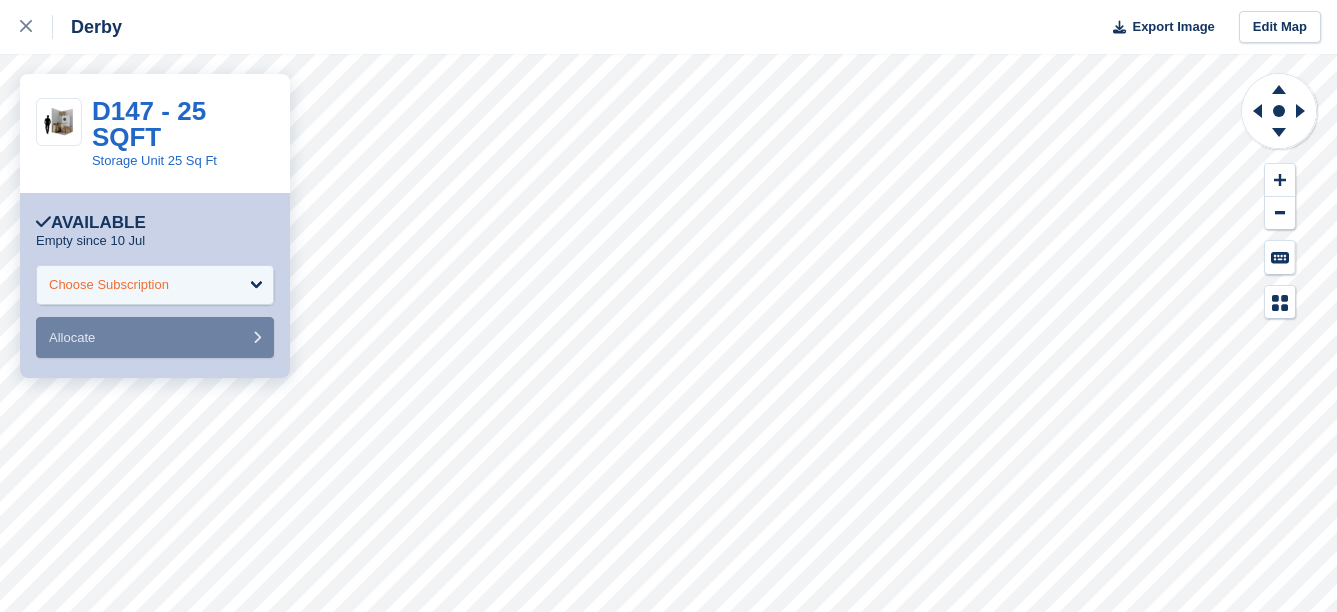 click on "Choose Subscription" at bounding box center [155, 285] 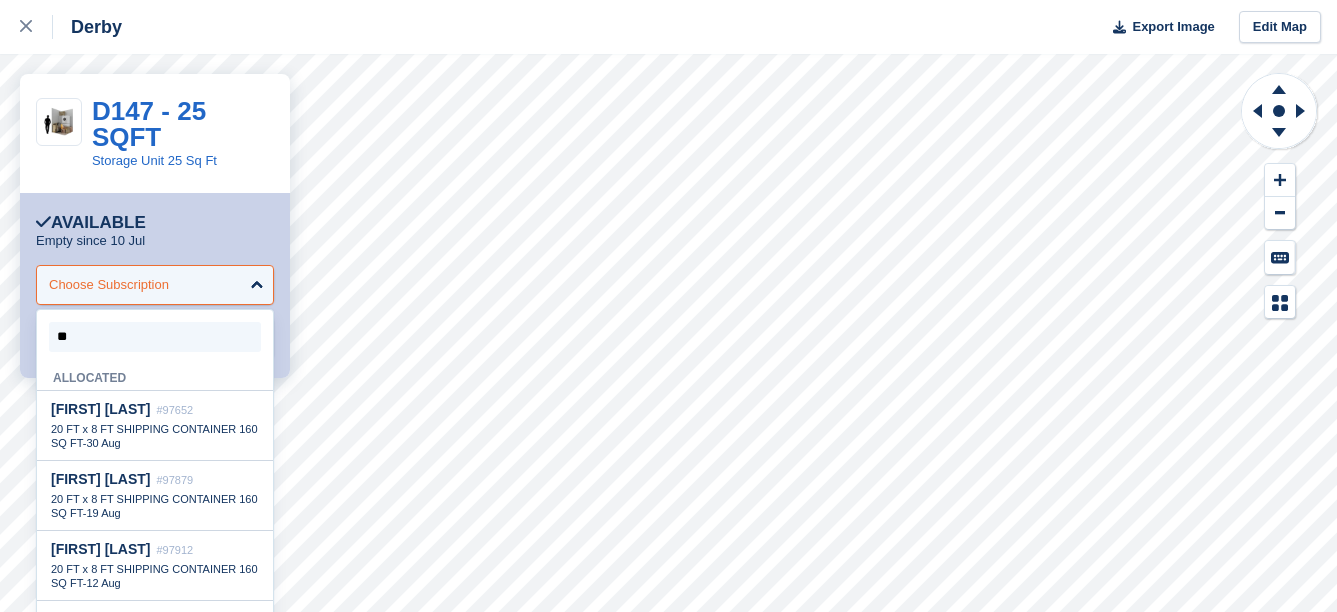 type on "***" 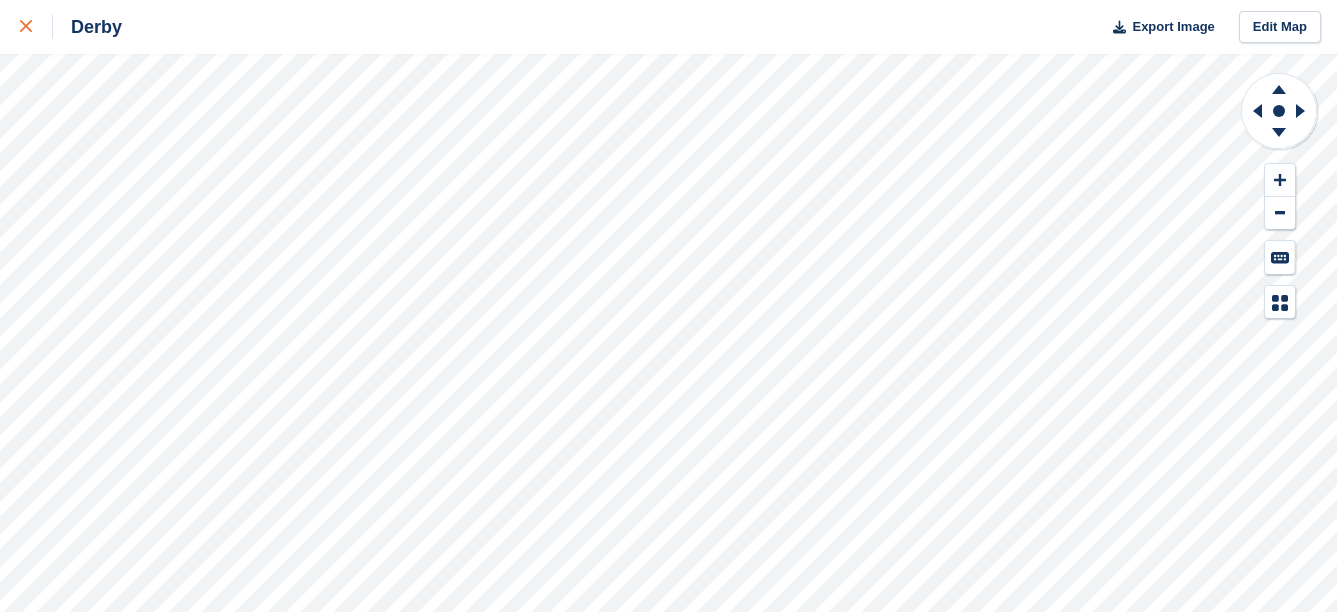 click at bounding box center [36, 27] 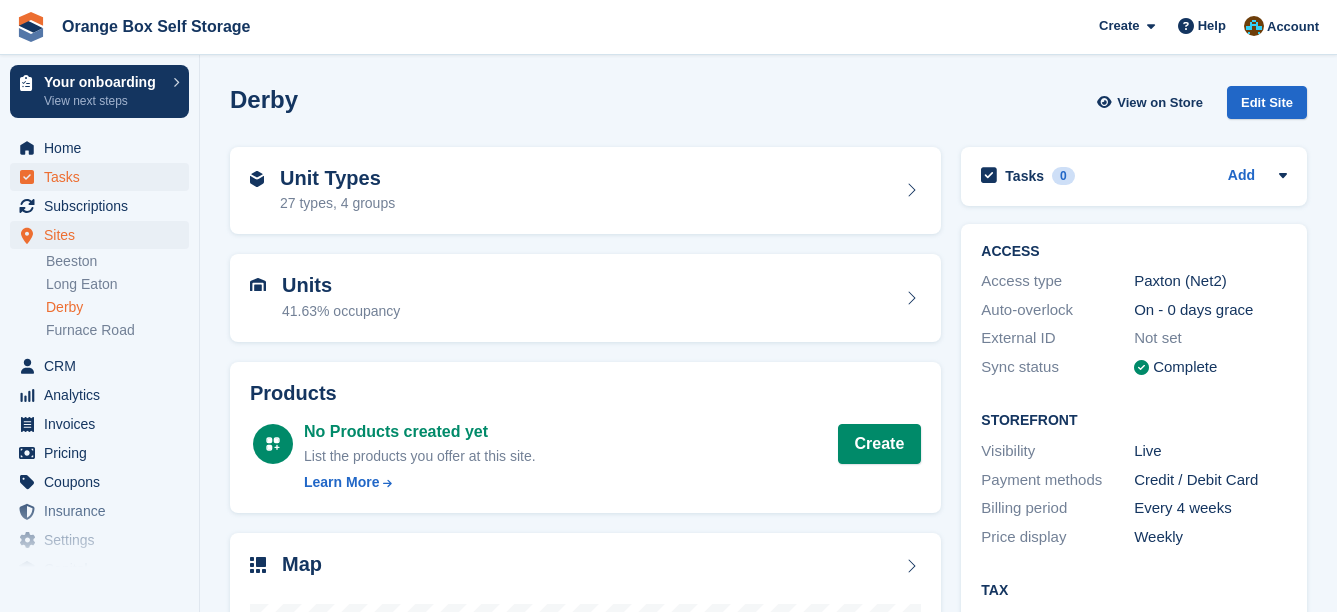 scroll, scrollTop: 0, scrollLeft: 0, axis: both 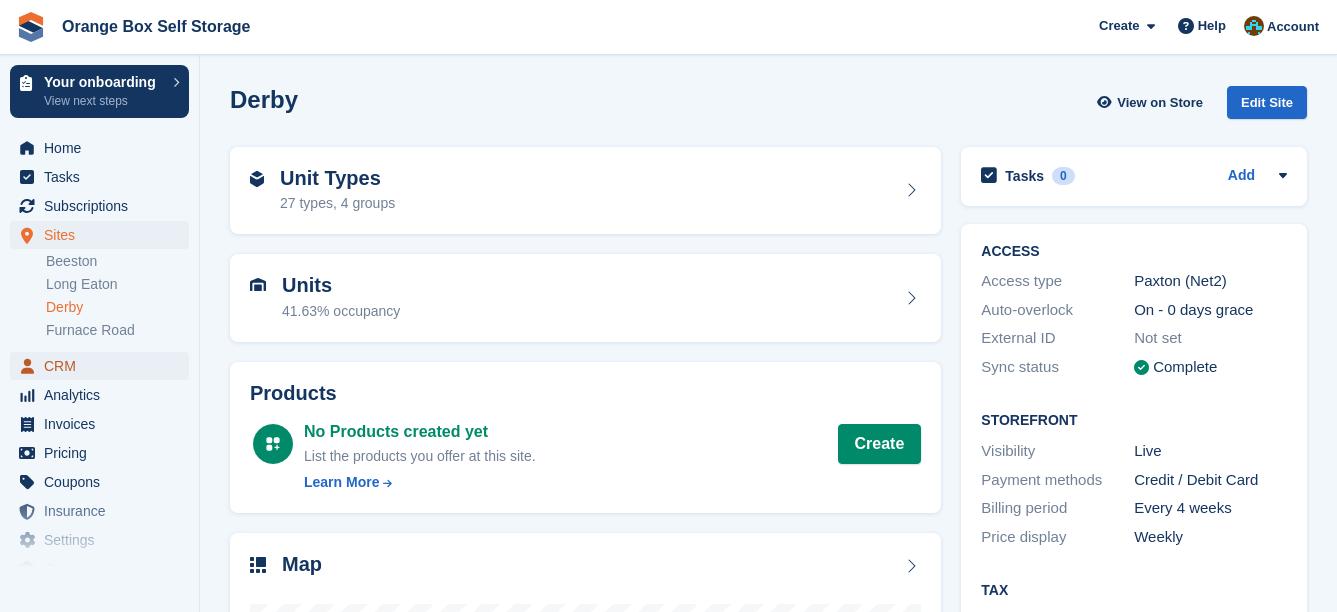 click on "CRM" at bounding box center [104, 366] 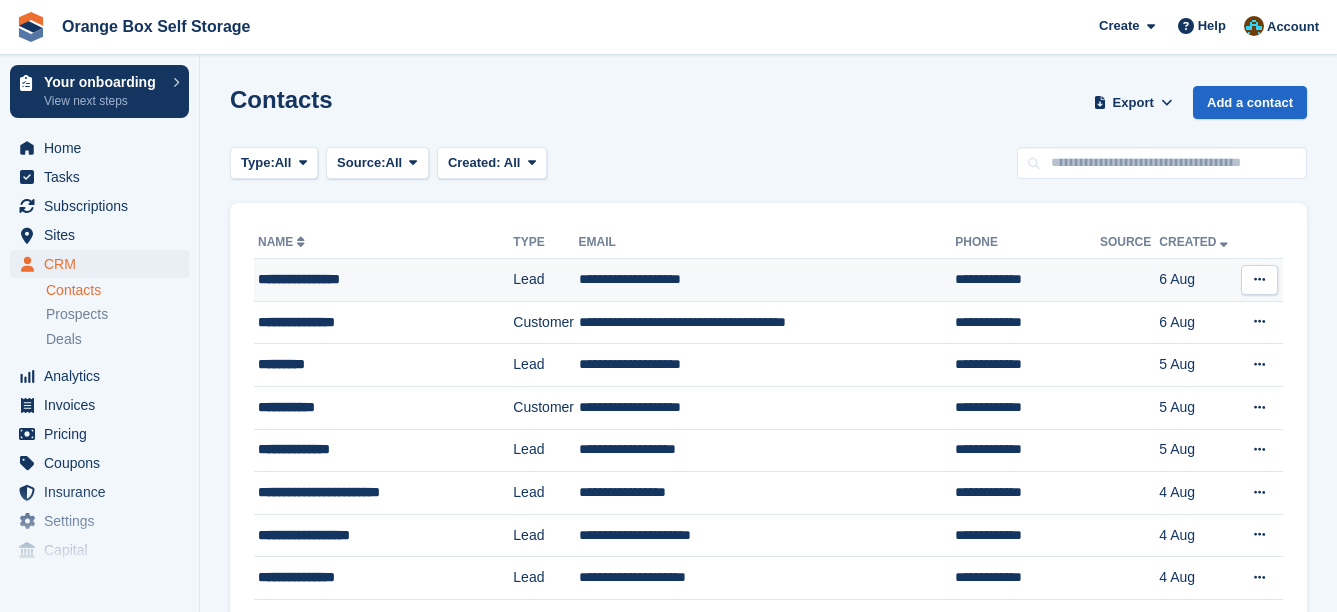 scroll, scrollTop: 0, scrollLeft: 0, axis: both 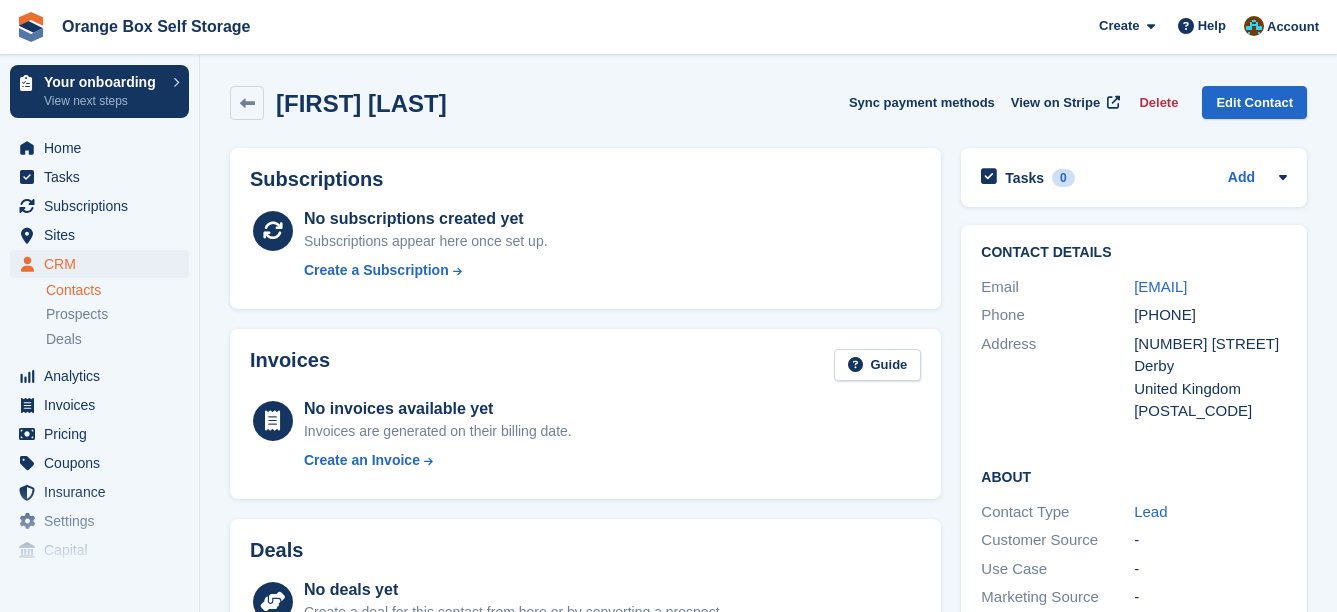 click on "Subscriptions
No subscriptions created yet
Subscriptions appear here once set up.
Create a Subscription" at bounding box center [585, 228] 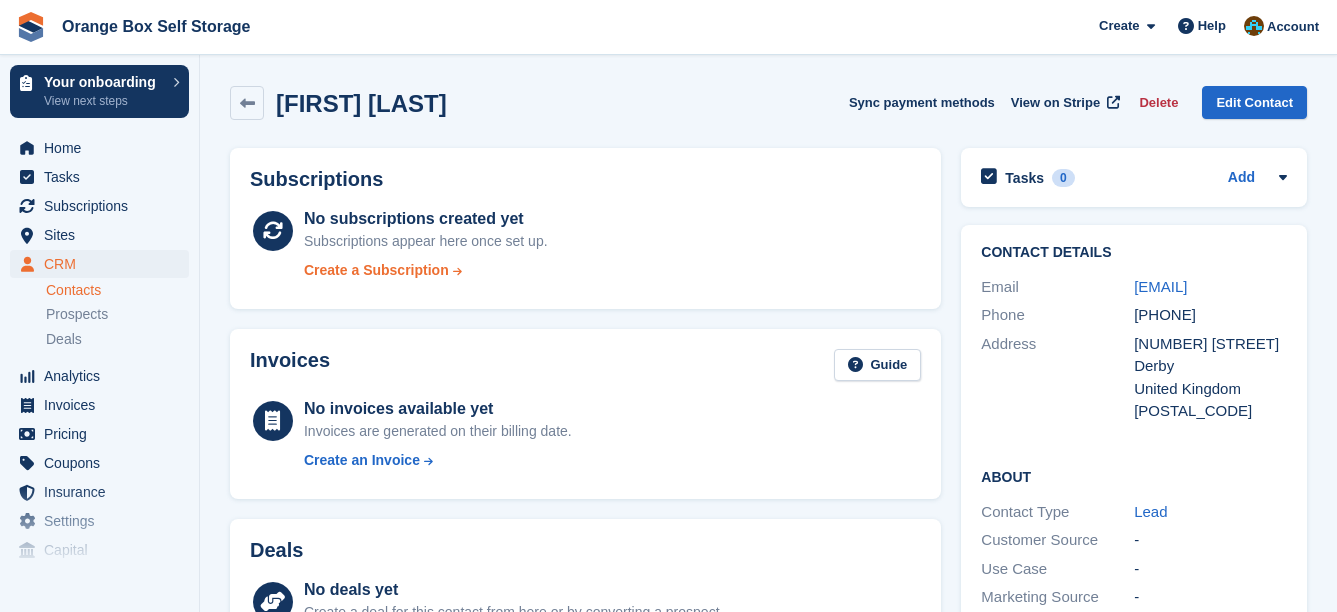 click on "Create a Subscription" at bounding box center (376, 270) 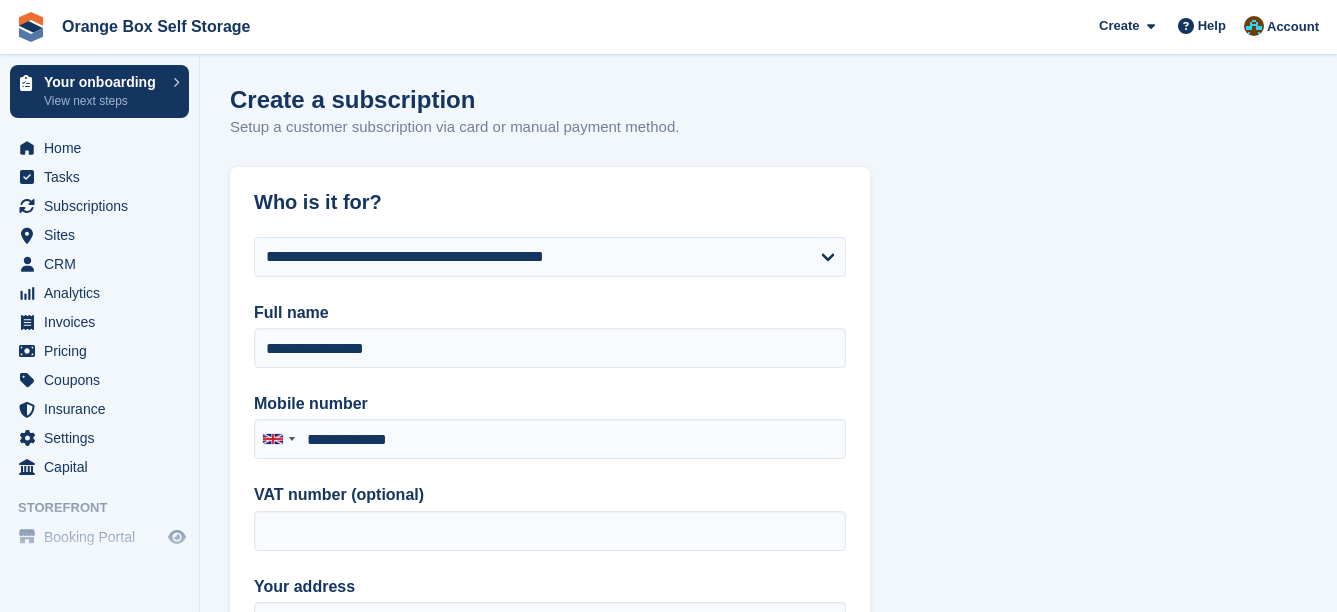 type on "**********" 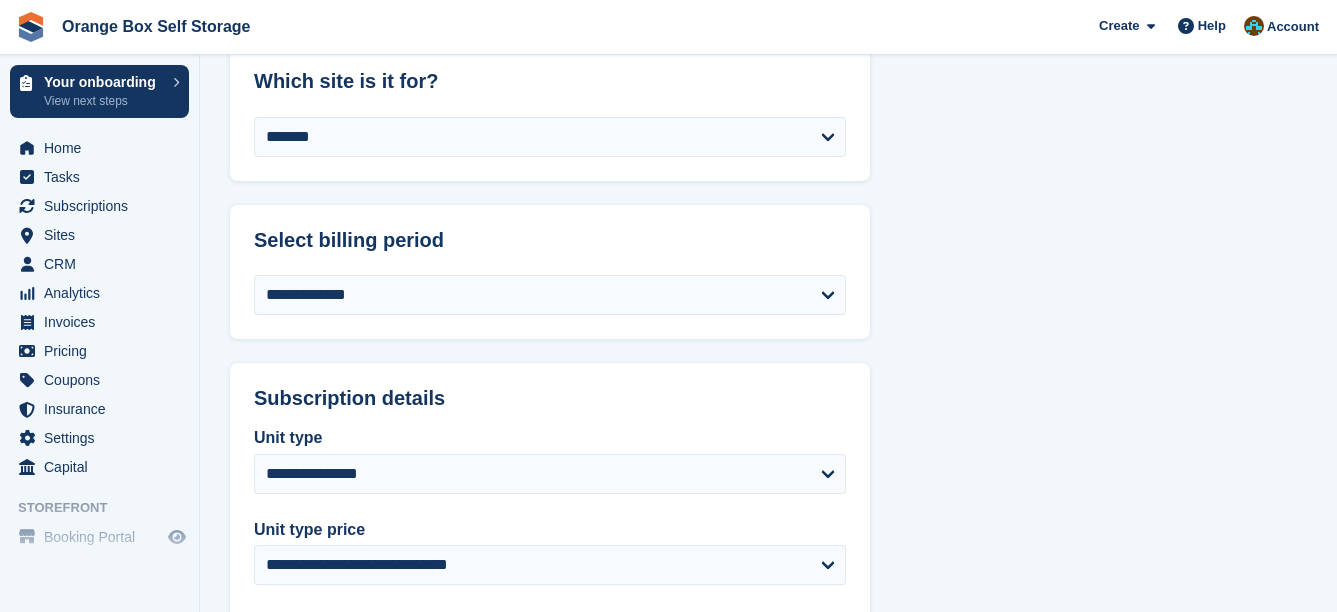 scroll, scrollTop: 1200, scrollLeft: 0, axis: vertical 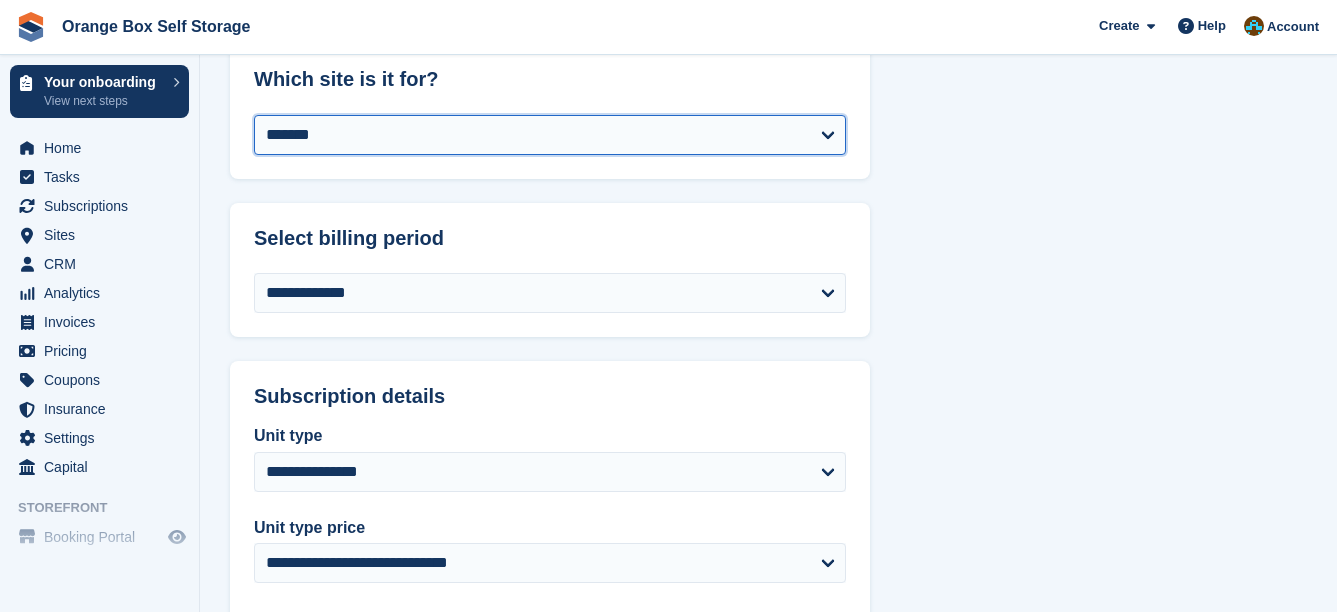 click on "**********" at bounding box center (550, 135) 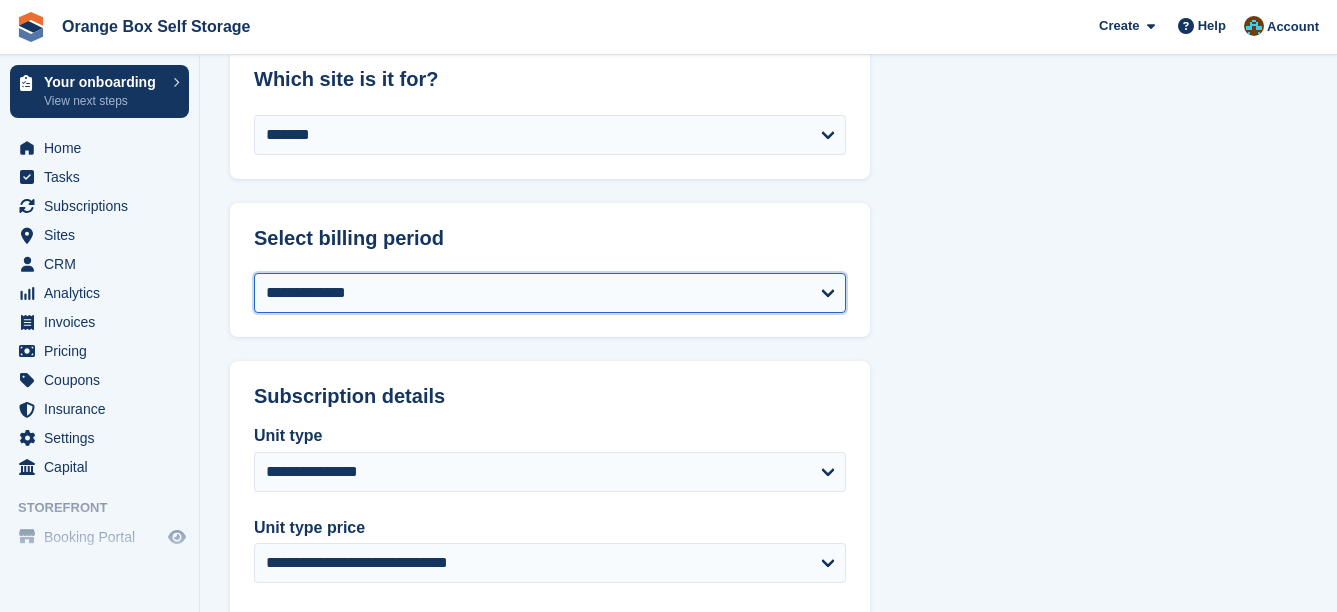 select on "******" 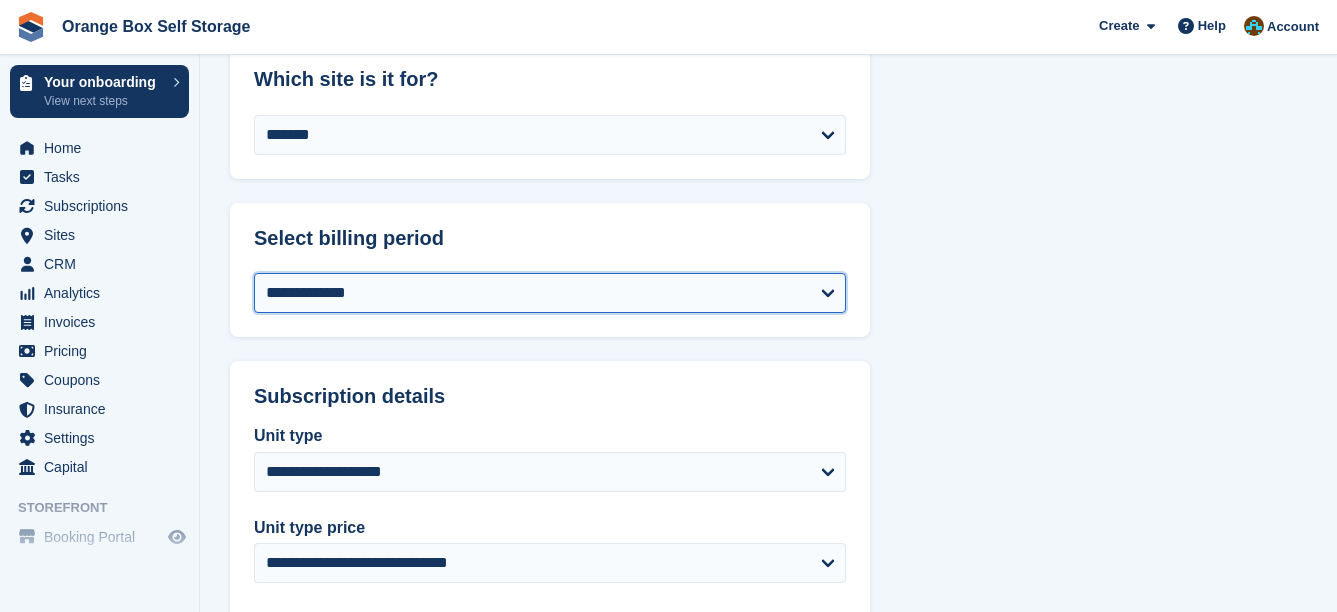 click on "**********" at bounding box center (550, 293) 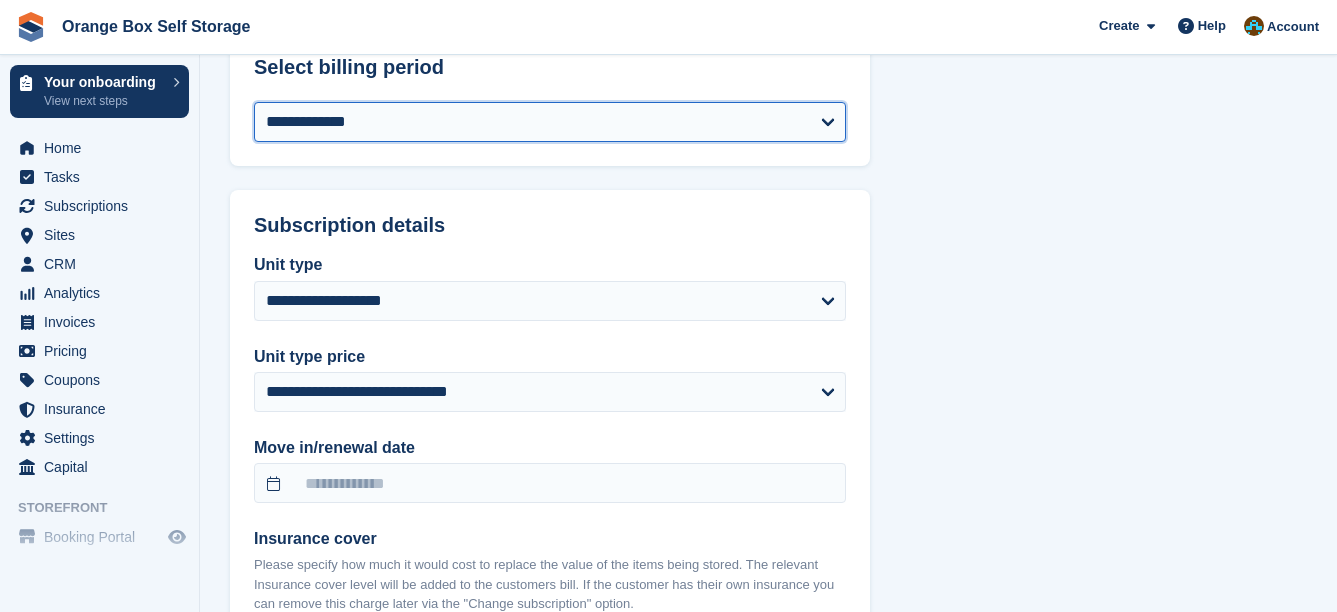 scroll, scrollTop: 1400, scrollLeft: 0, axis: vertical 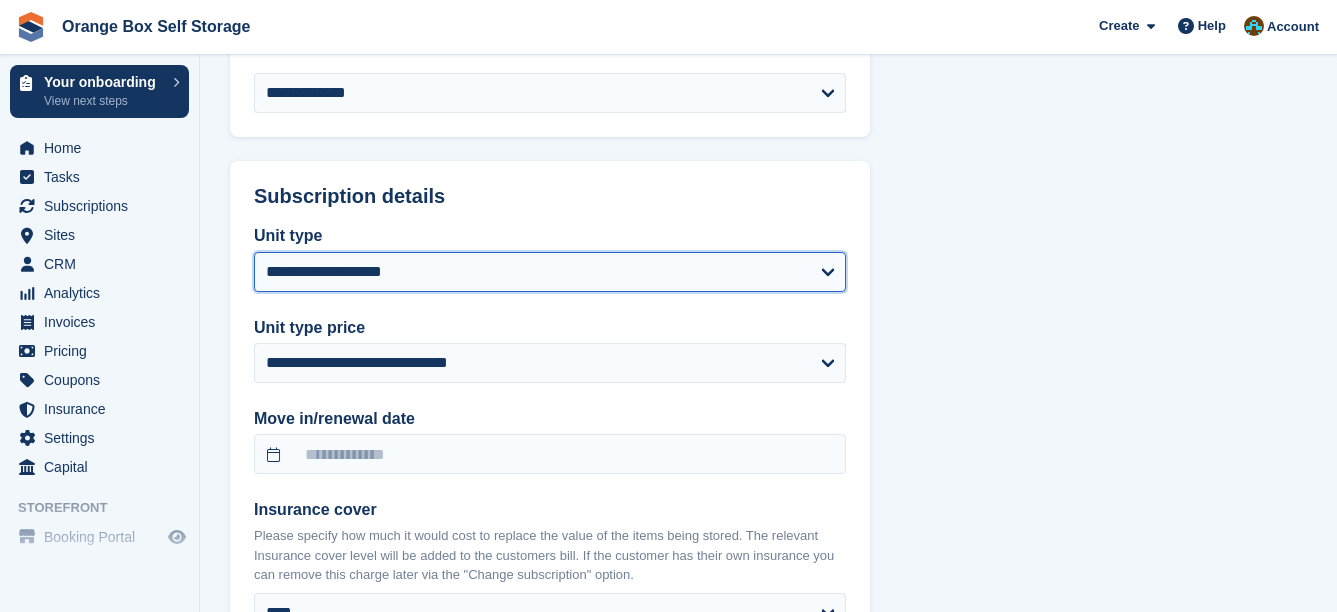 click on "**********" at bounding box center [550, 272] 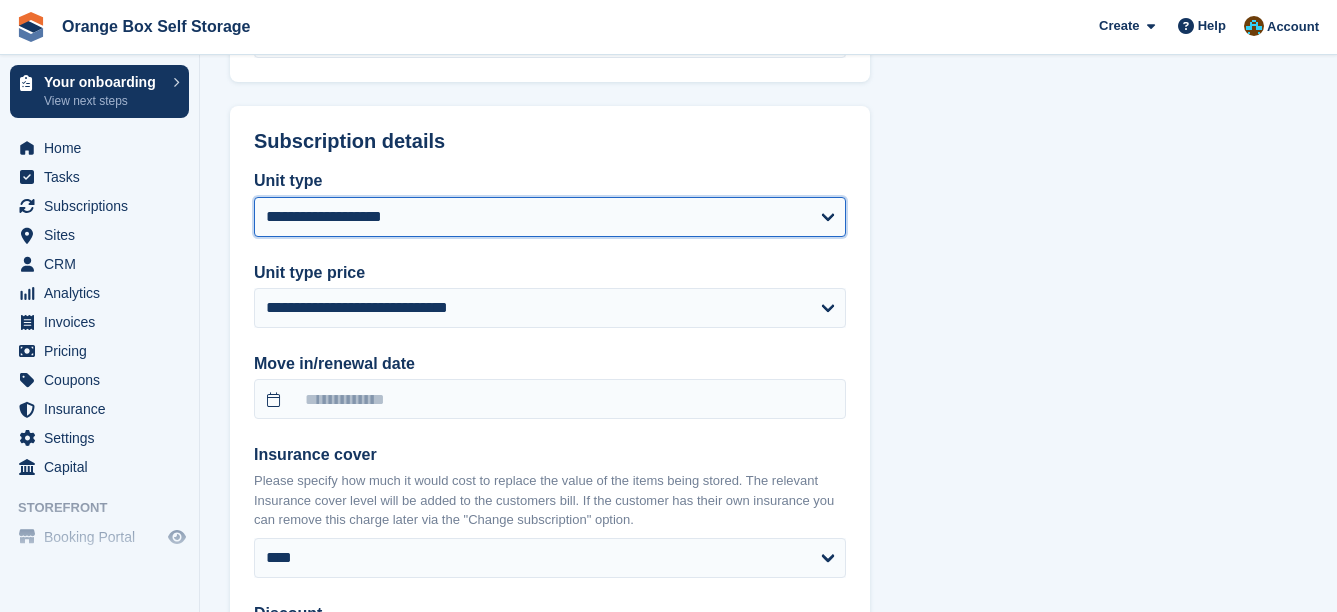 scroll, scrollTop: 1600, scrollLeft: 0, axis: vertical 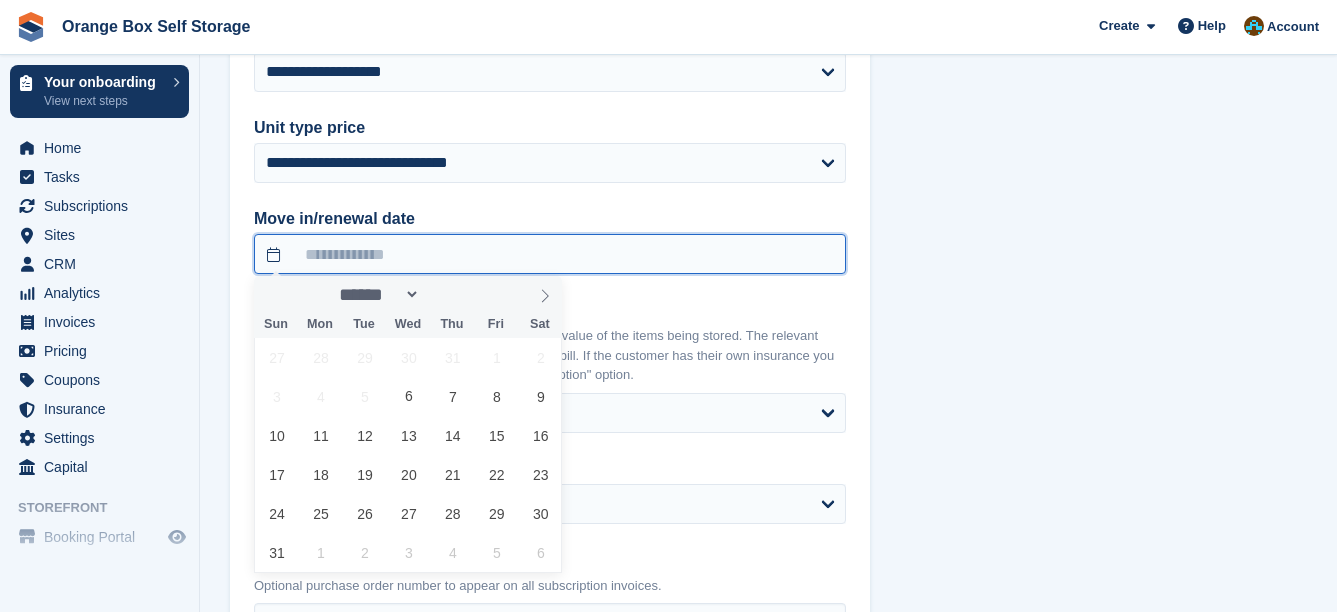 click at bounding box center [550, 254] 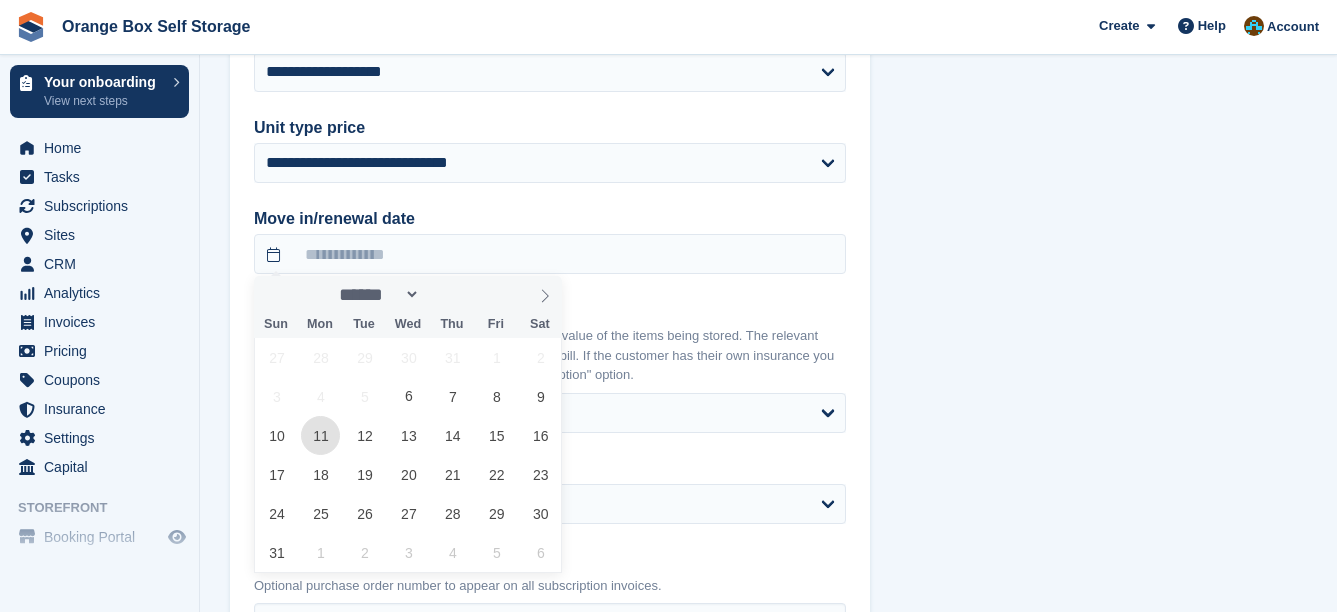 click on "11" at bounding box center (320, 435) 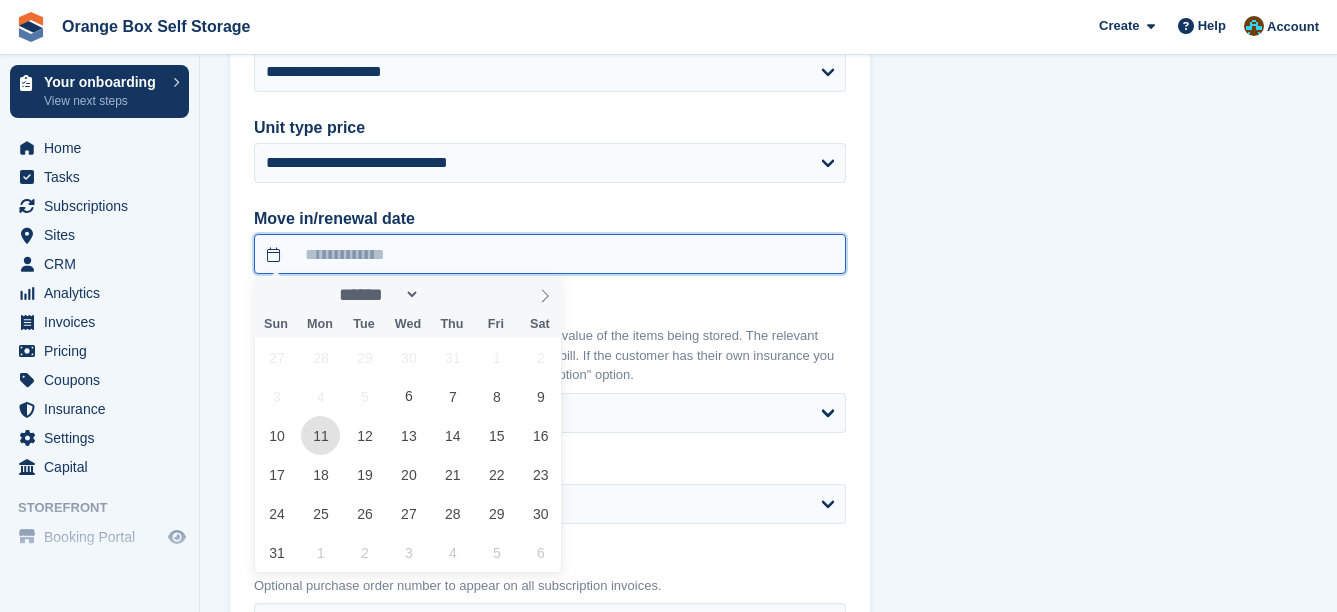 type on "**********" 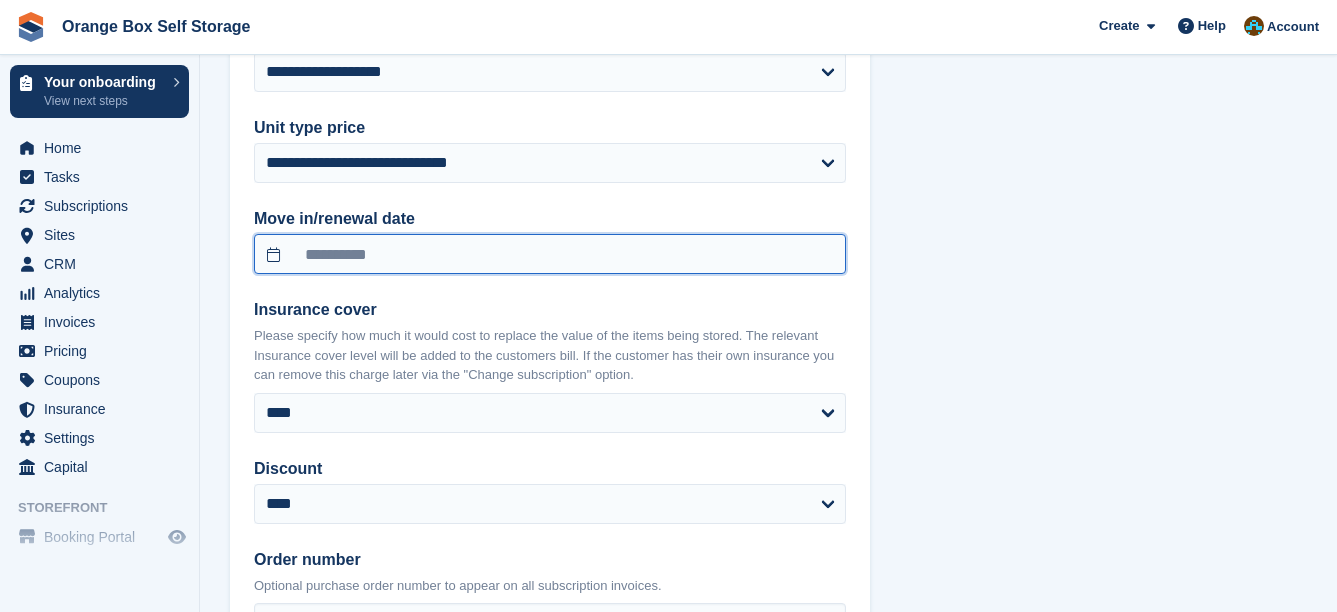 scroll, scrollTop: 1700, scrollLeft: 0, axis: vertical 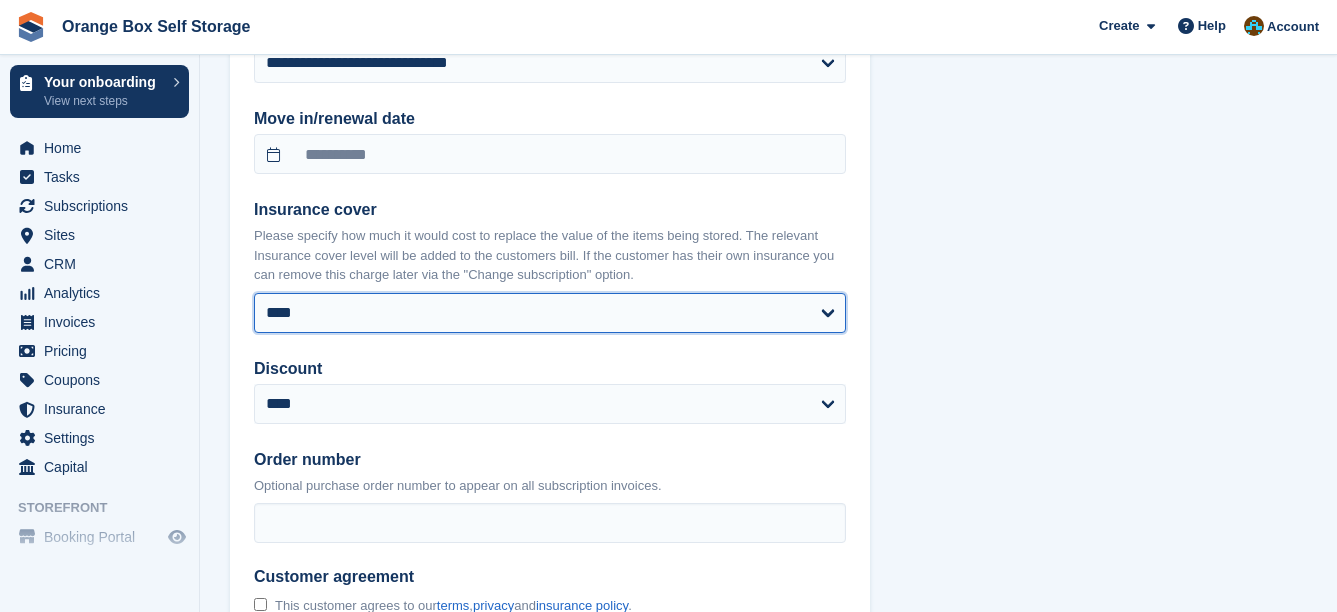 click on "****
******
******
******
******
******
******
******
******
*******
*******
*******
*******
*******
*******
*******" at bounding box center [550, 313] 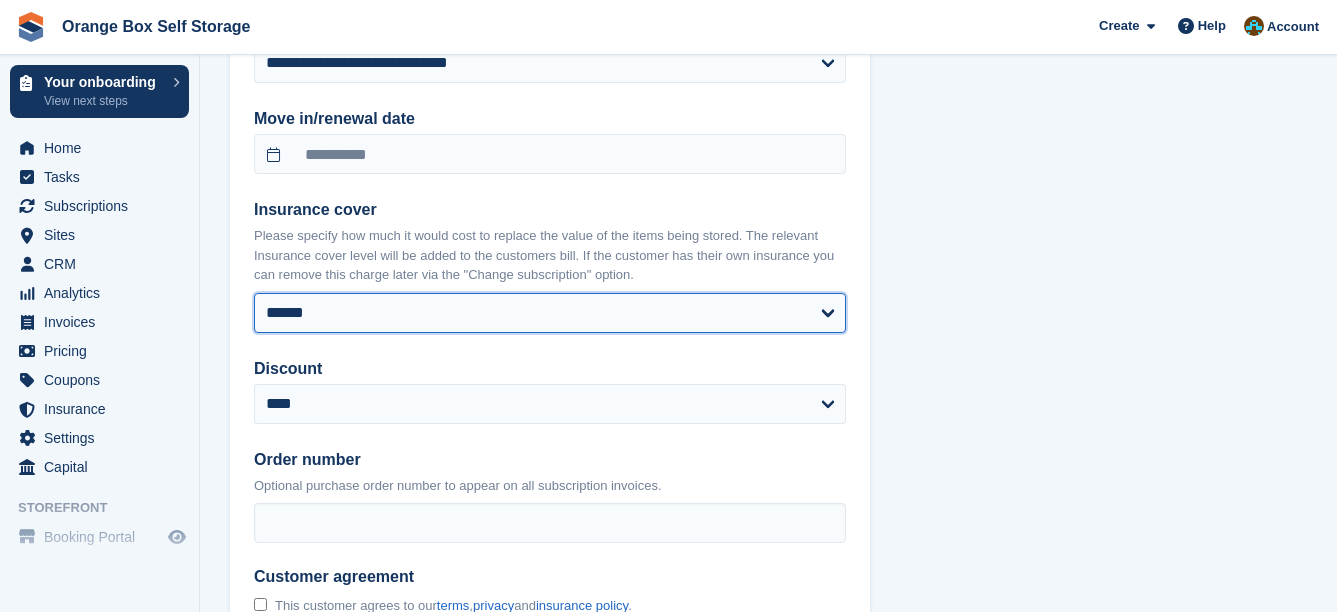 click on "****
******
******
******
******
******
******
******
******
*******
*******
*******
*******
*******
*******
*******" at bounding box center [550, 313] 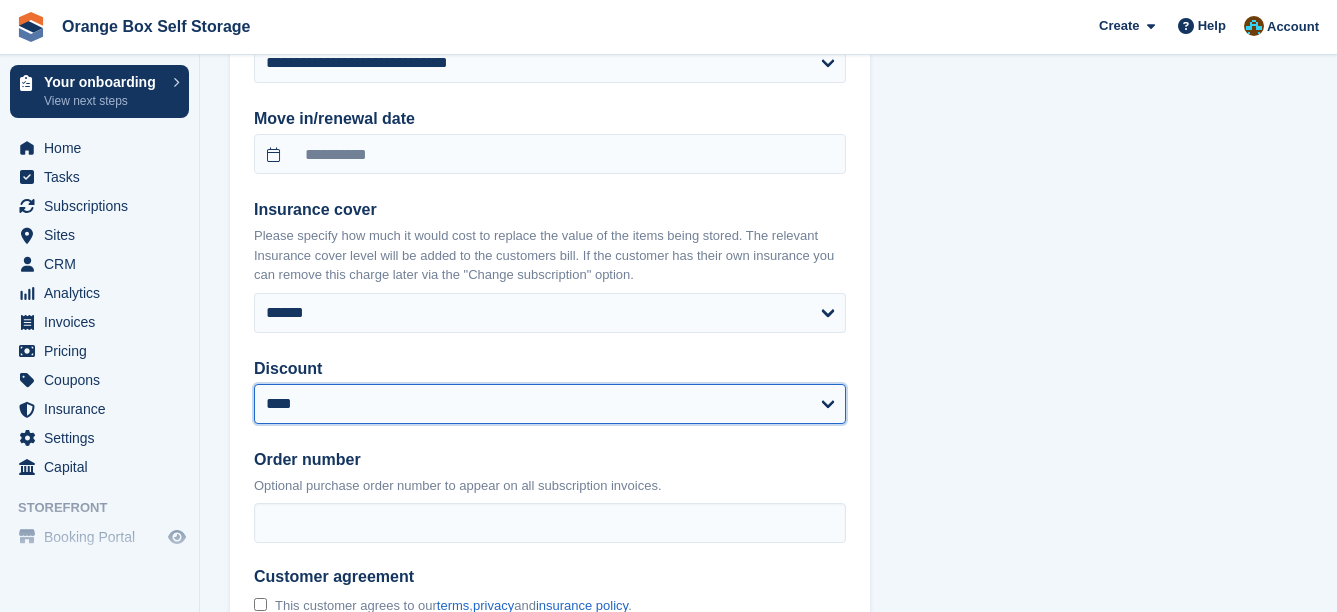 click on "**********" at bounding box center [550, 404] 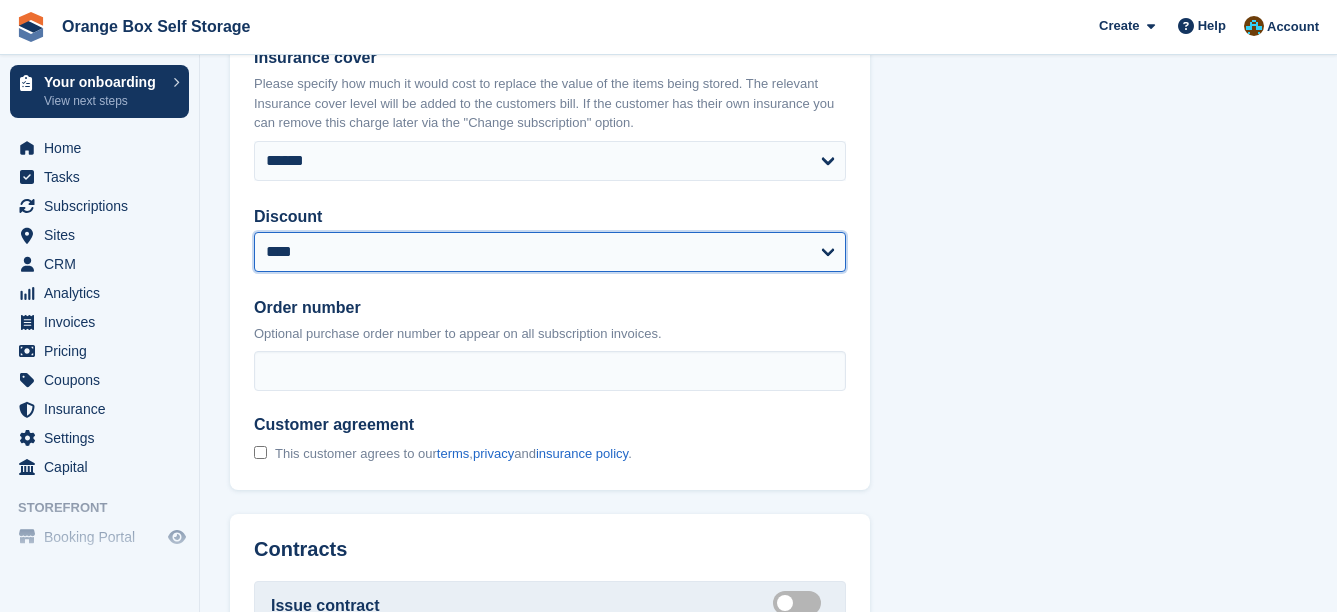 scroll, scrollTop: 1900, scrollLeft: 0, axis: vertical 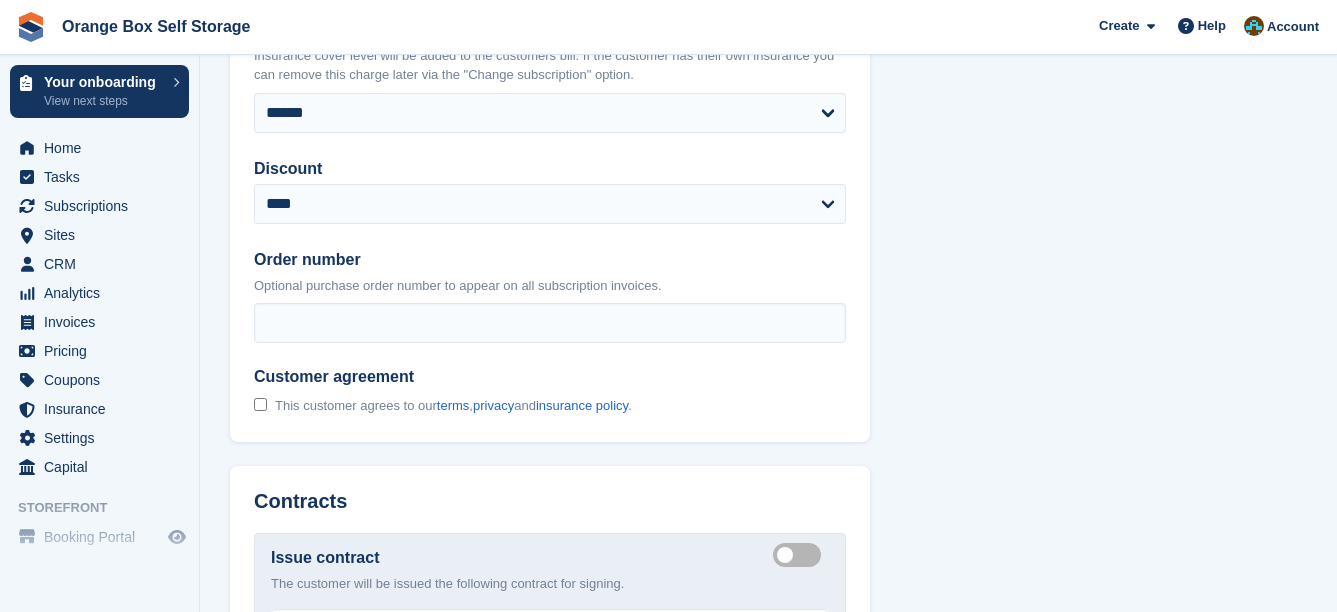 click on "This customer agrees to our  terms ,  privacy  and  insurance policy ." at bounding box center [443, 405] 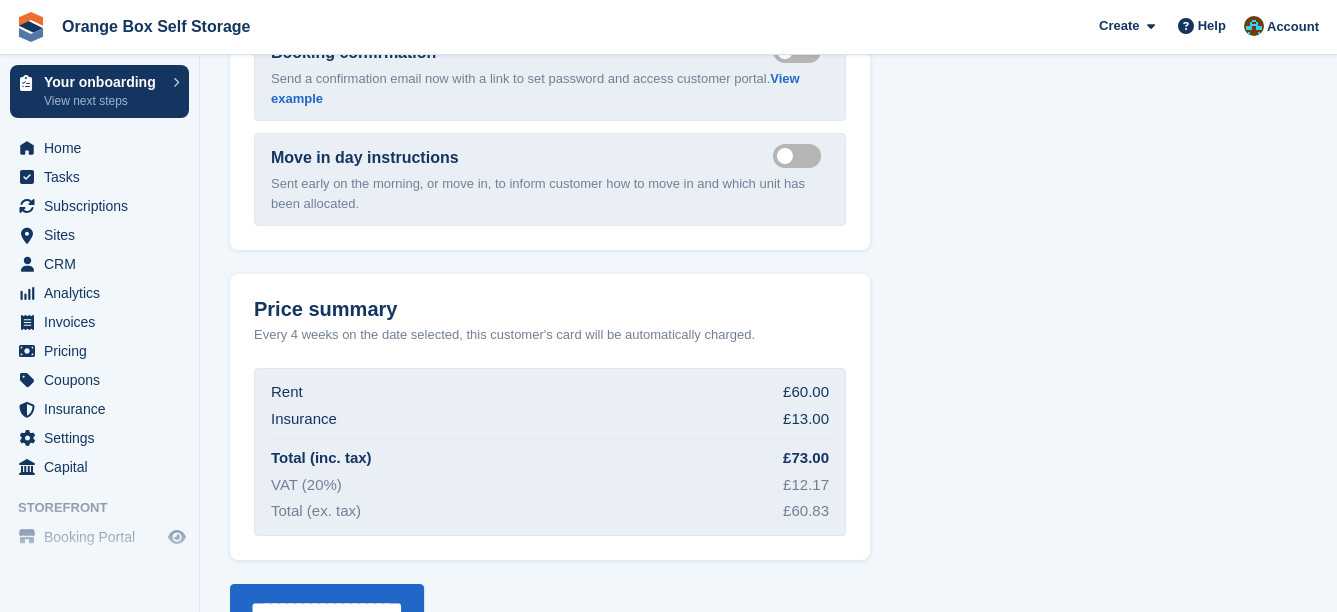 scroll, scrollTop: 2752, scrollLeft: 0, axis: vertical 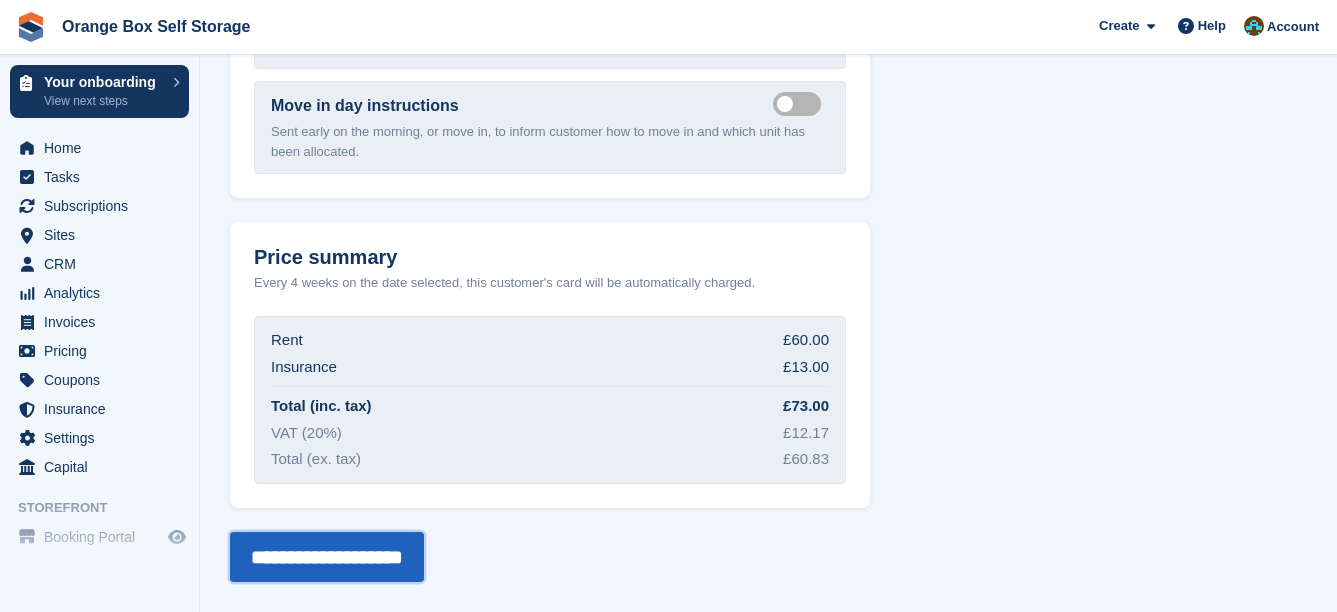 click on "**********" at bounding box center [327, 557] 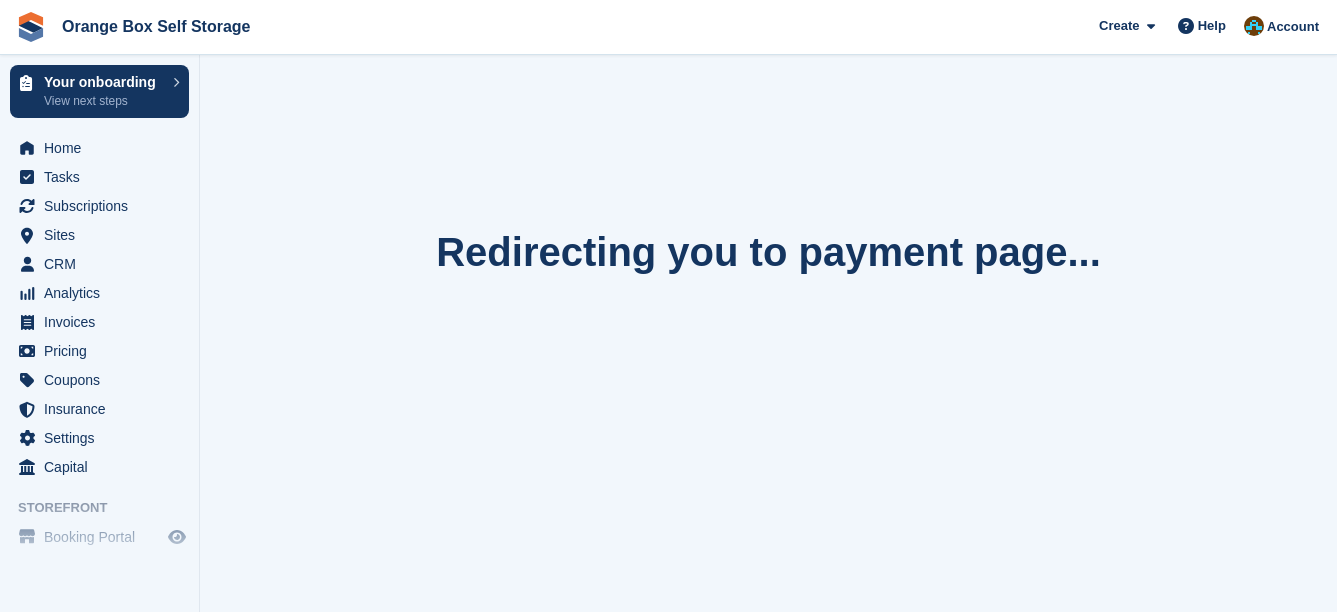 scroll, scrollTop: 0, scrollLeft: 0, axis: both 